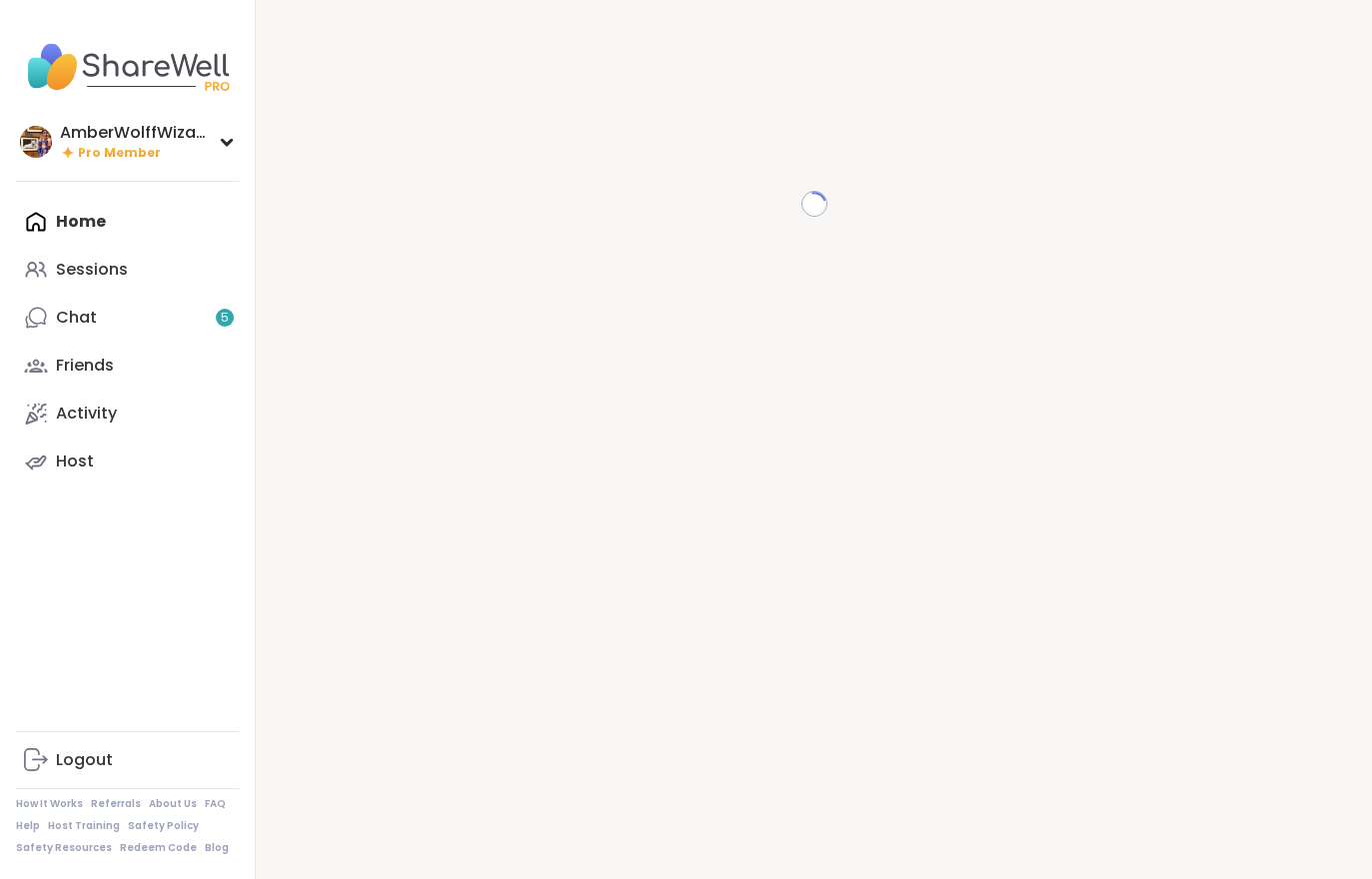 scroll, scrollTop: 0, scrollLeft: 0, axis: both 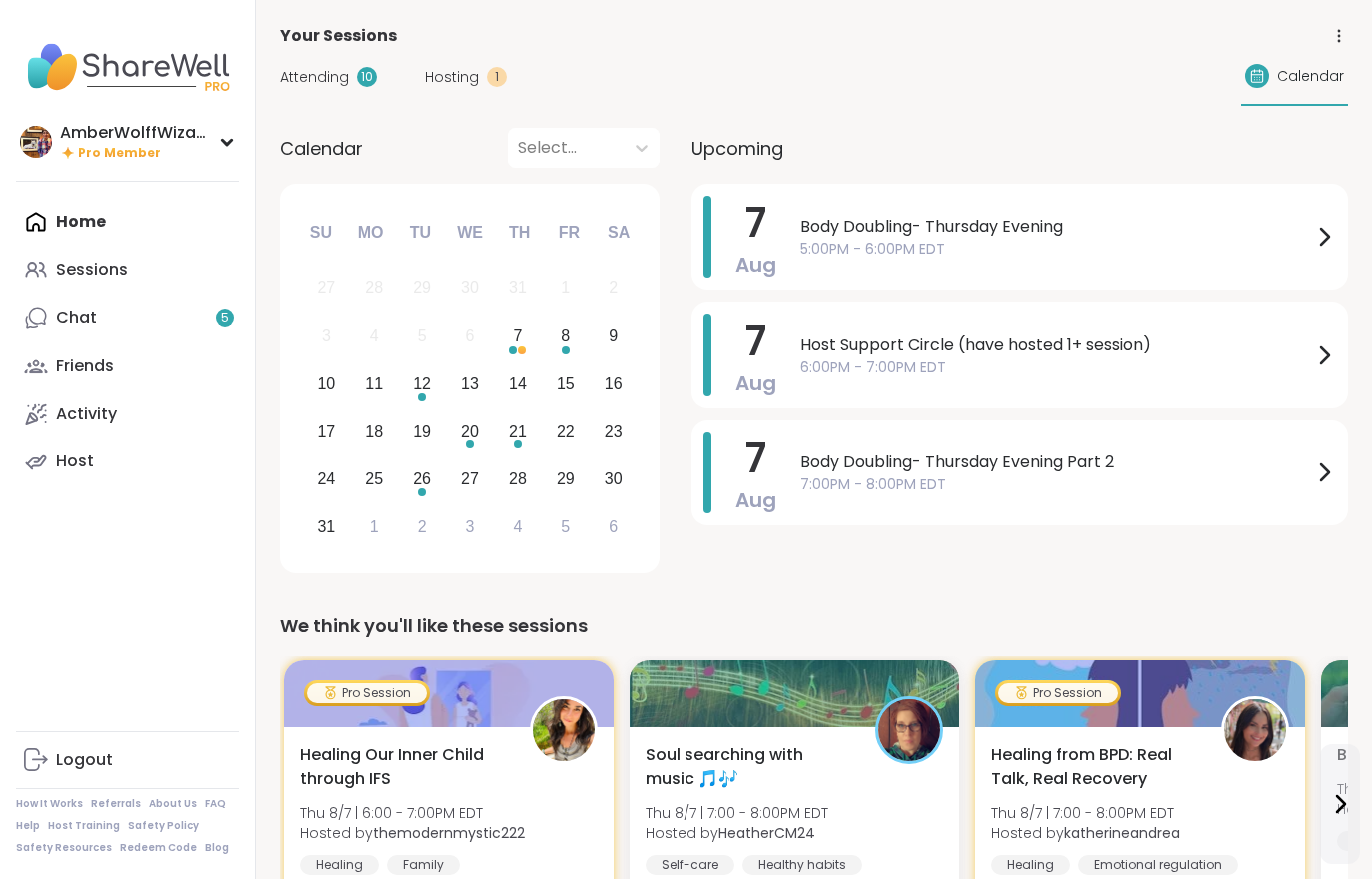 click on "Attending" at bounding box center [314, 77] 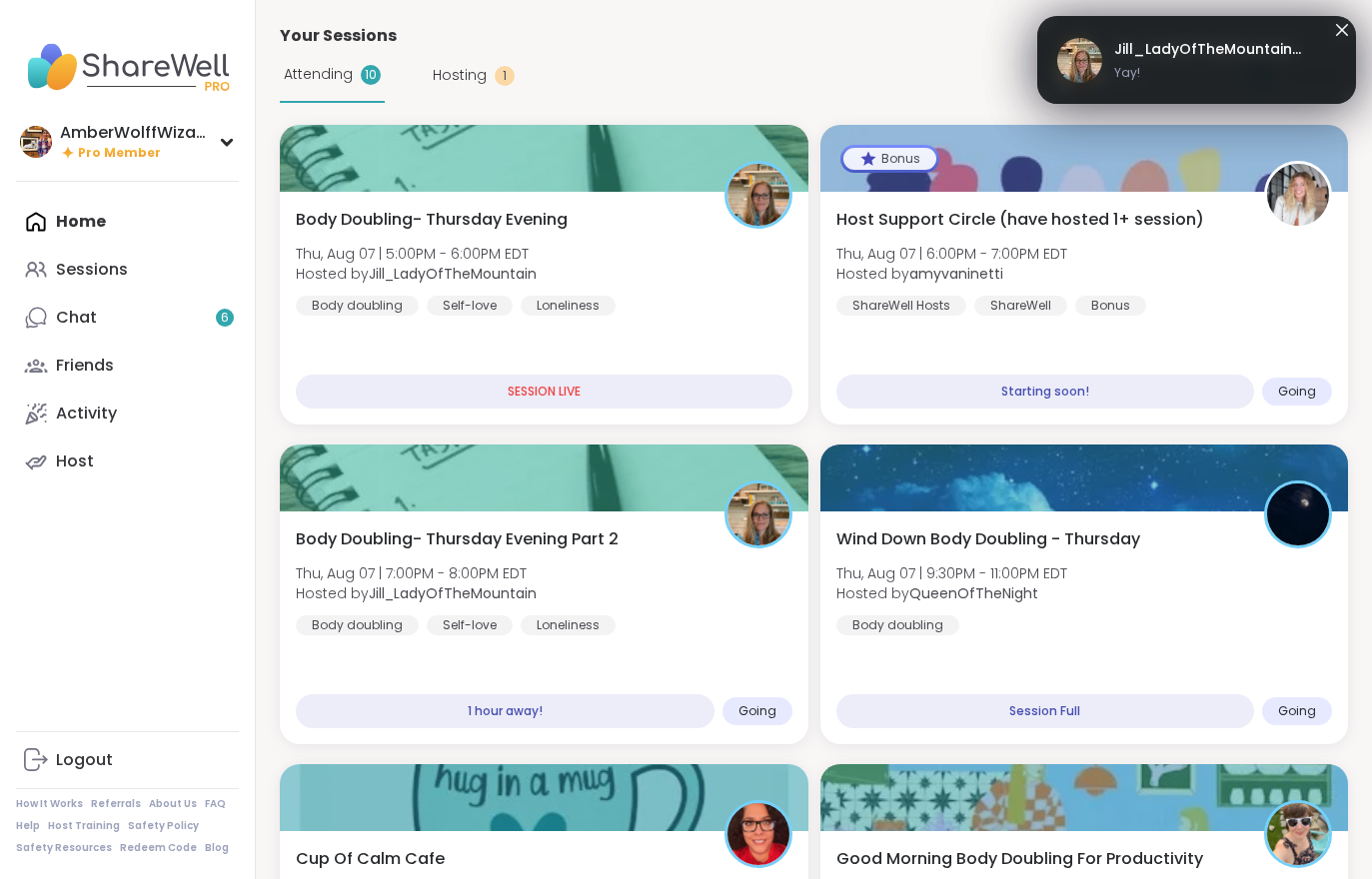 click on "Host Support Circle (have hosted 1+ session) [DAY], [MONTH] [DAY] | [TIME] - [TIME] [TIMEZONE] Hosted by  [USERNAME] ShareWell Hosts ShareWell Bonus Starting soon! Going" at bounding box center (1084, 308) 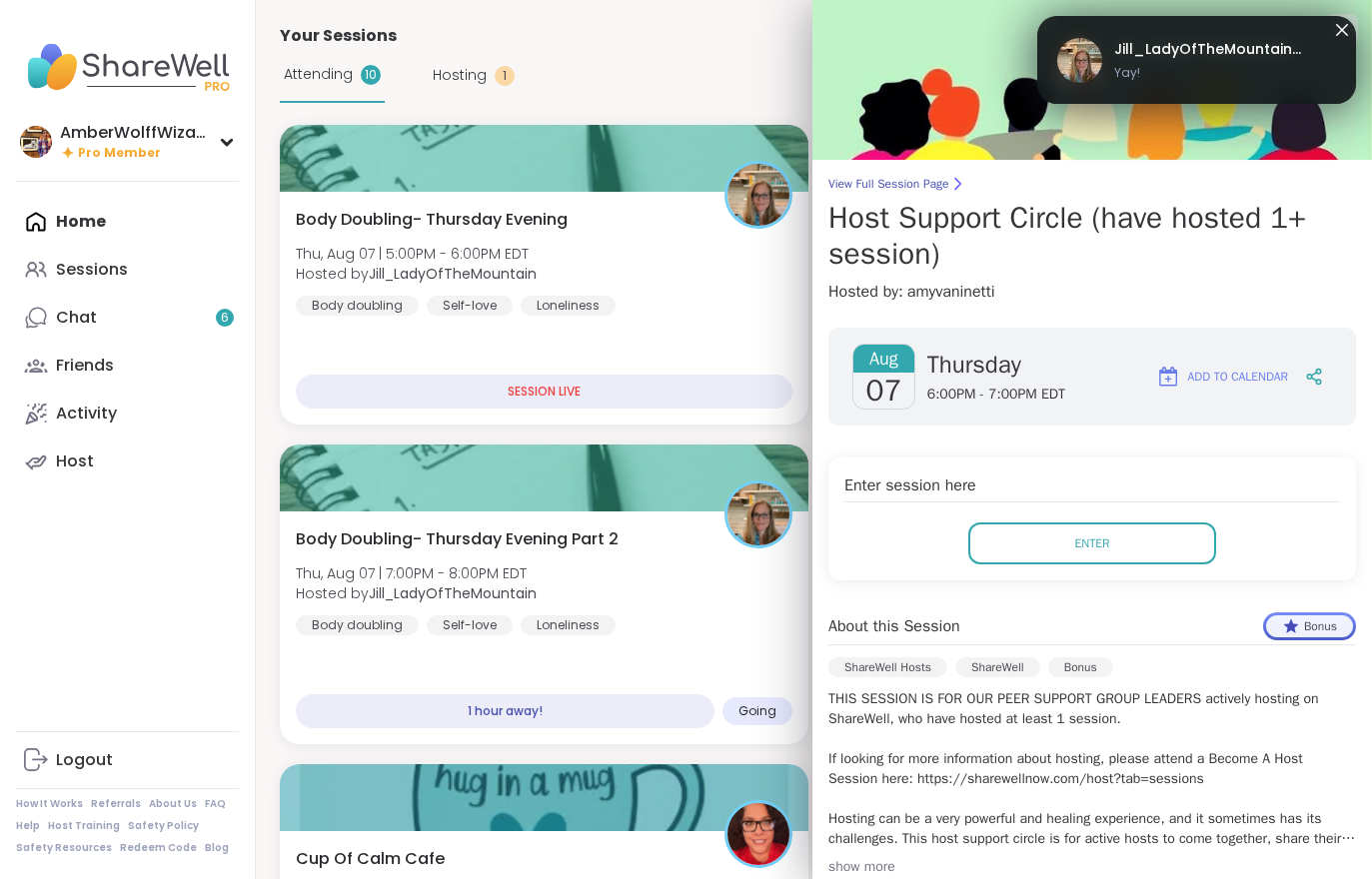 click on "Enter" at bounding box center [1092, 543] 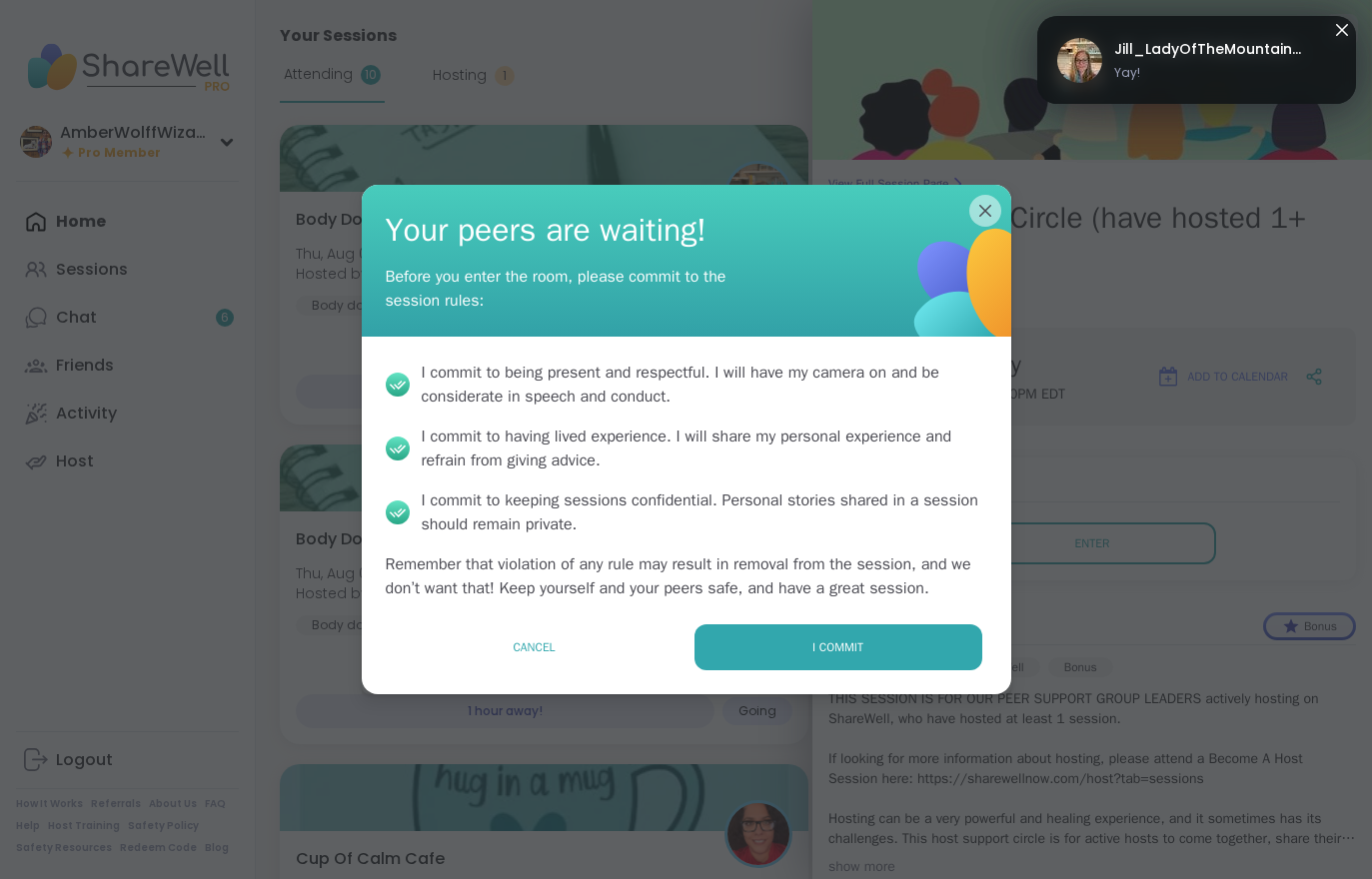 click on "I commit" at bounding box center (838, 647) 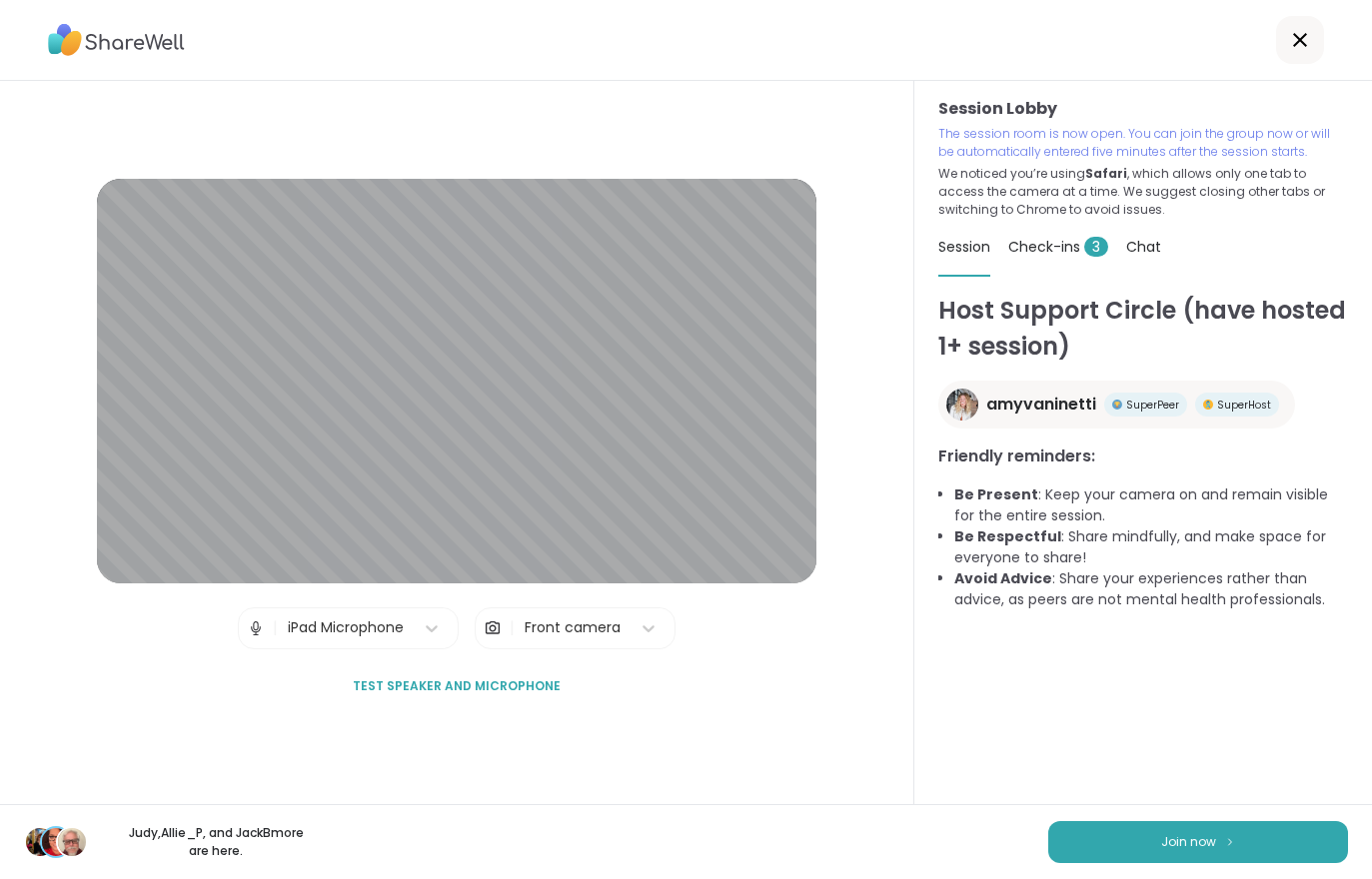 click on "Check-ins 3" at bounding box center [1058, 247] 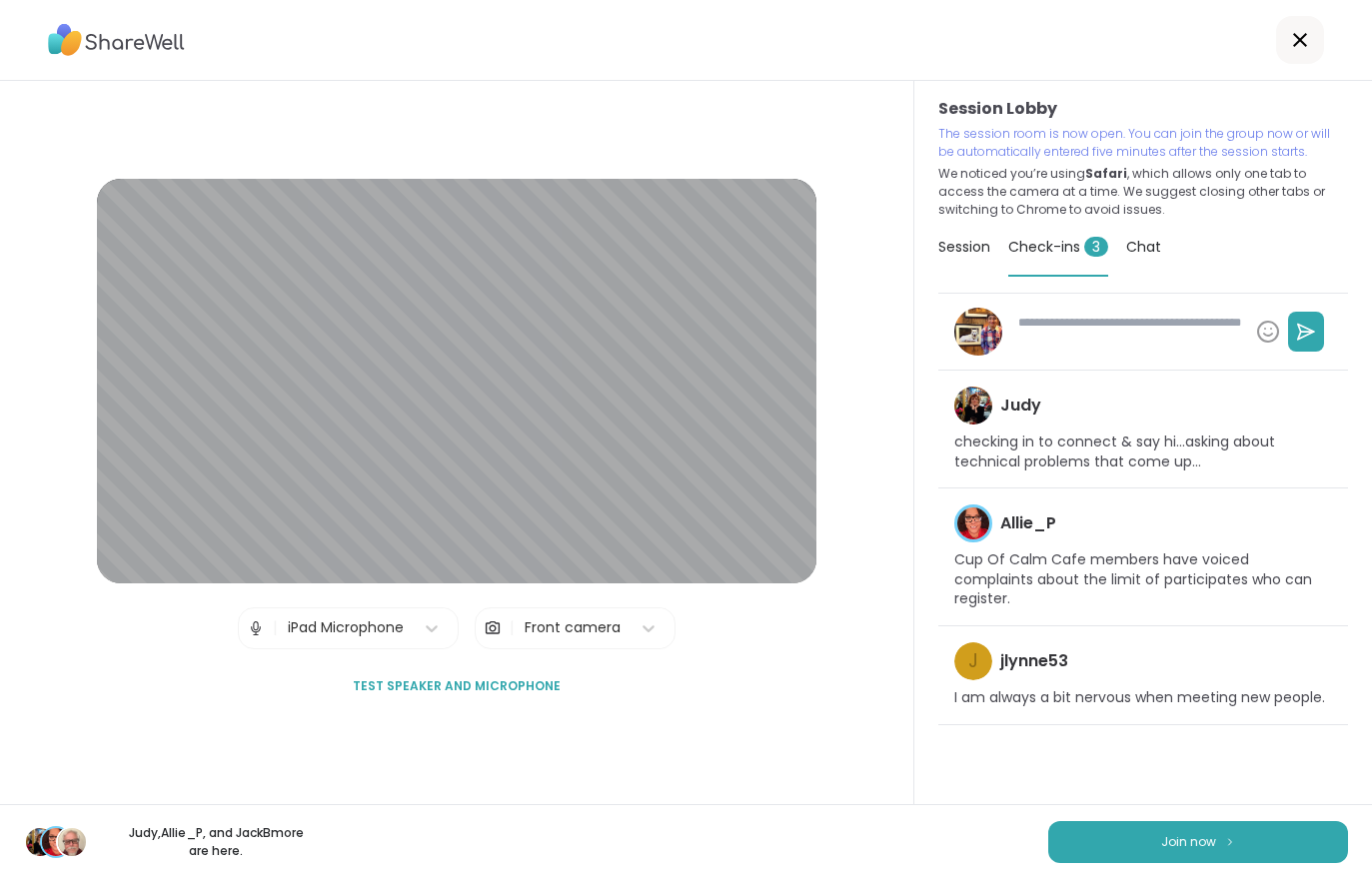 click on "Join now" at bounding box center (1188, 842) 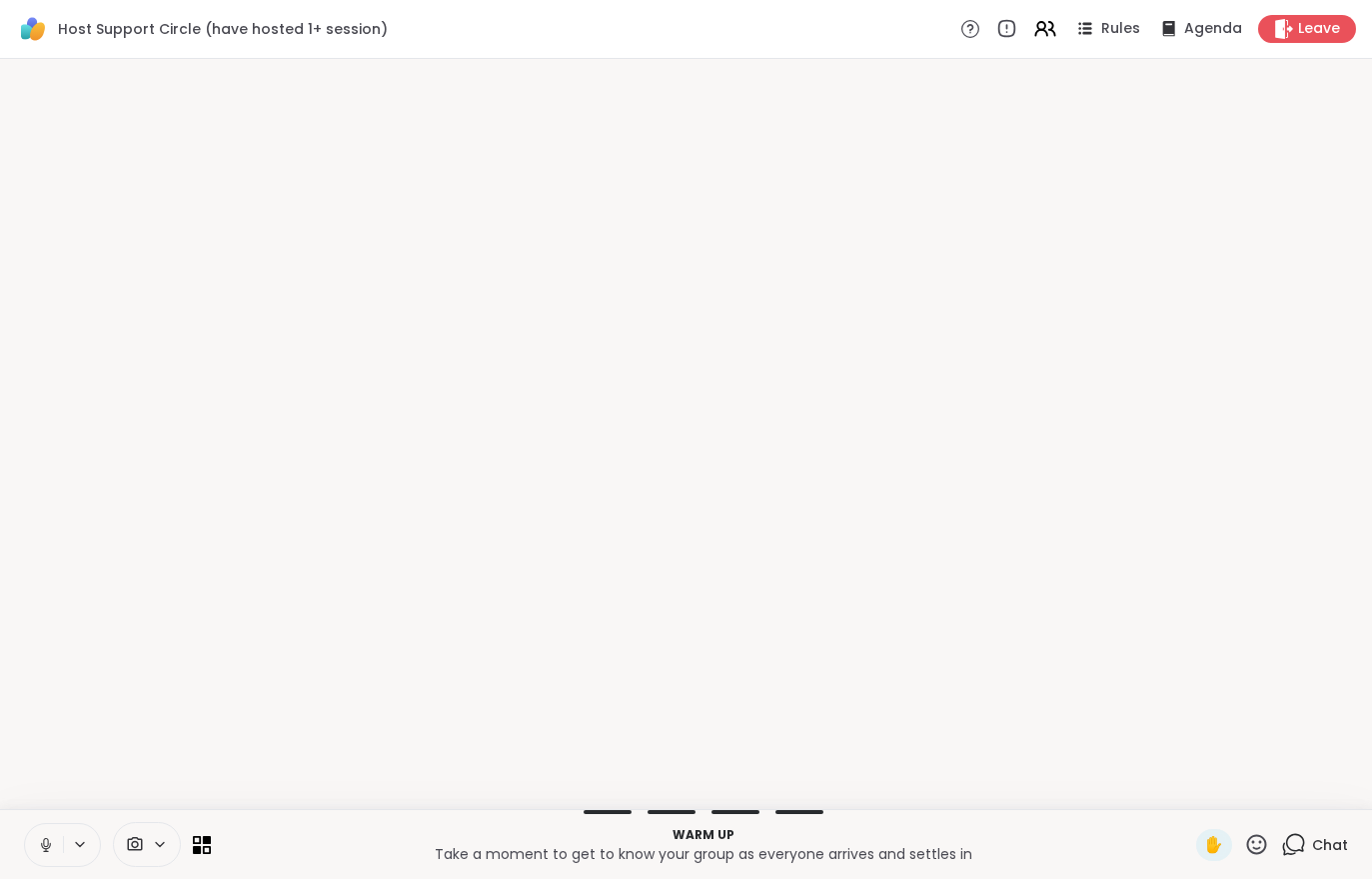 type on "*" 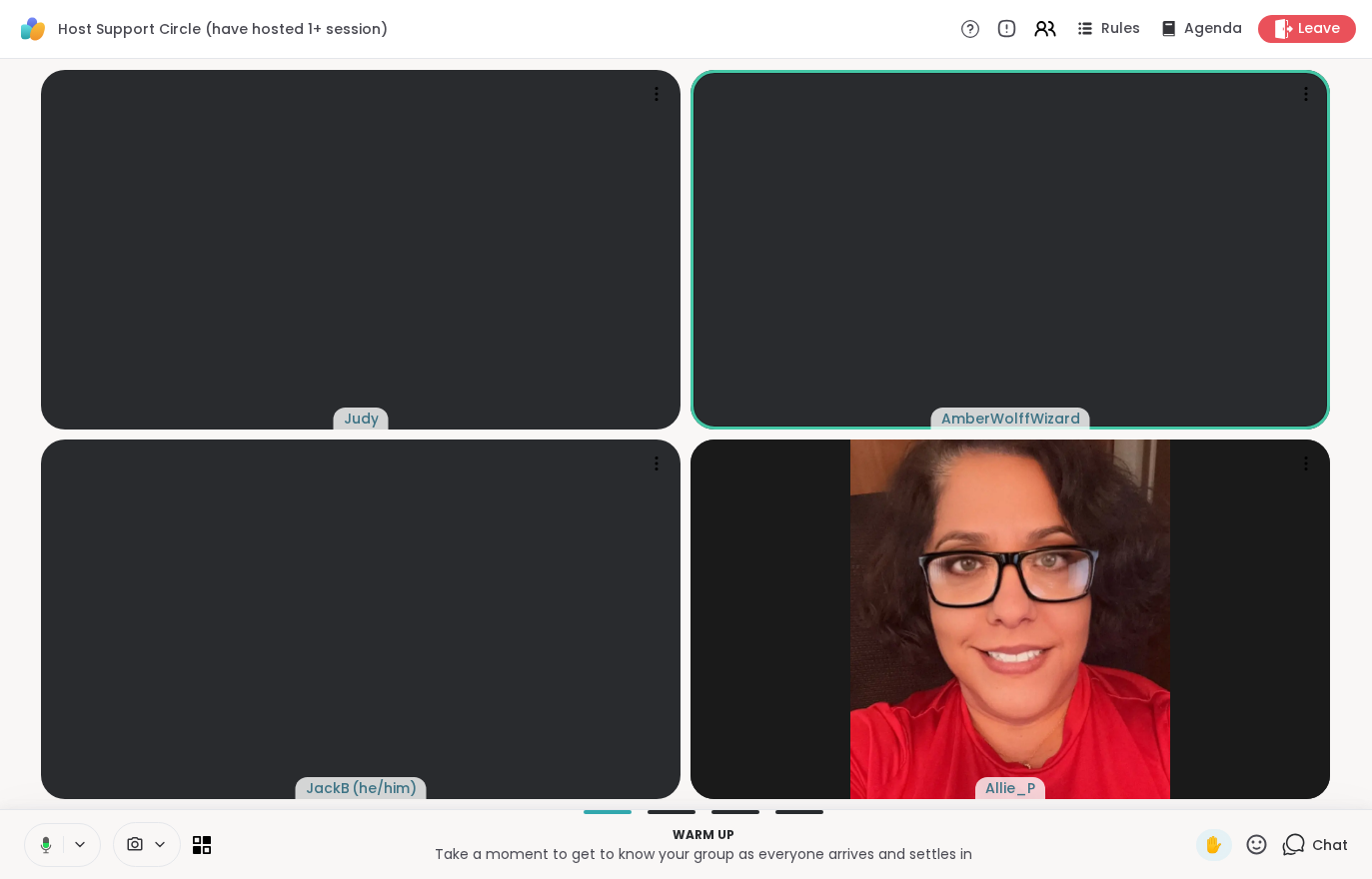 click 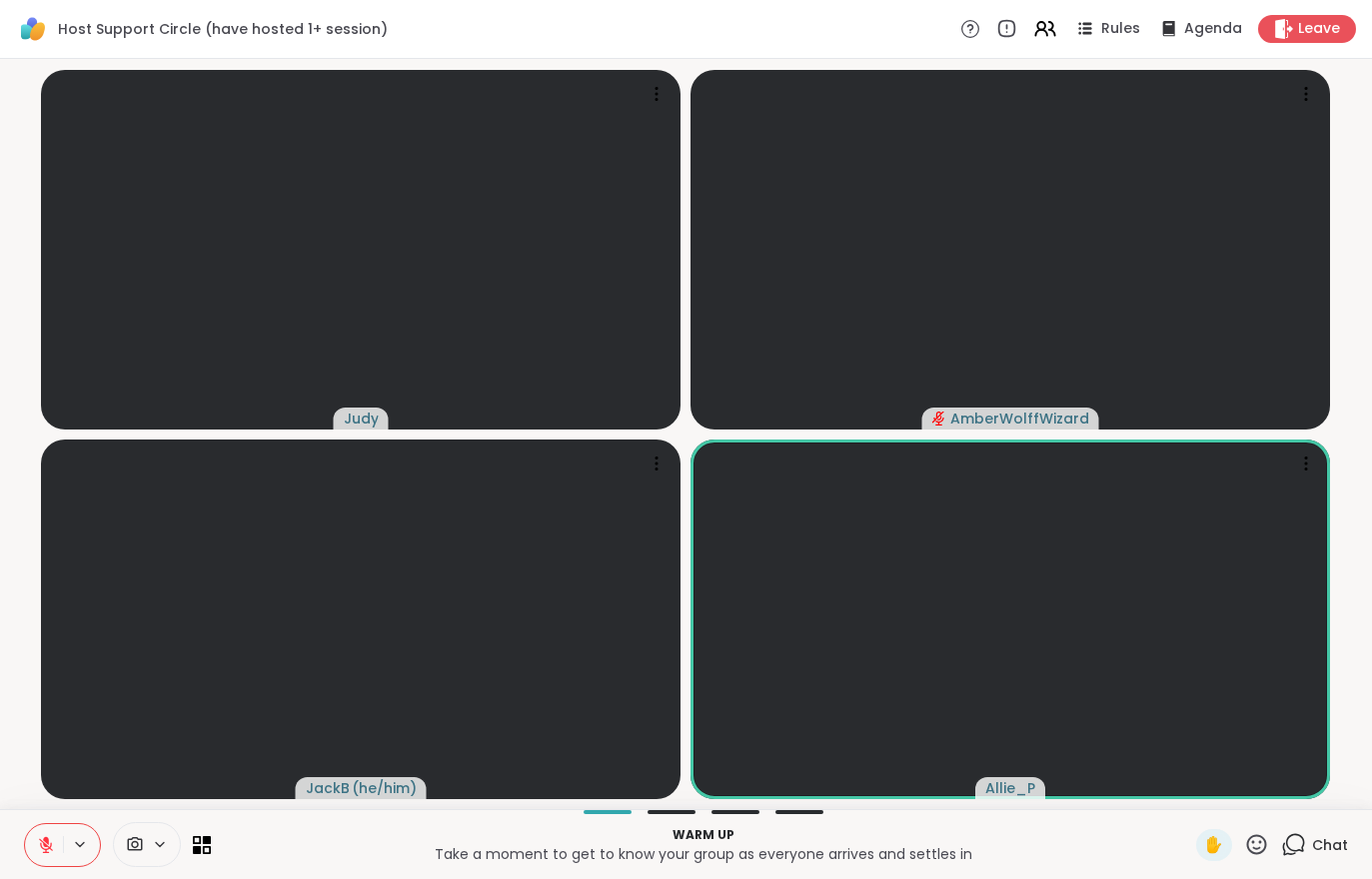 click 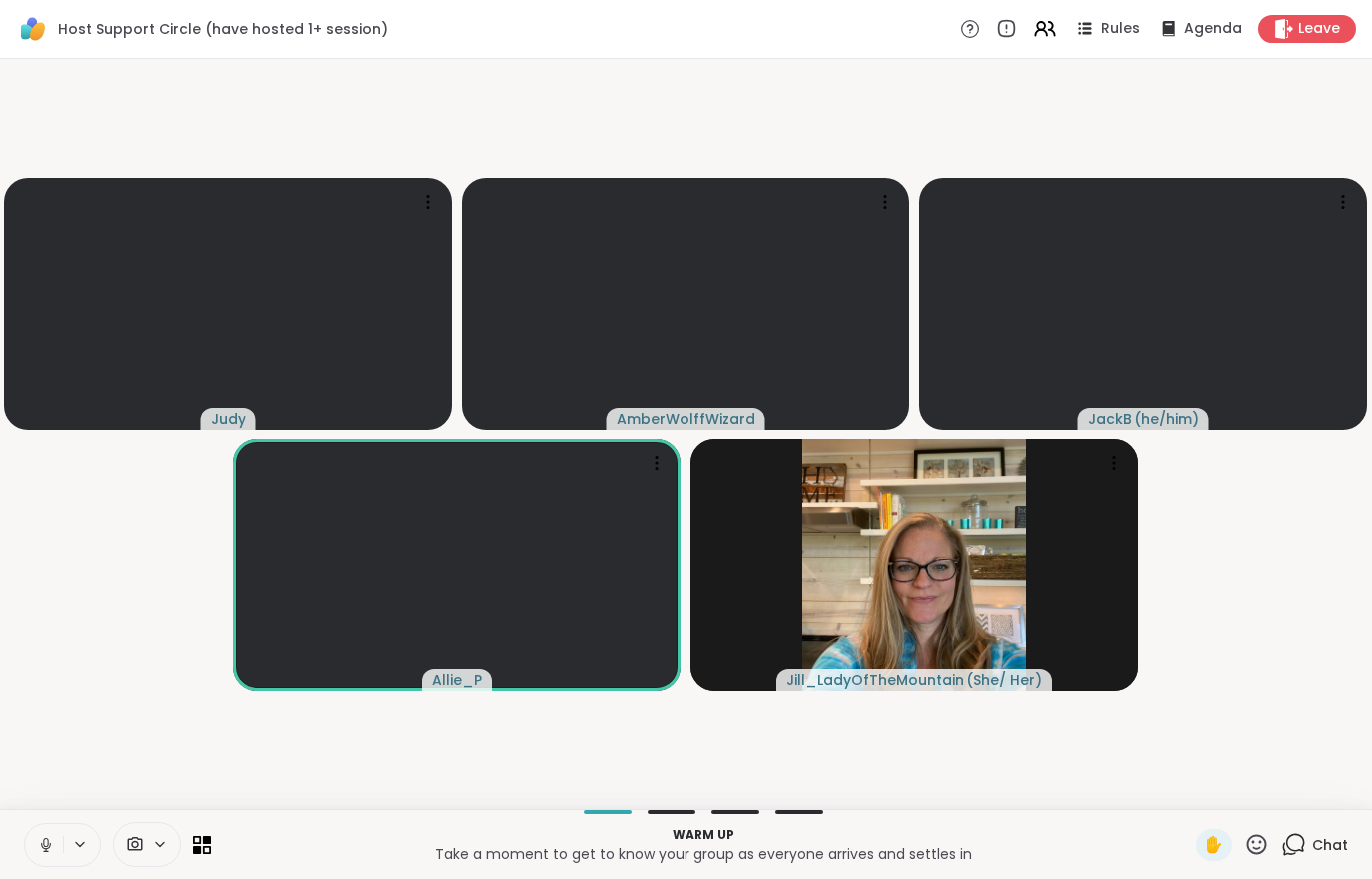 click at bounding box center [44, 845] 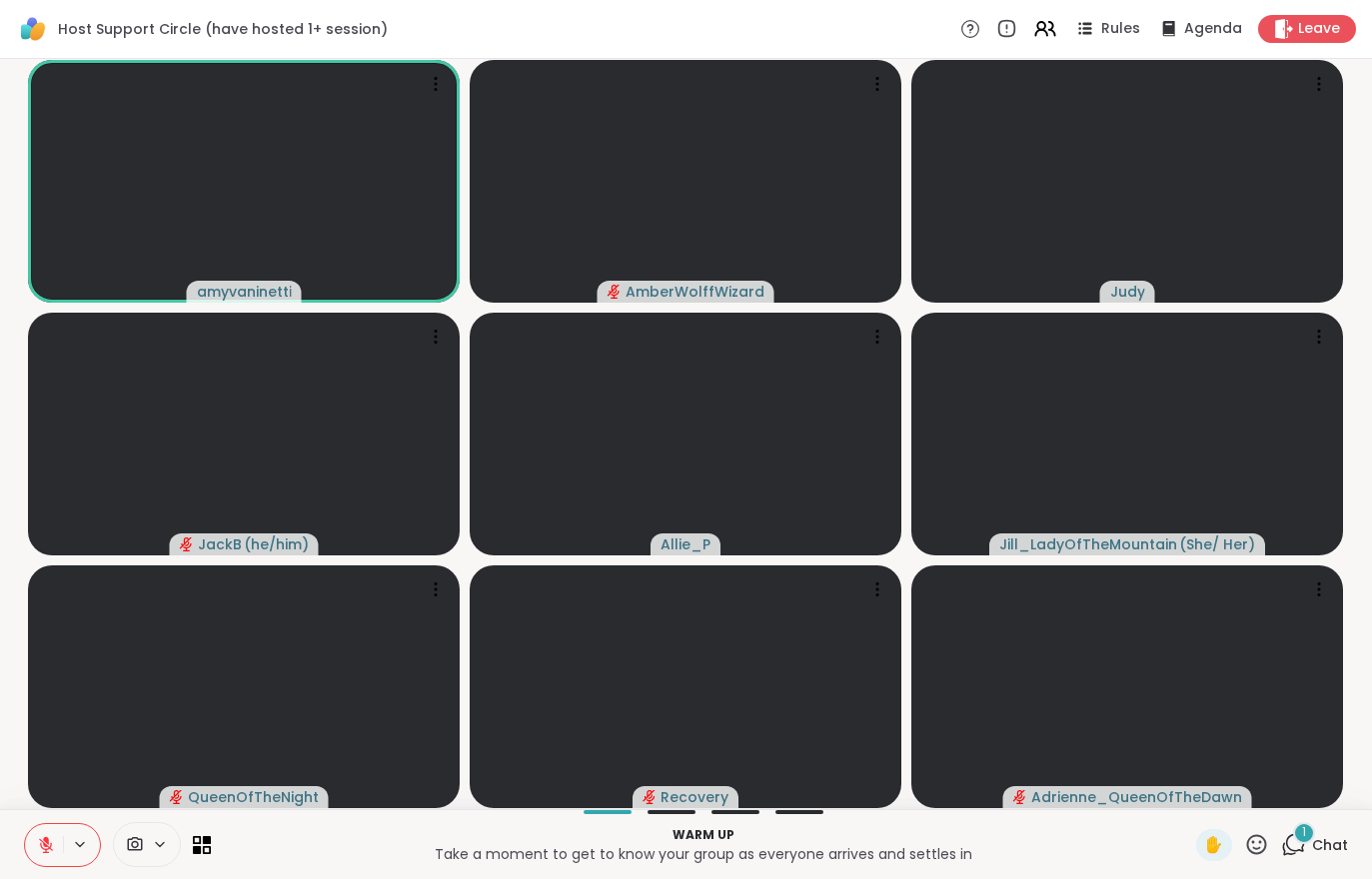 click on "1 Chat" at bounding box center [1314, 845] 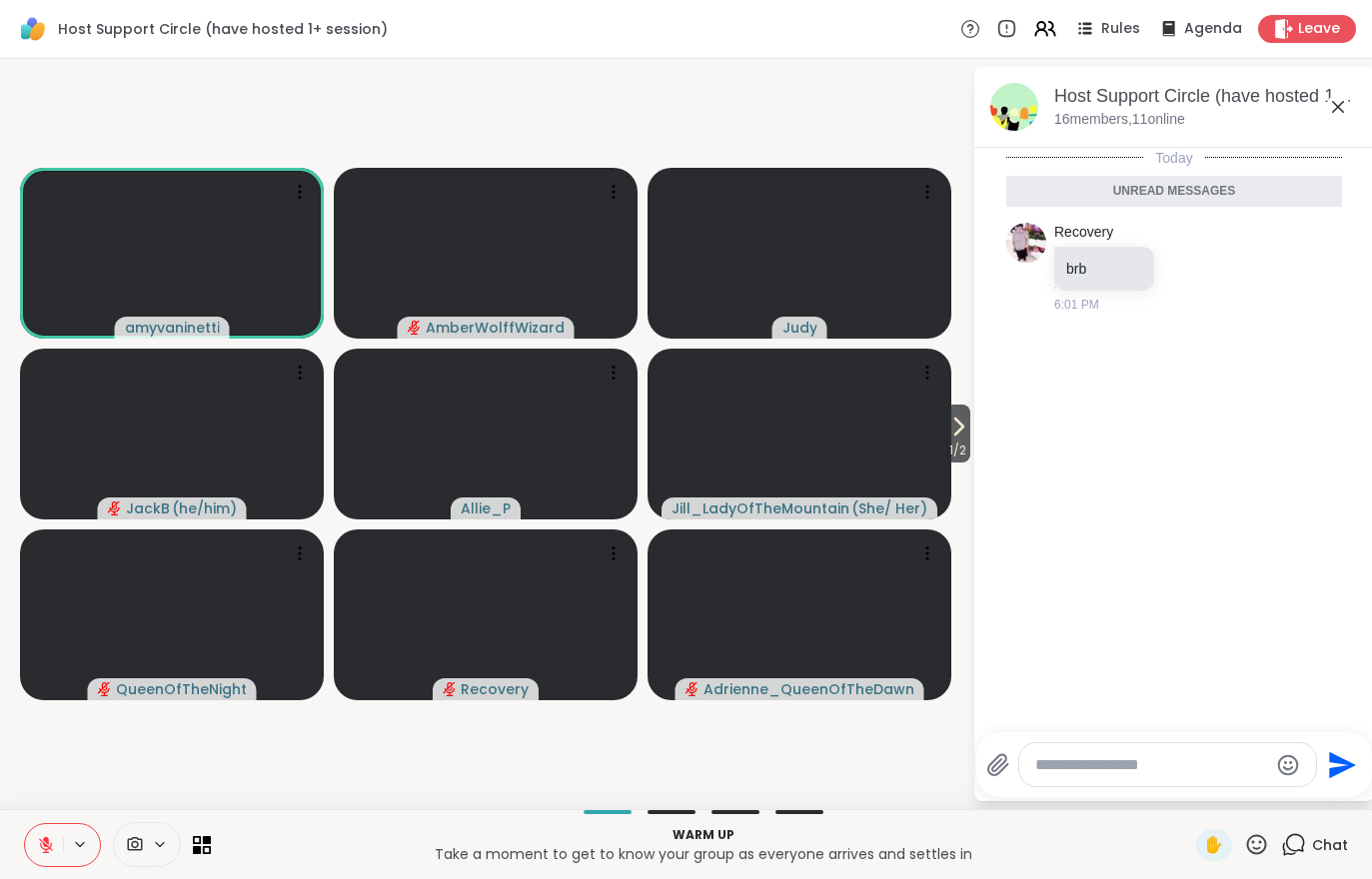 click on "1  /  2" at bounding box center (957, 450) 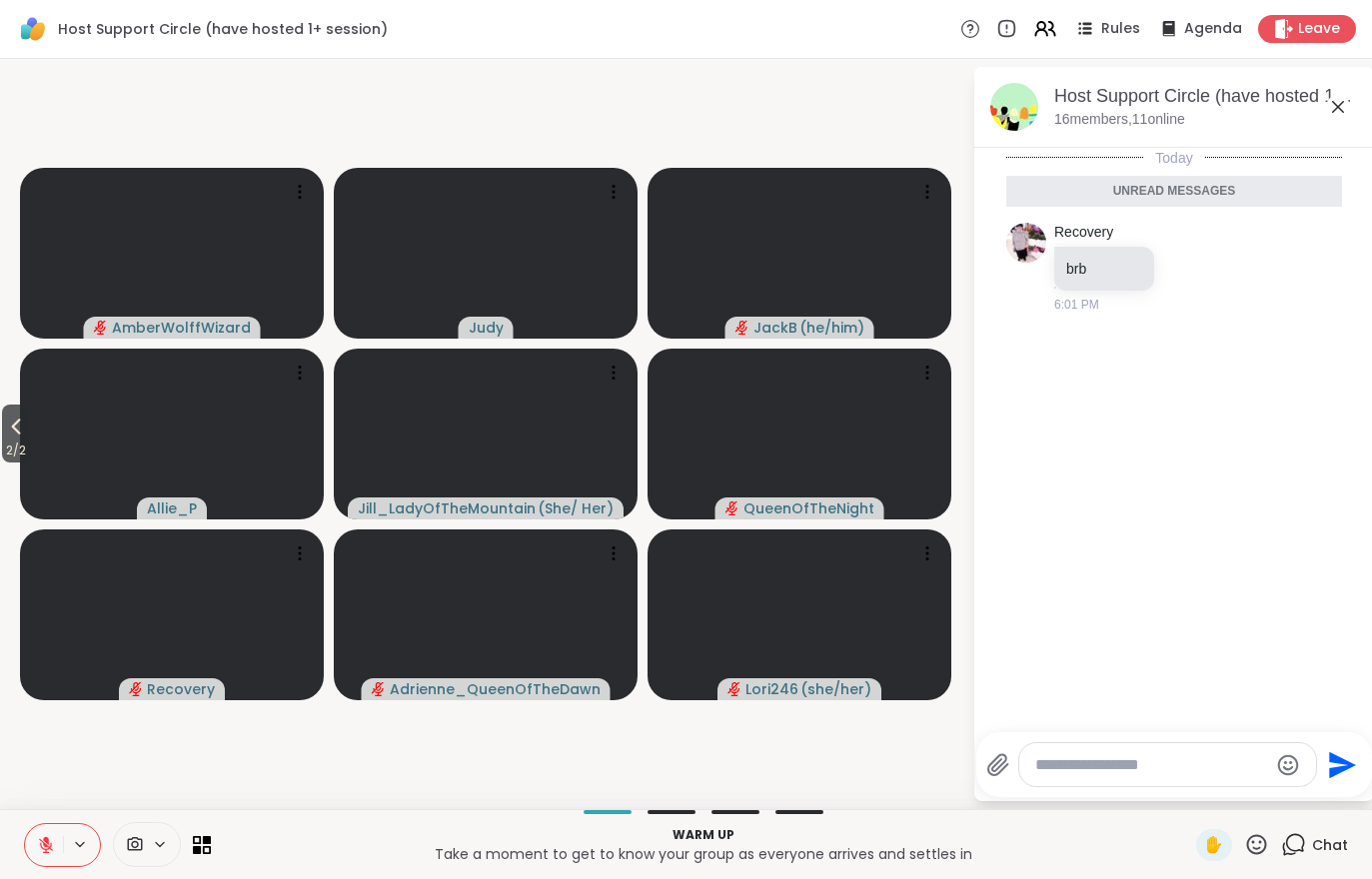 click 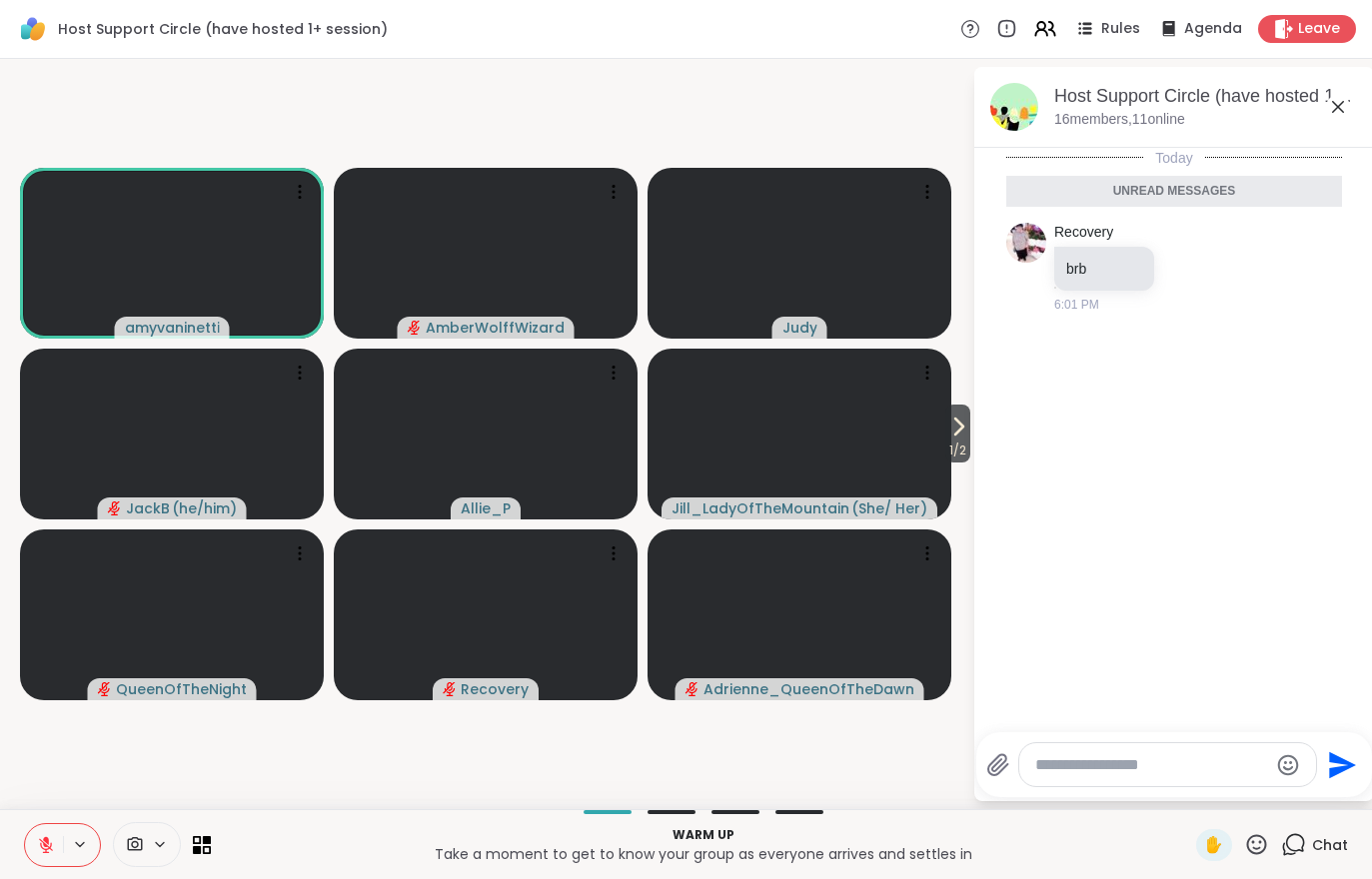 click at bounding box center [44, 845] 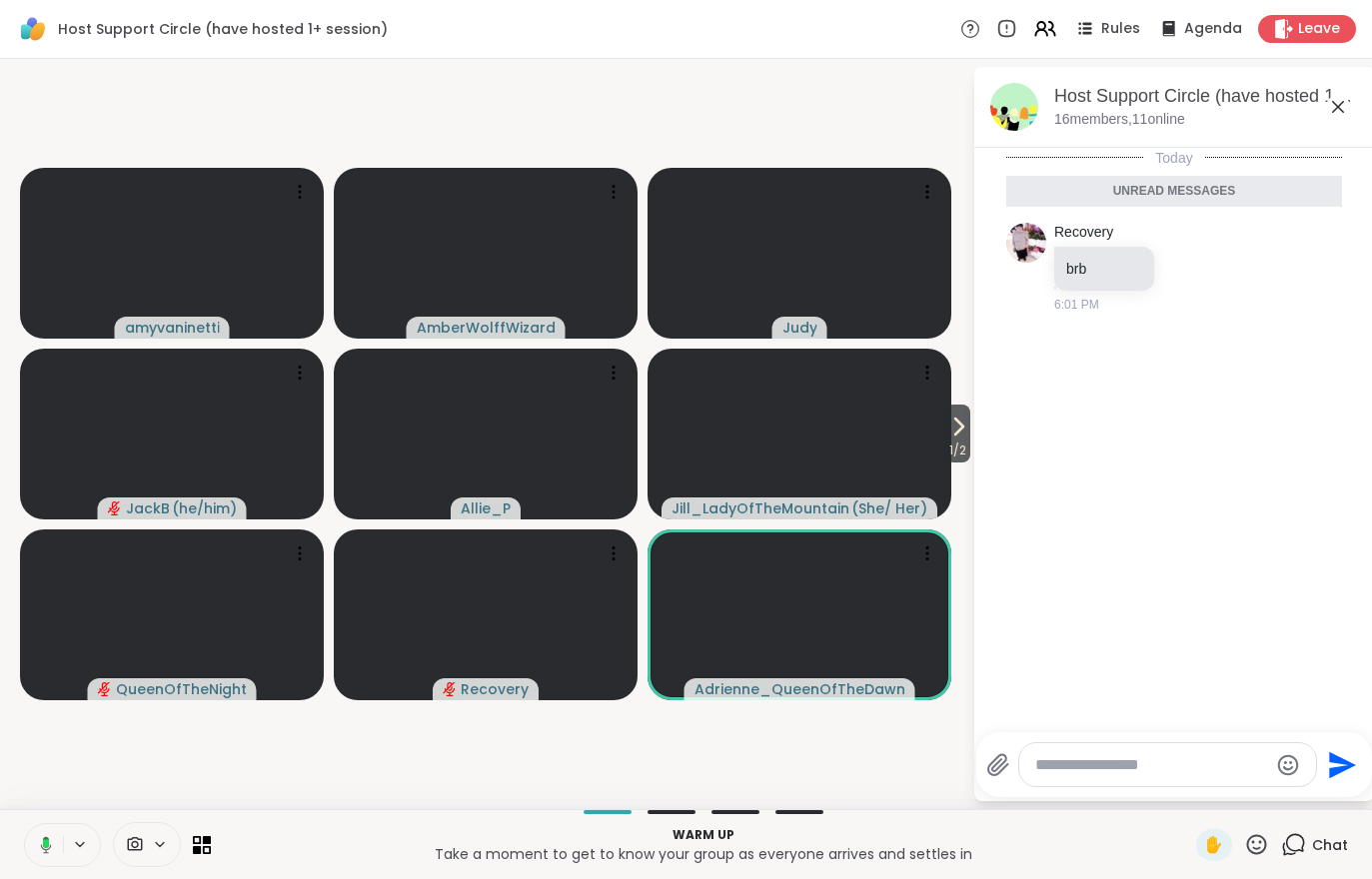 click 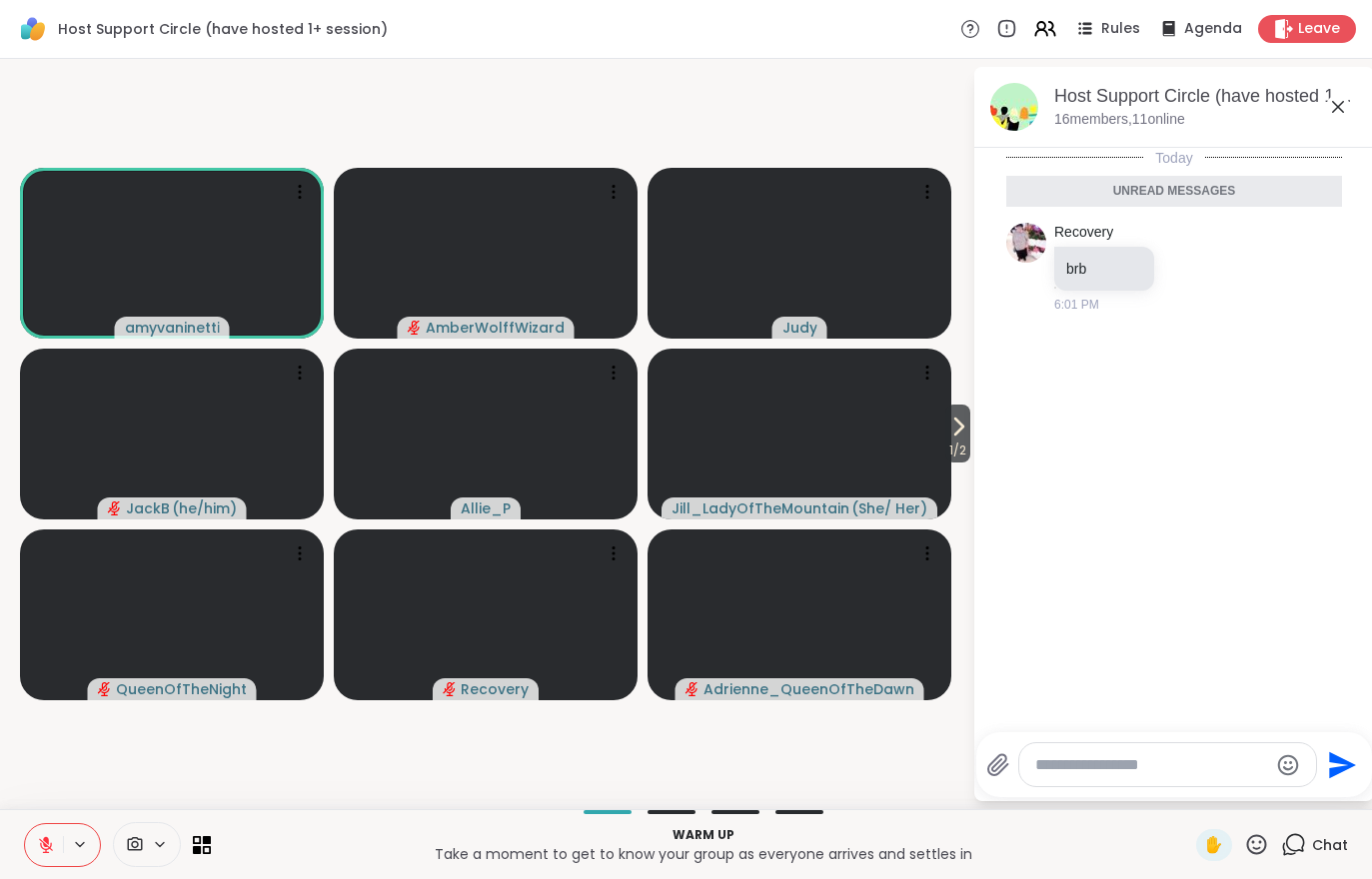 click at bounding box center [44, 845] 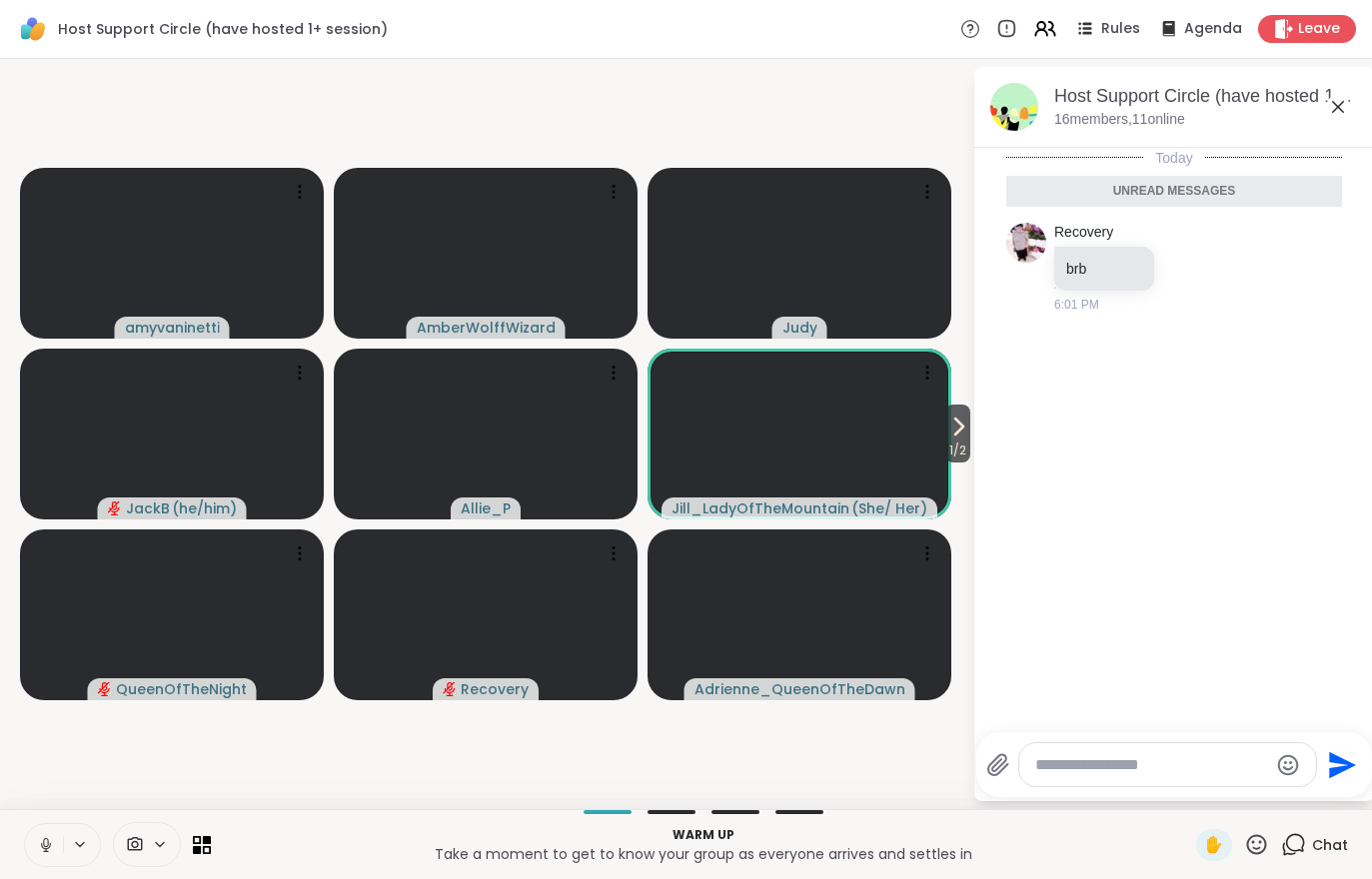 click 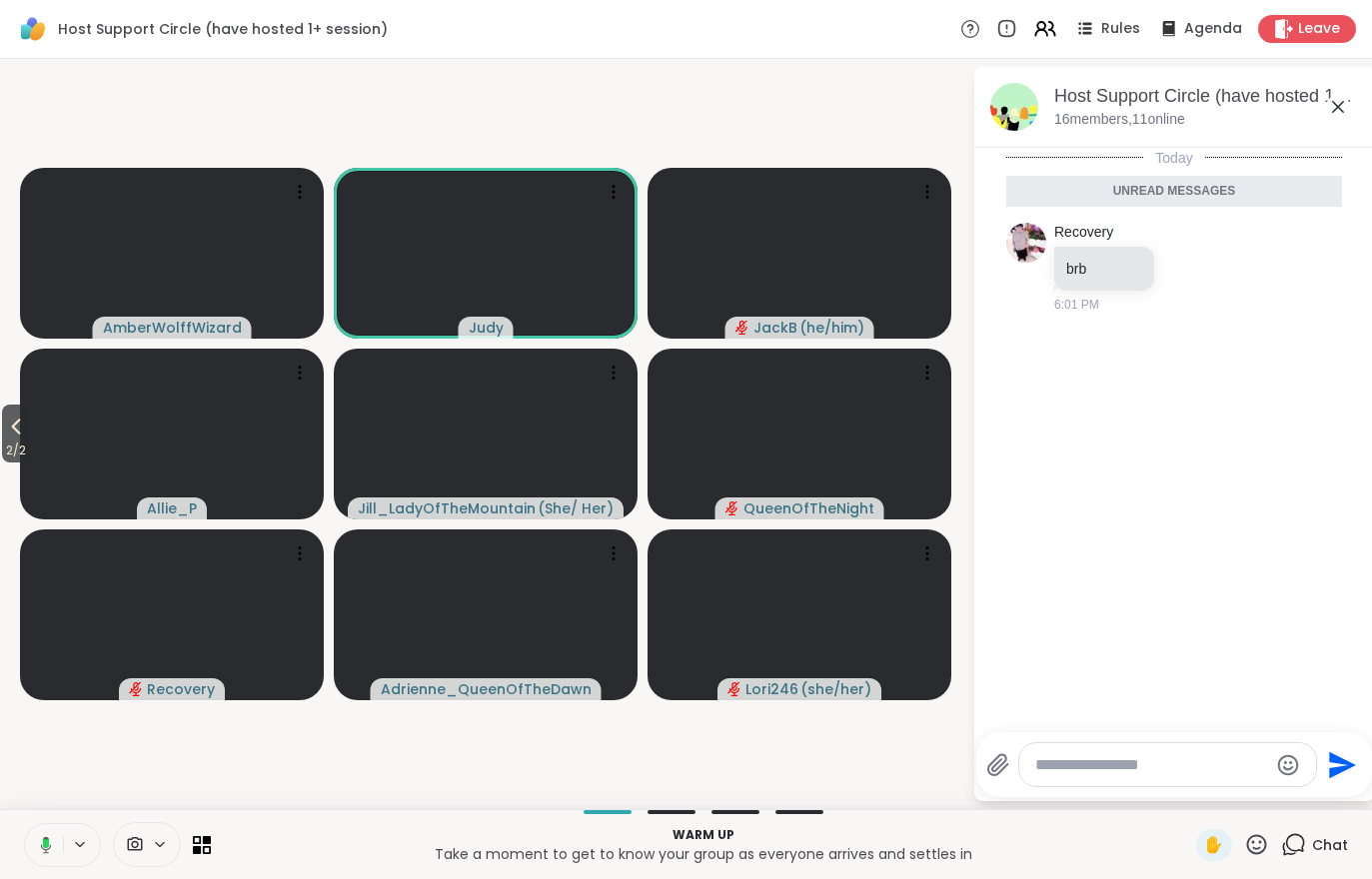 click 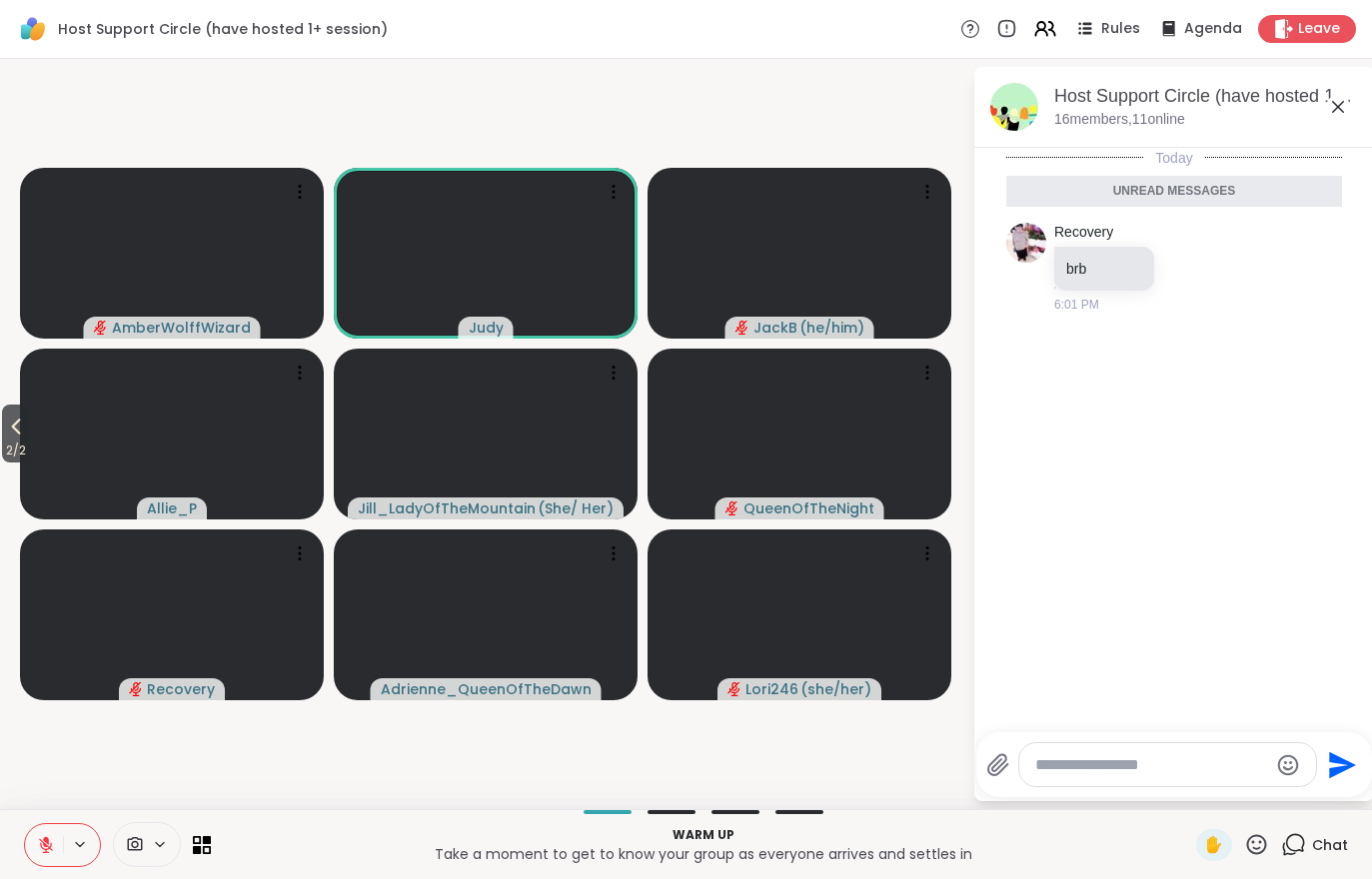 click on "2  /  2" at bounding box center [16, 434] 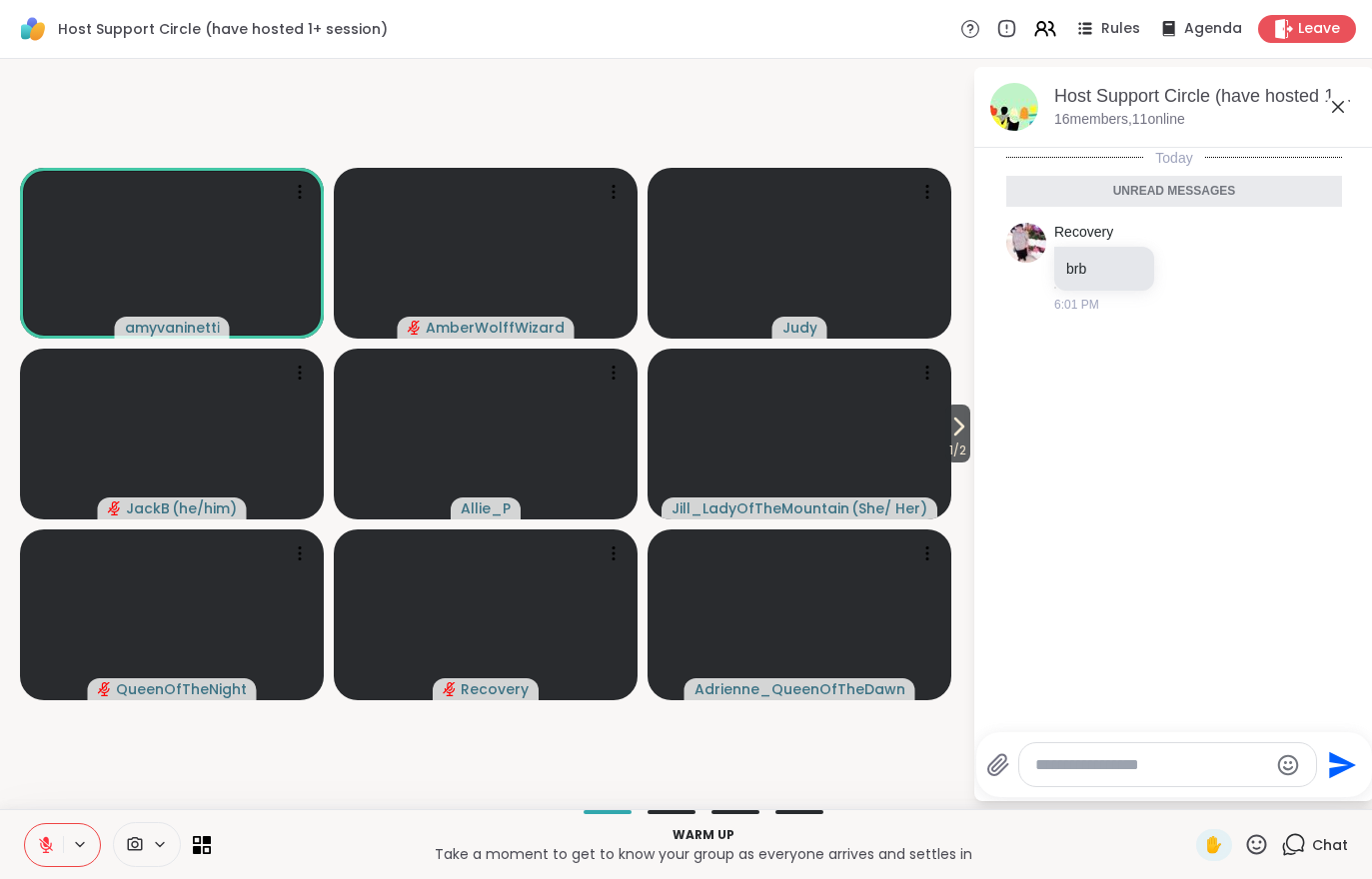 click 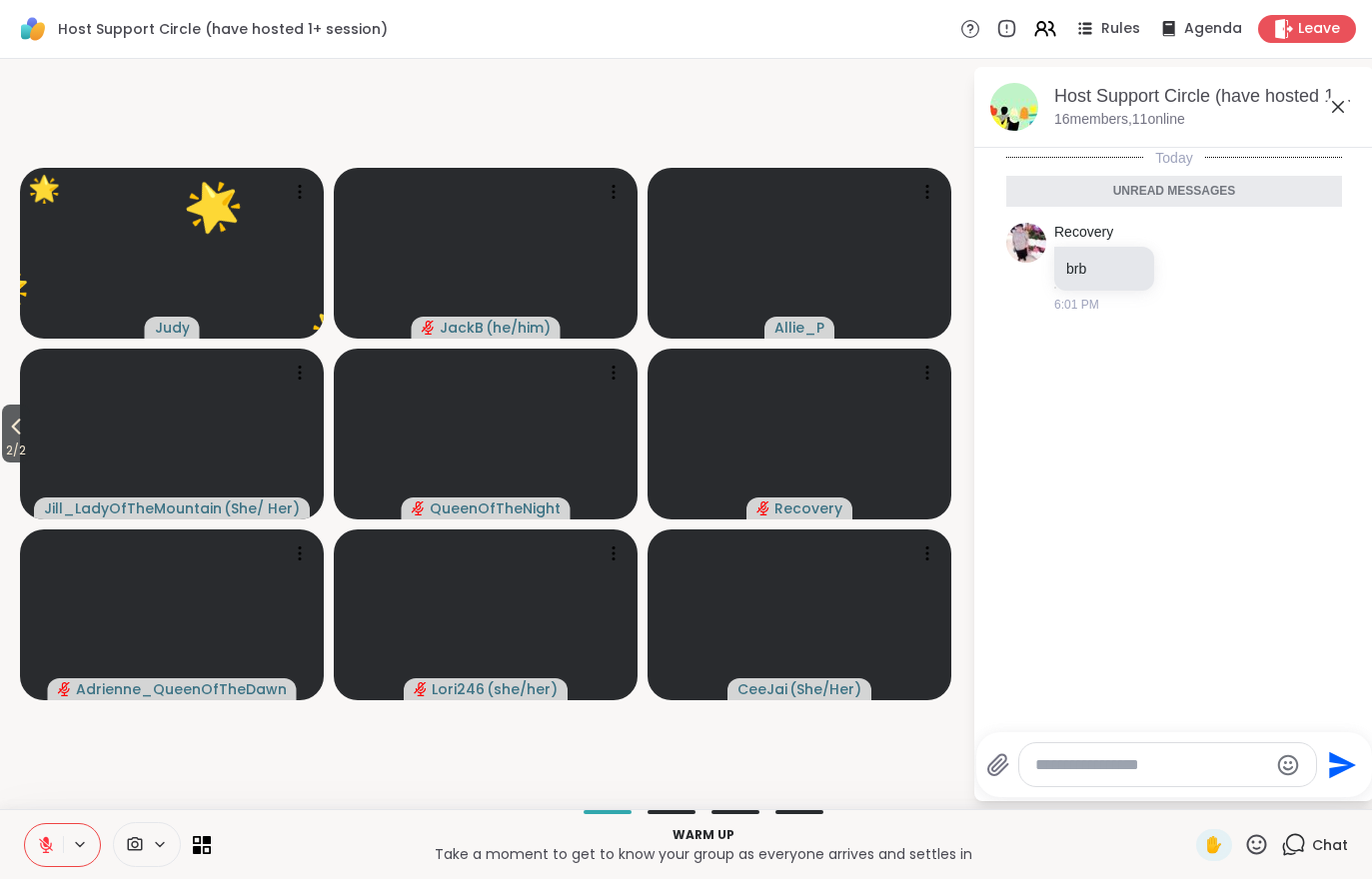 click on "2  /  2" at bounding box center (16, 434) 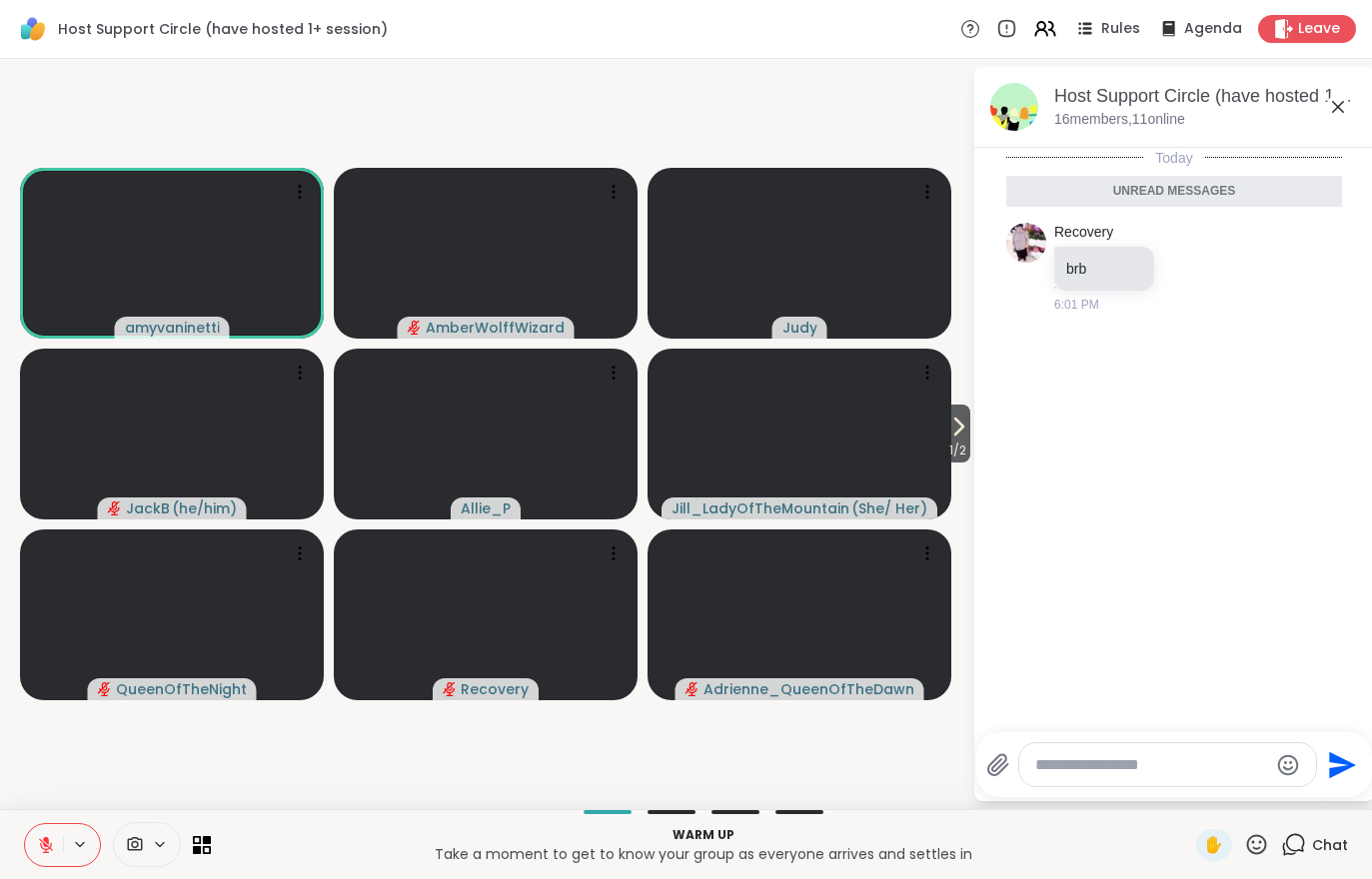 click 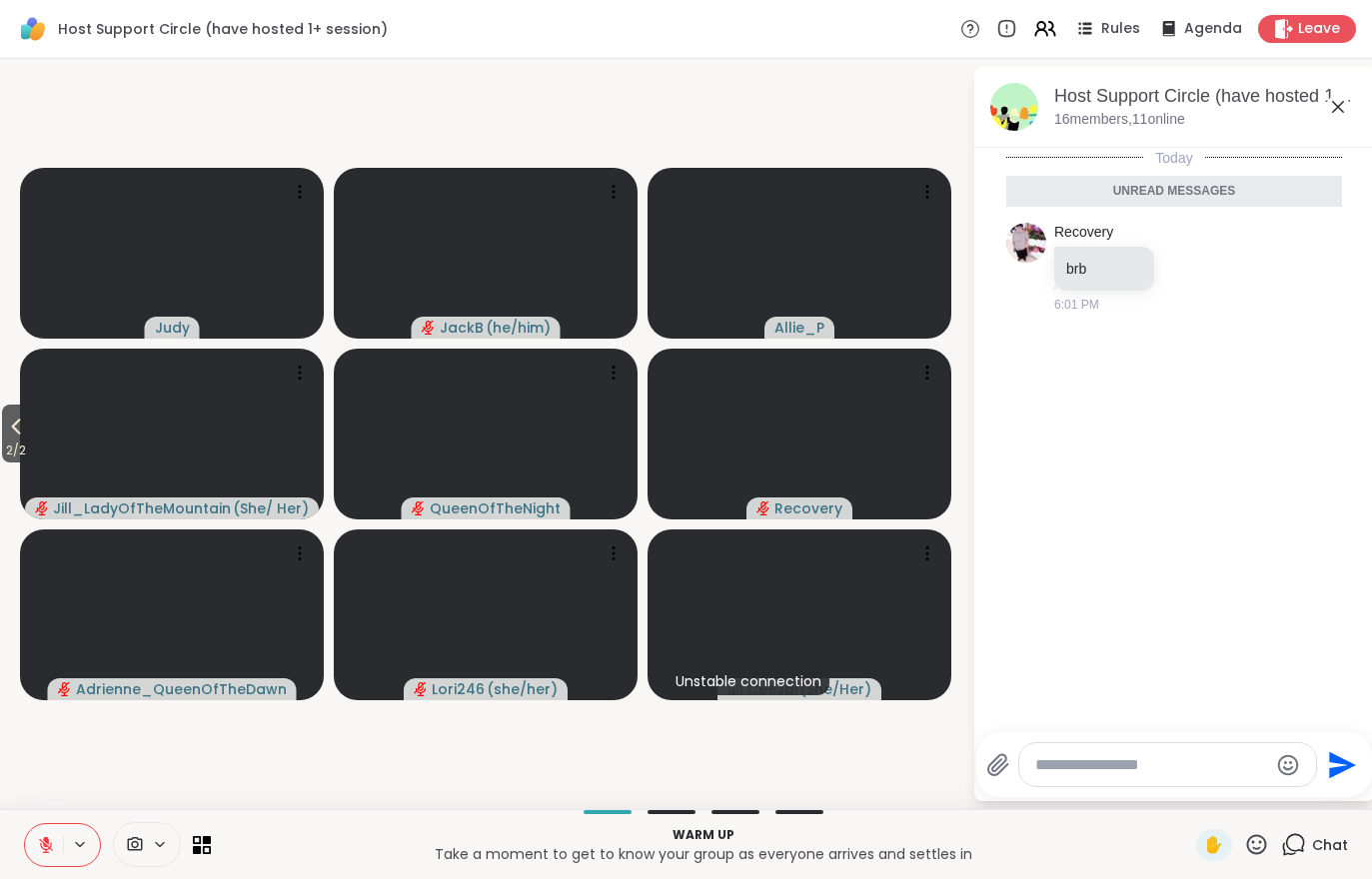 click 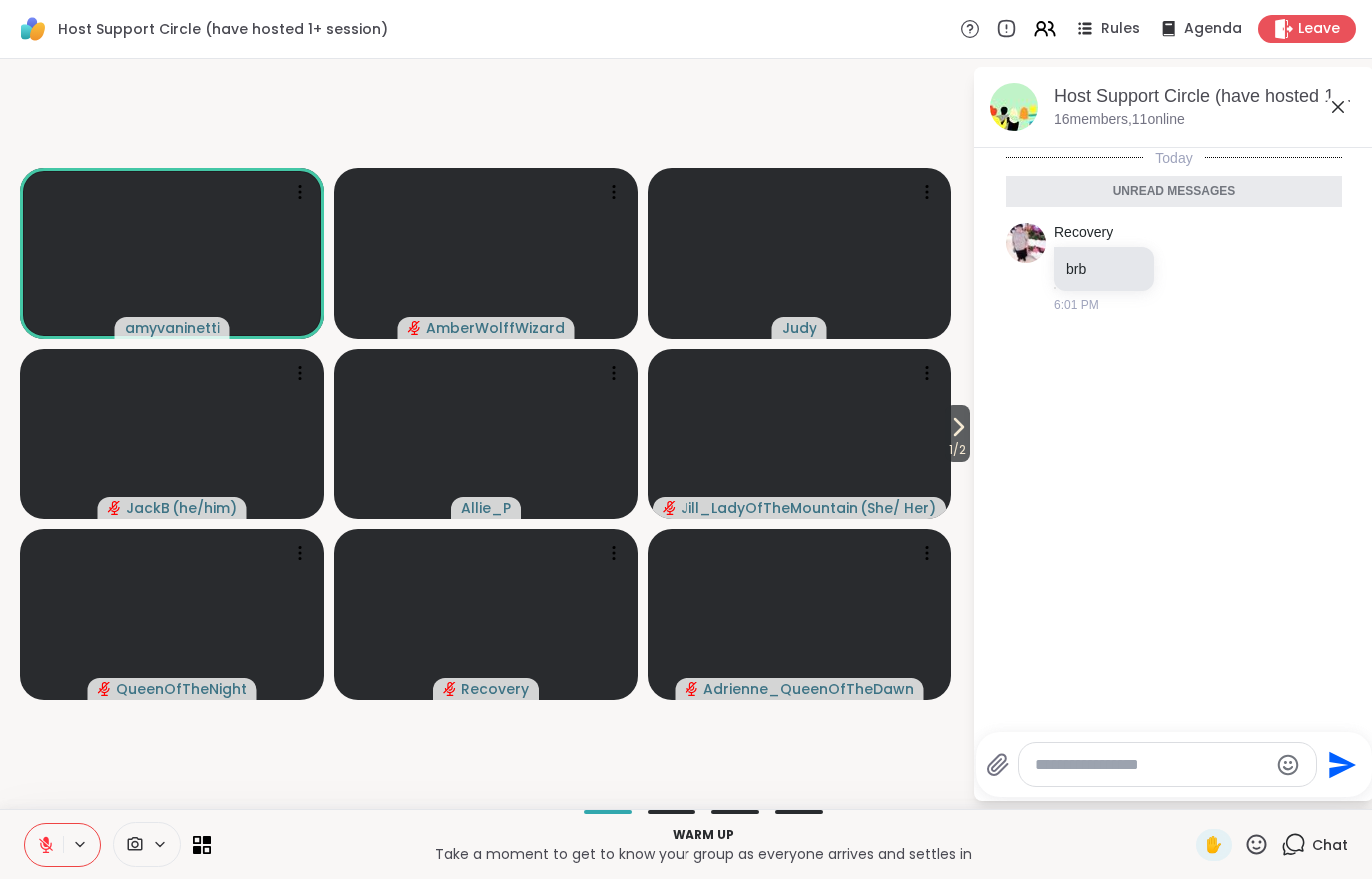 click at bounding box center [172, 434] 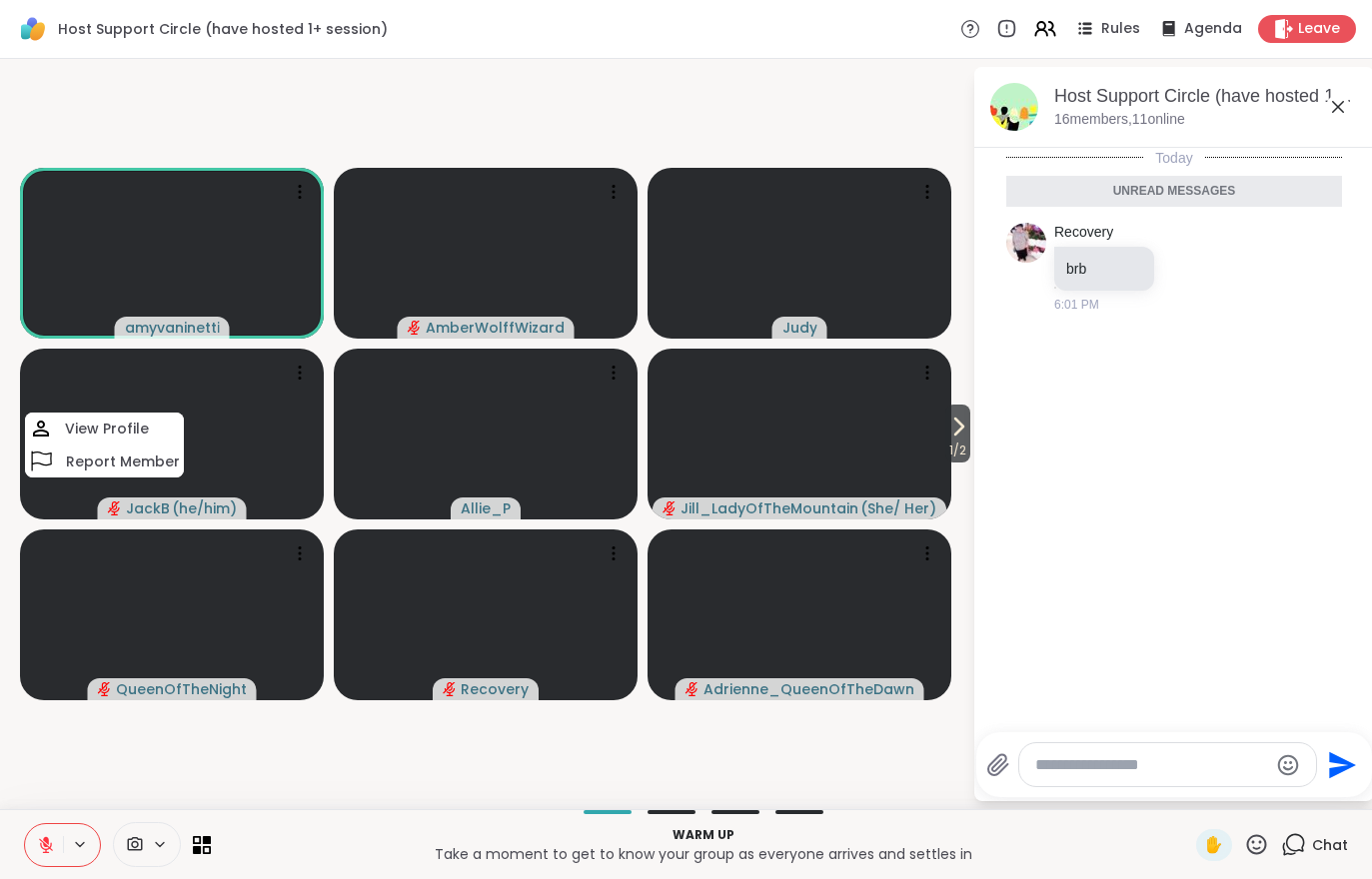click on "1  /  2 [USERNAME] [USERNAME] [FIRST] [USERNAME] ( he/him ) View Profile Report Member [USERNAME] [USERNAME] ( She/ Her ) [USERNAME] Recovery [USERNAME] Host Support Circle (have hosted 1+ session), [MONTH] [DAY] [TIME]  members,  11  online Today Unread messages Recovery brb [TIME] Send" at bounding box center [686, 434] 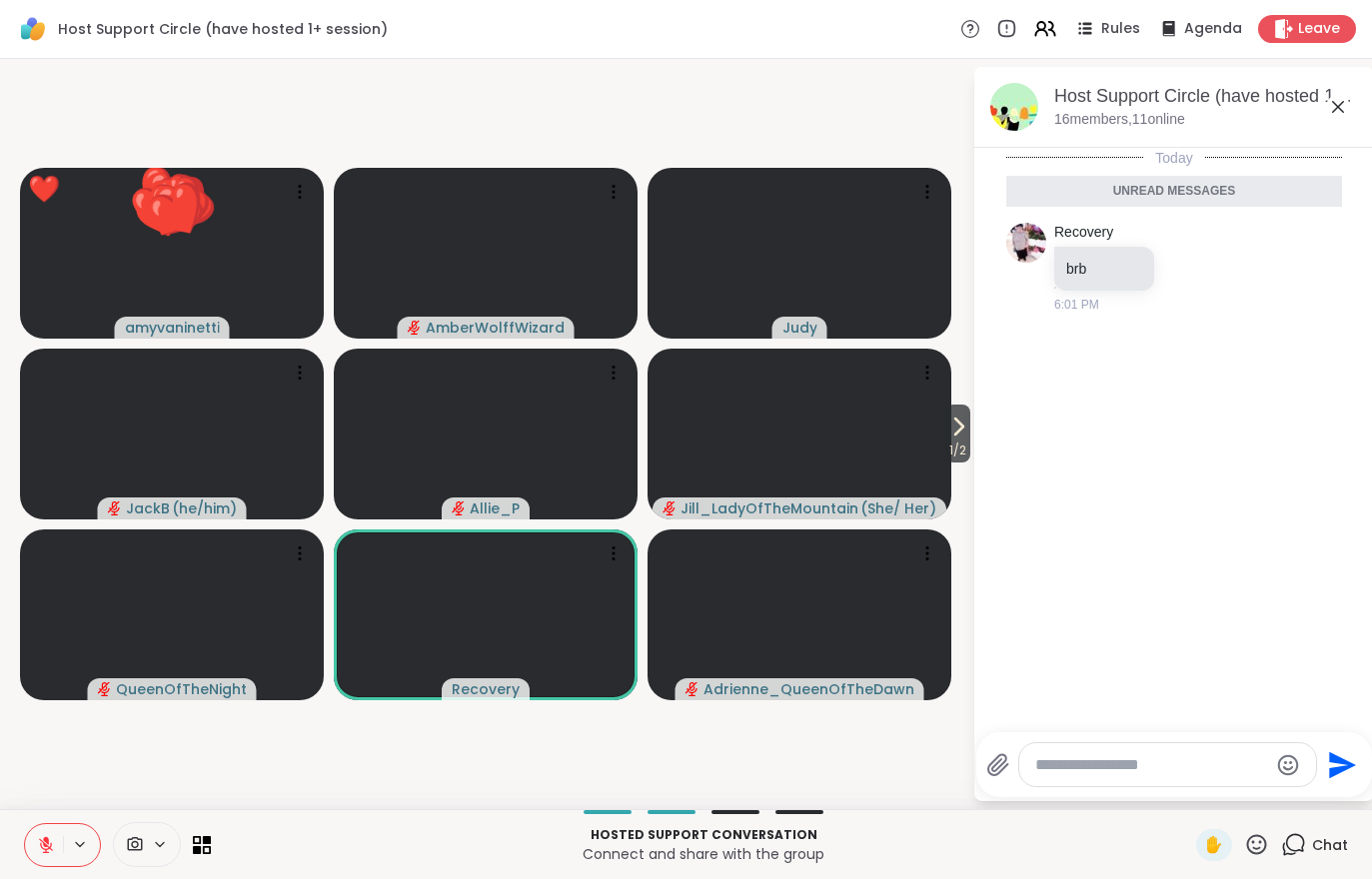 click at bounding box center [486, 614] 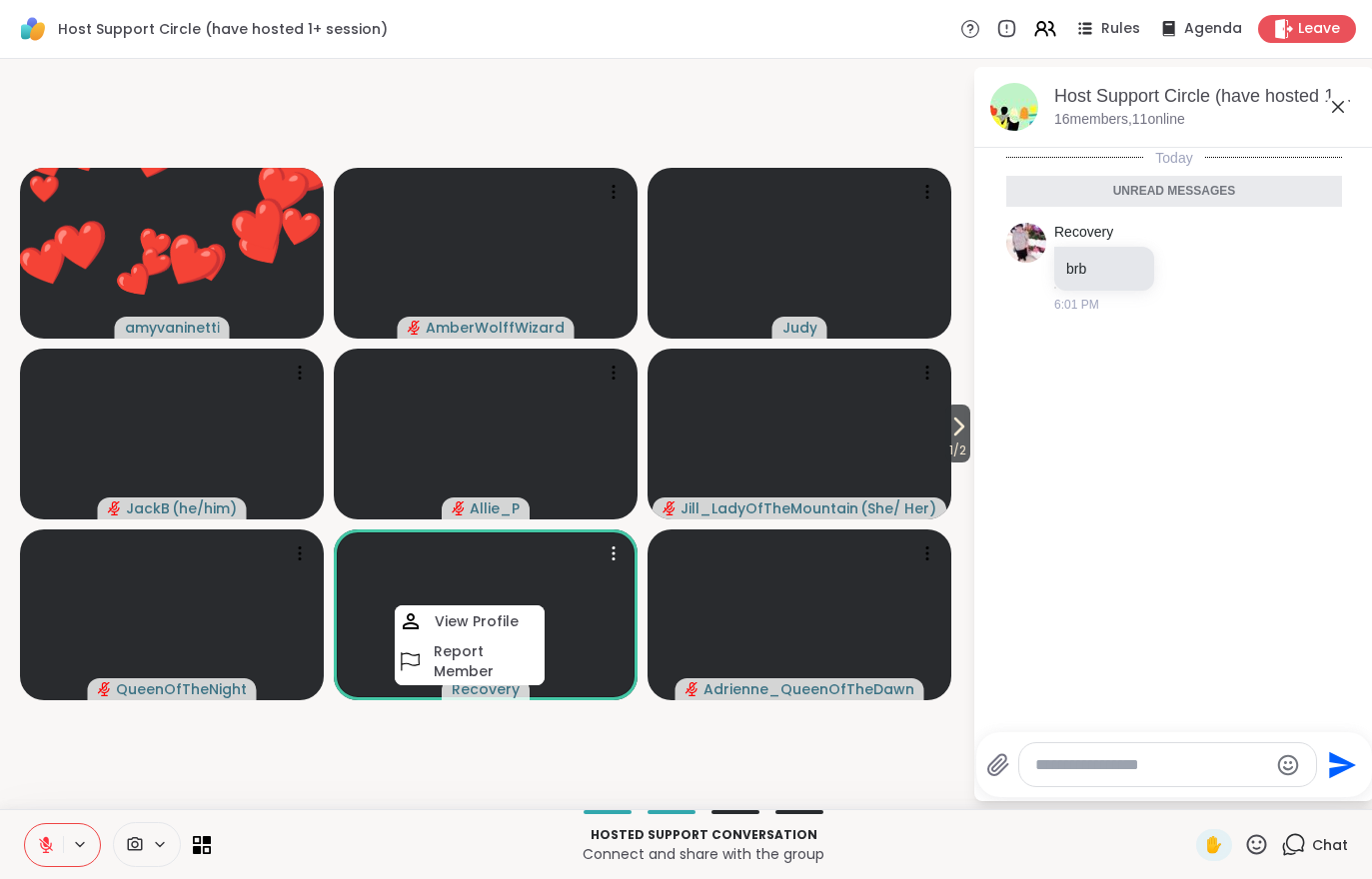 click on "View Profile" at bounding box center (477, 621) 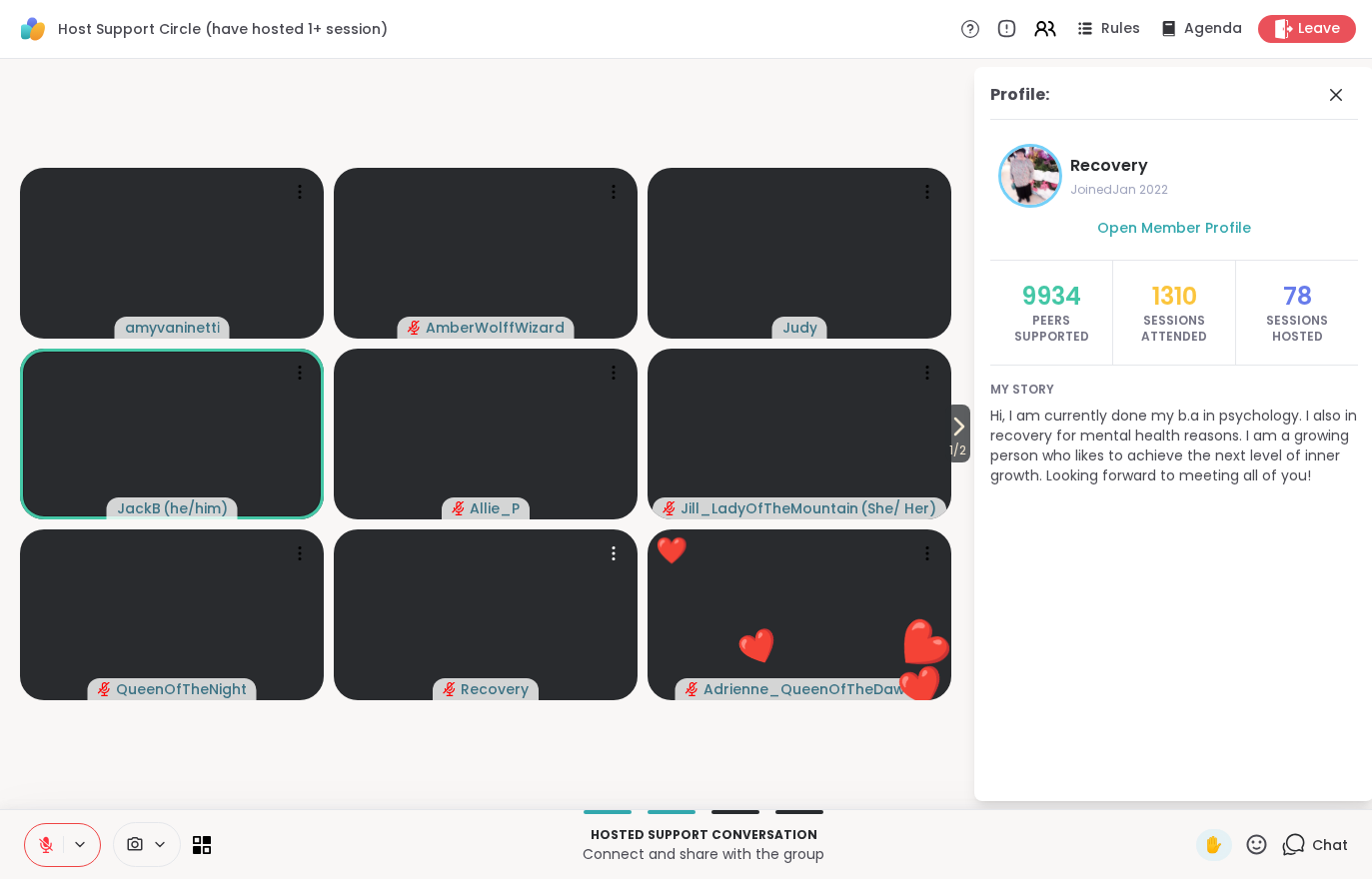 click at bounding box center [486, 253] 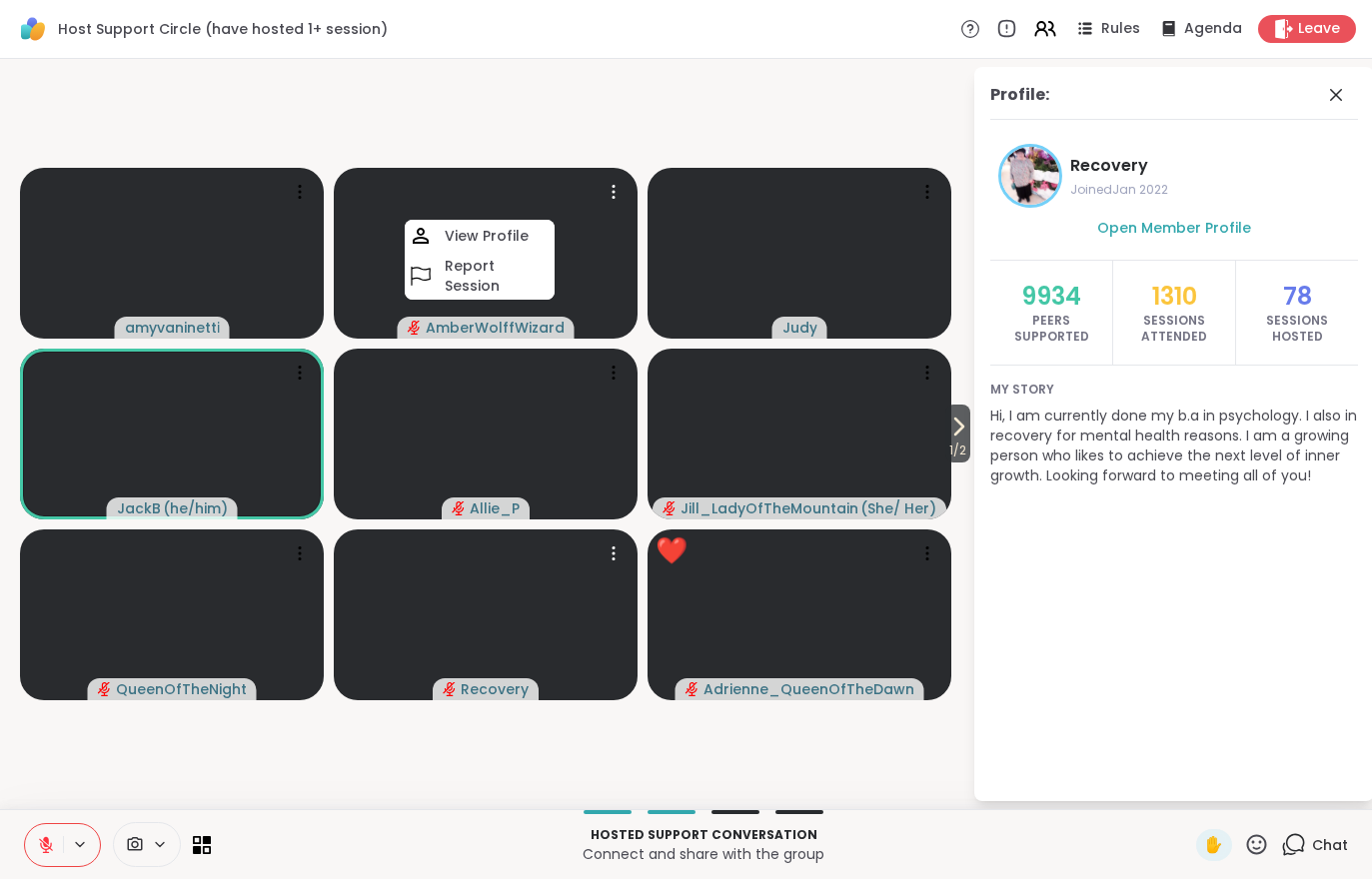 click on "View Profile" at bounding box center (487, 236) 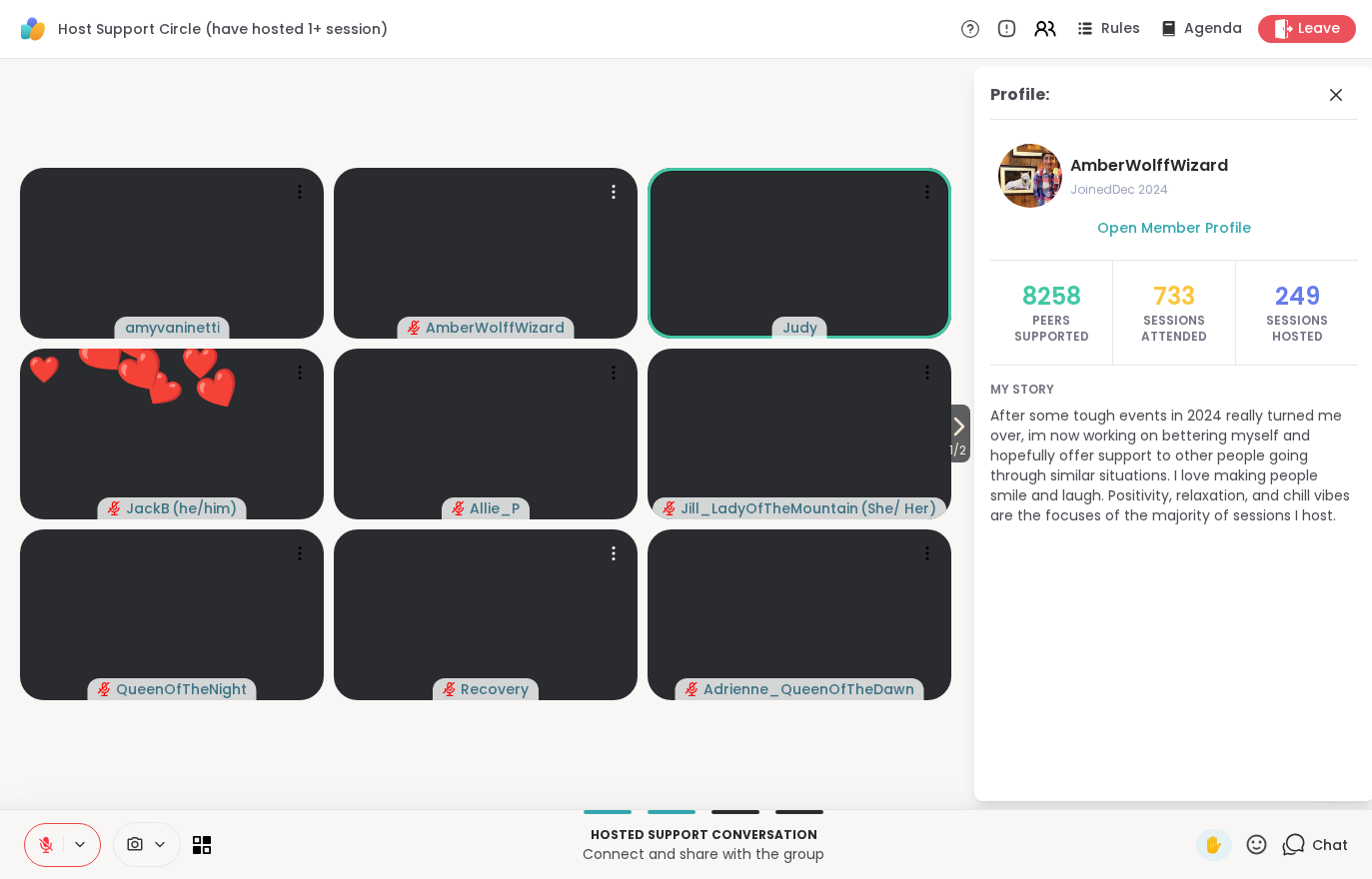 click at bounding box center [799, 253] 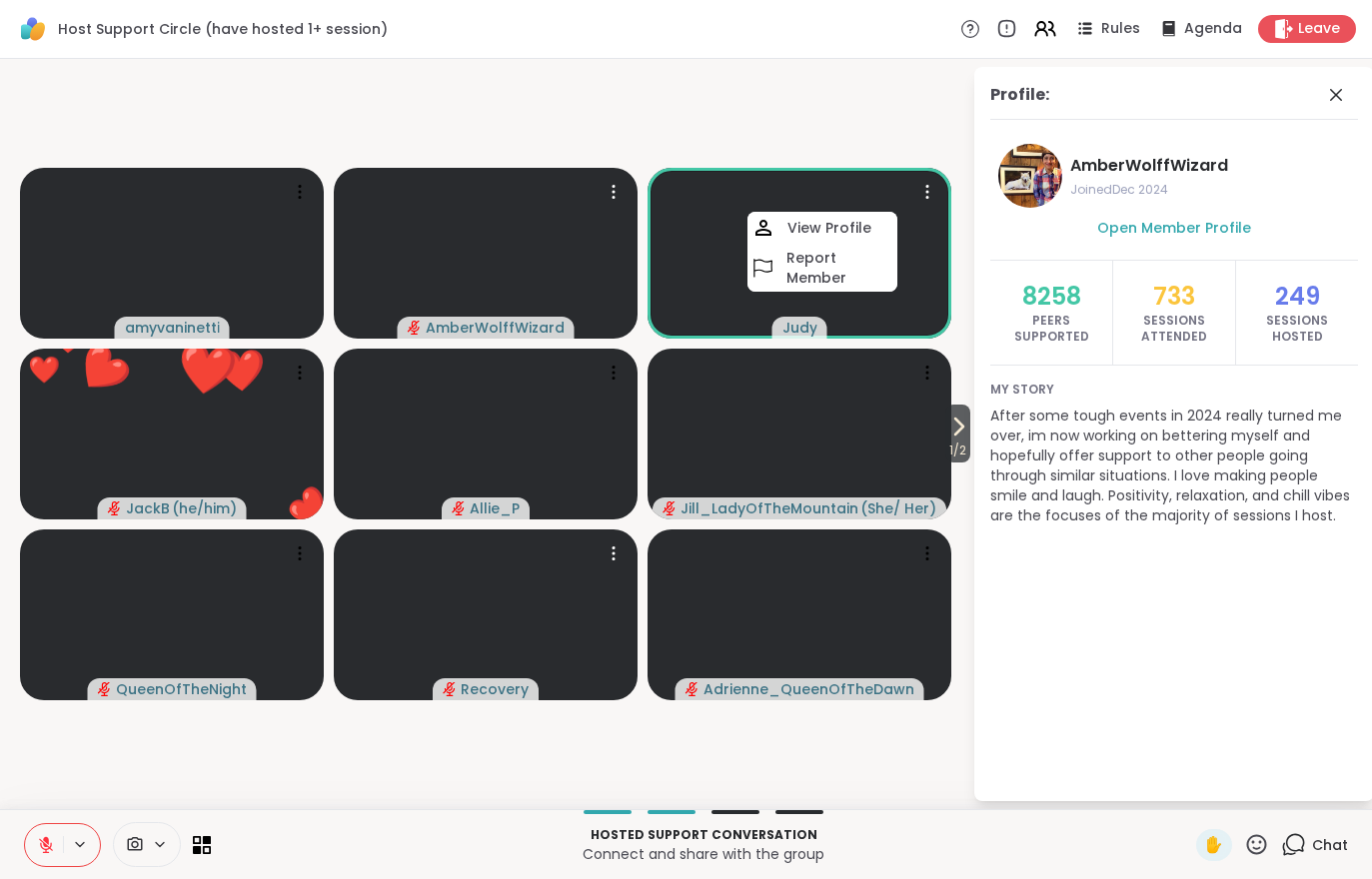 click on "View Profile" at bounding box center [829, 228] 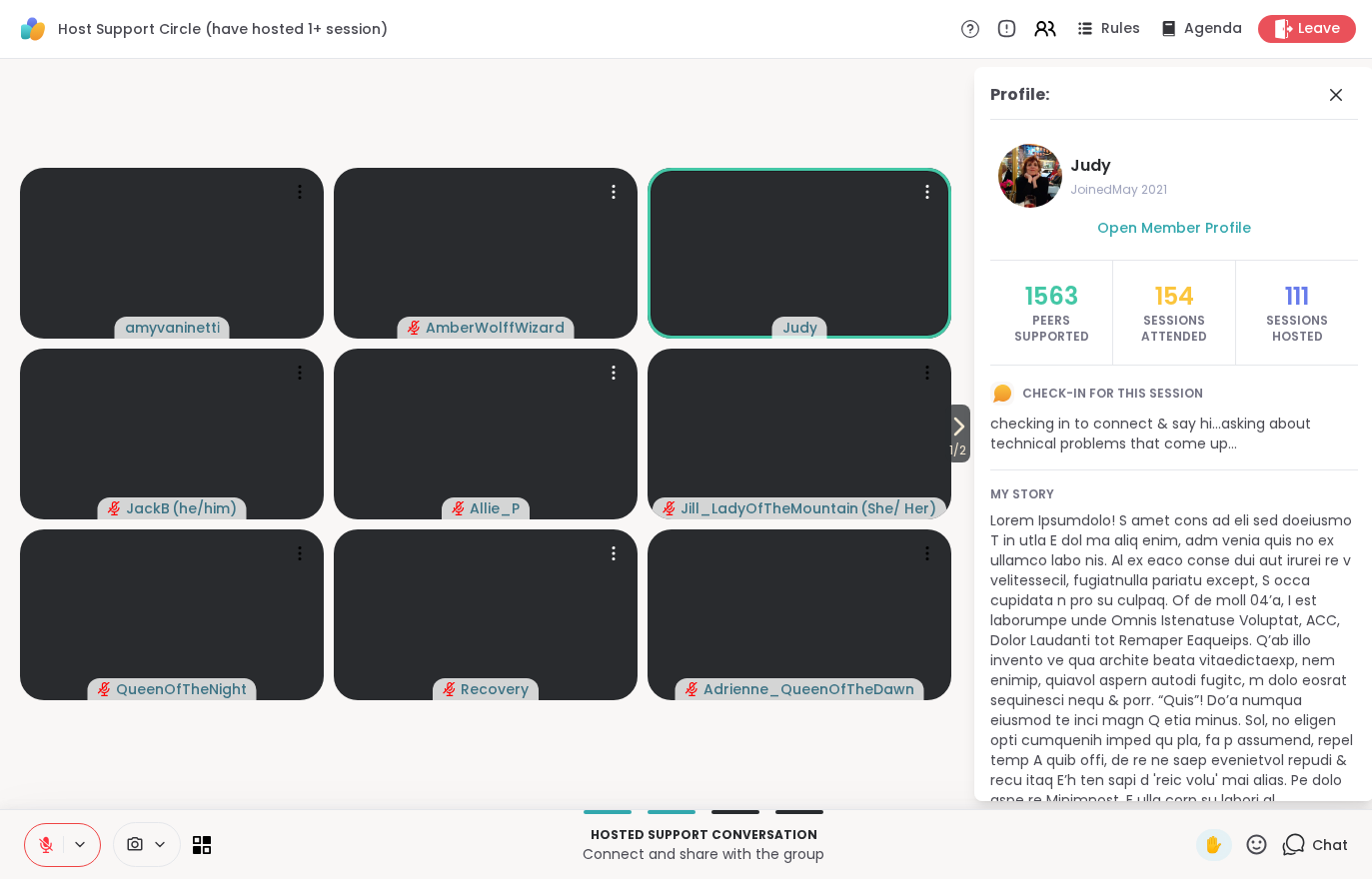 click at bounding box center (486, 434) 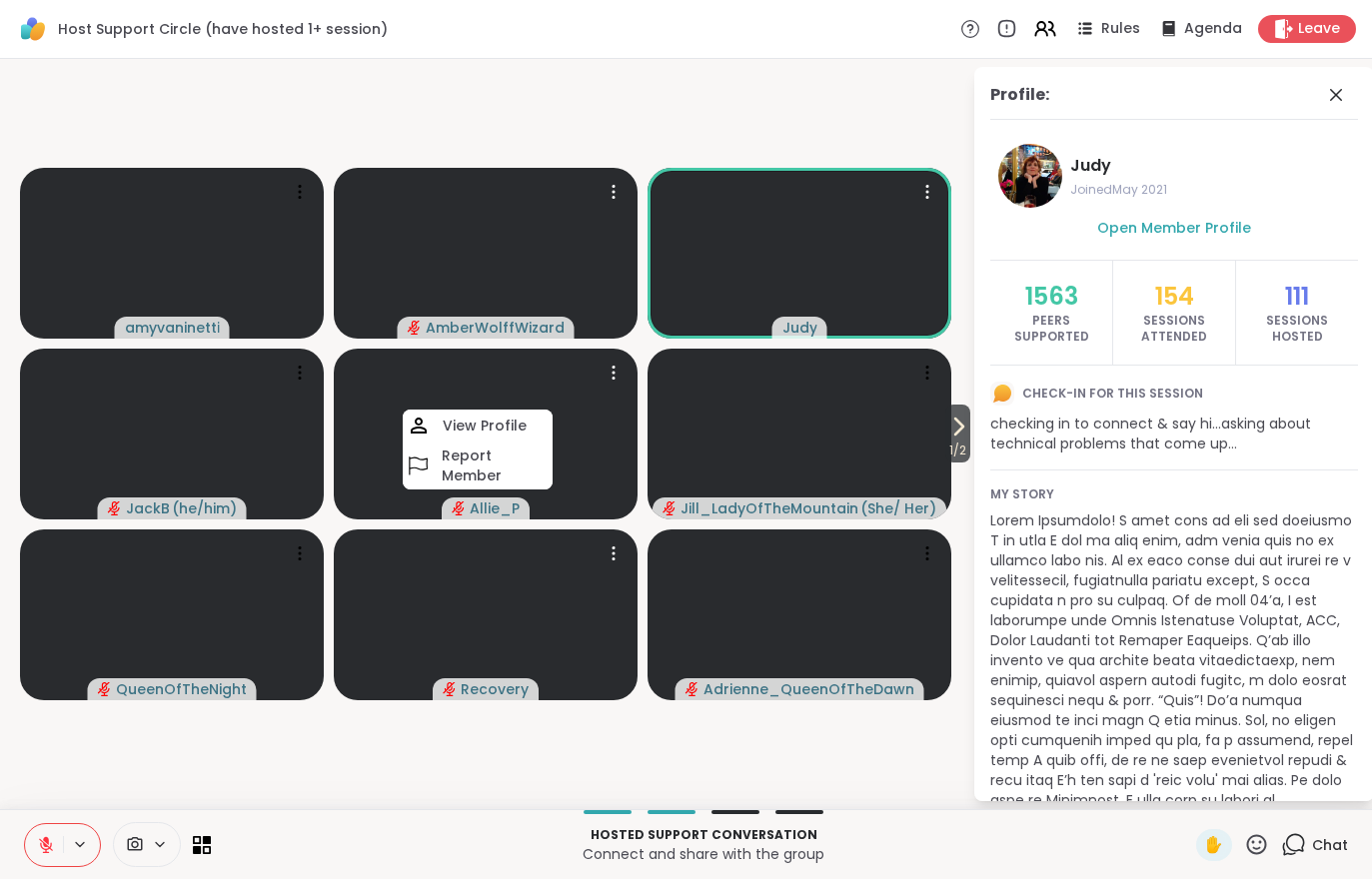 click on "View Profile" at bounding box center (485, 426) 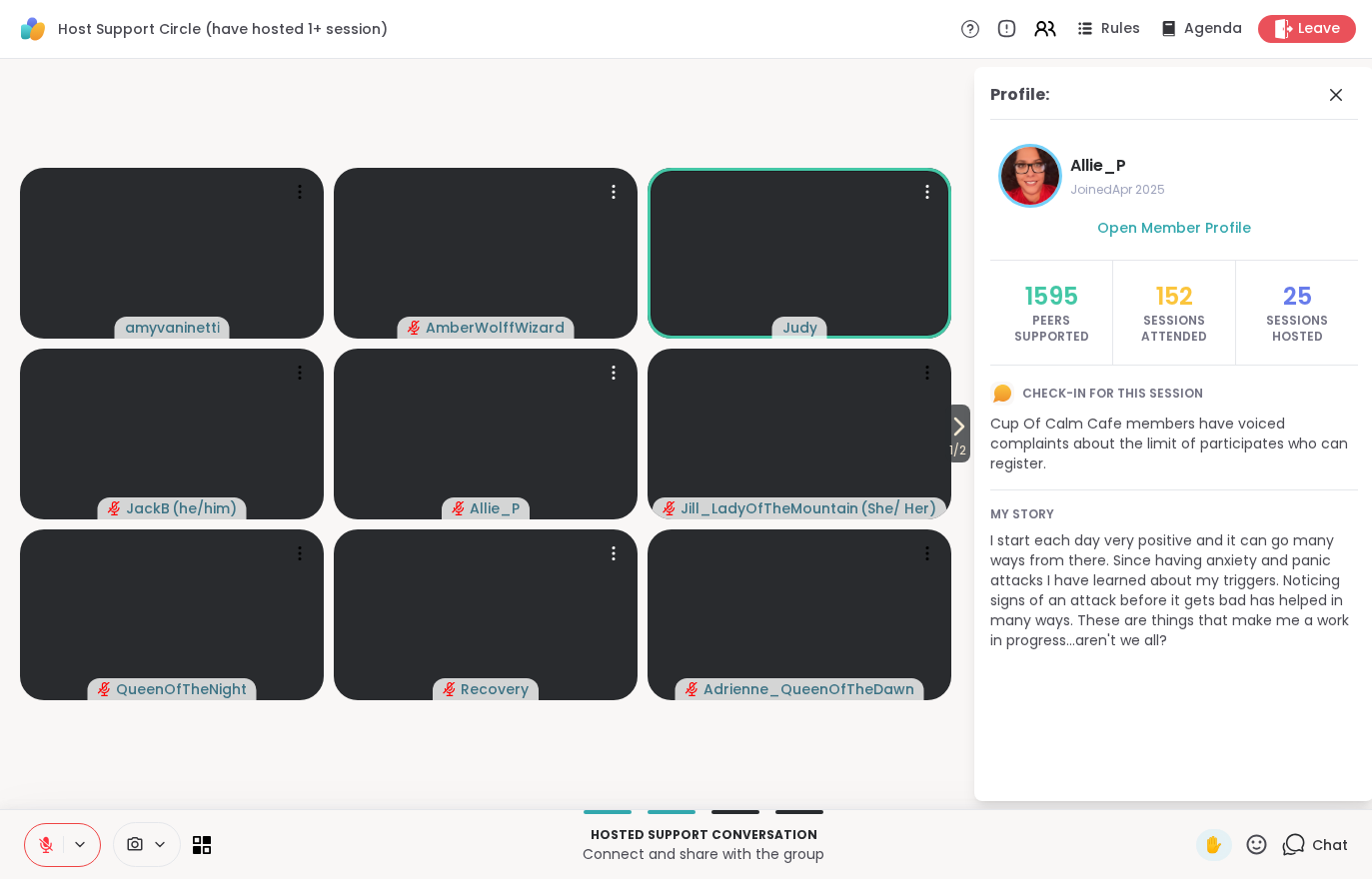 click on "1  /  2" at bounding box center [957, 450] 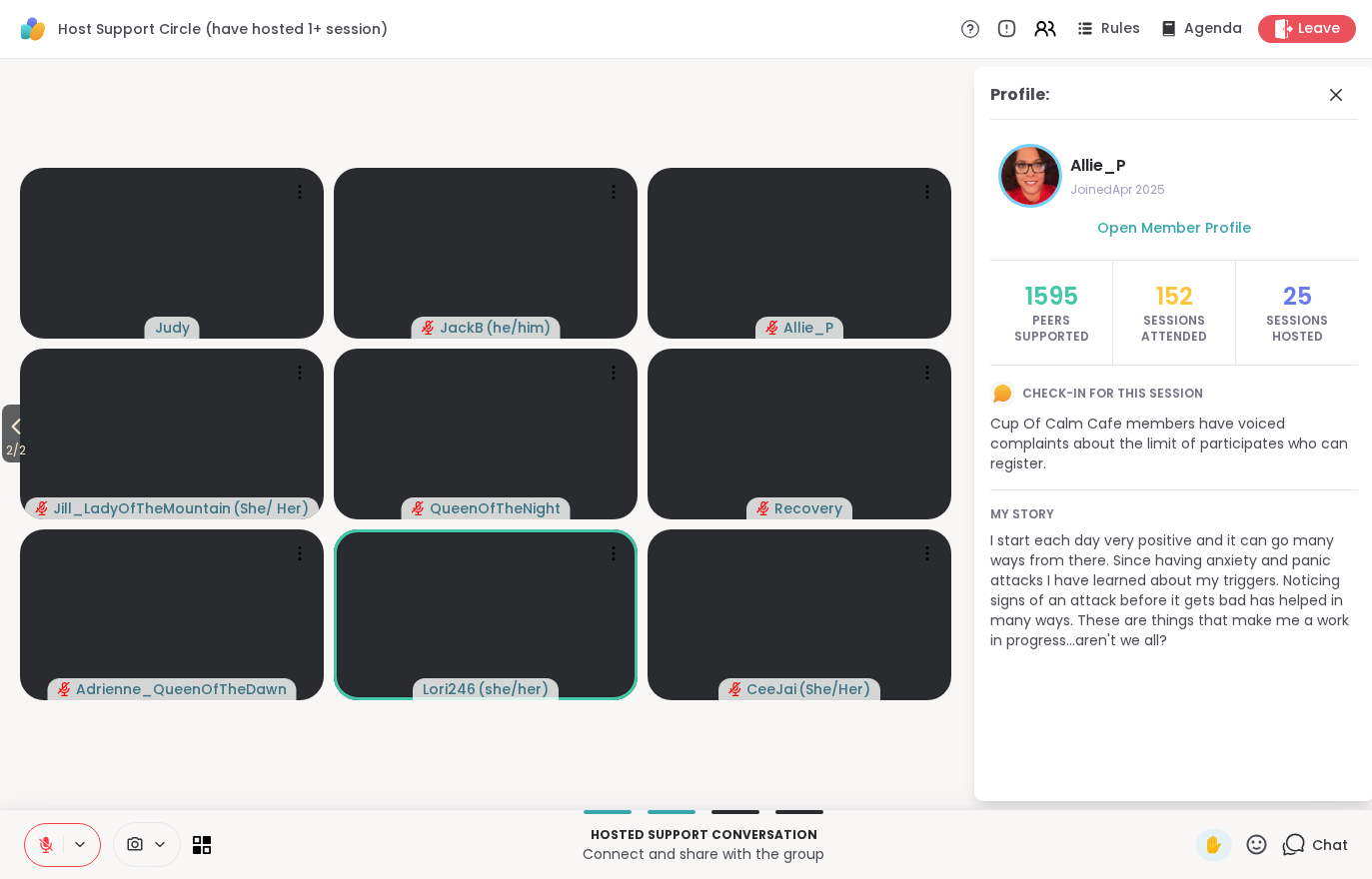 click 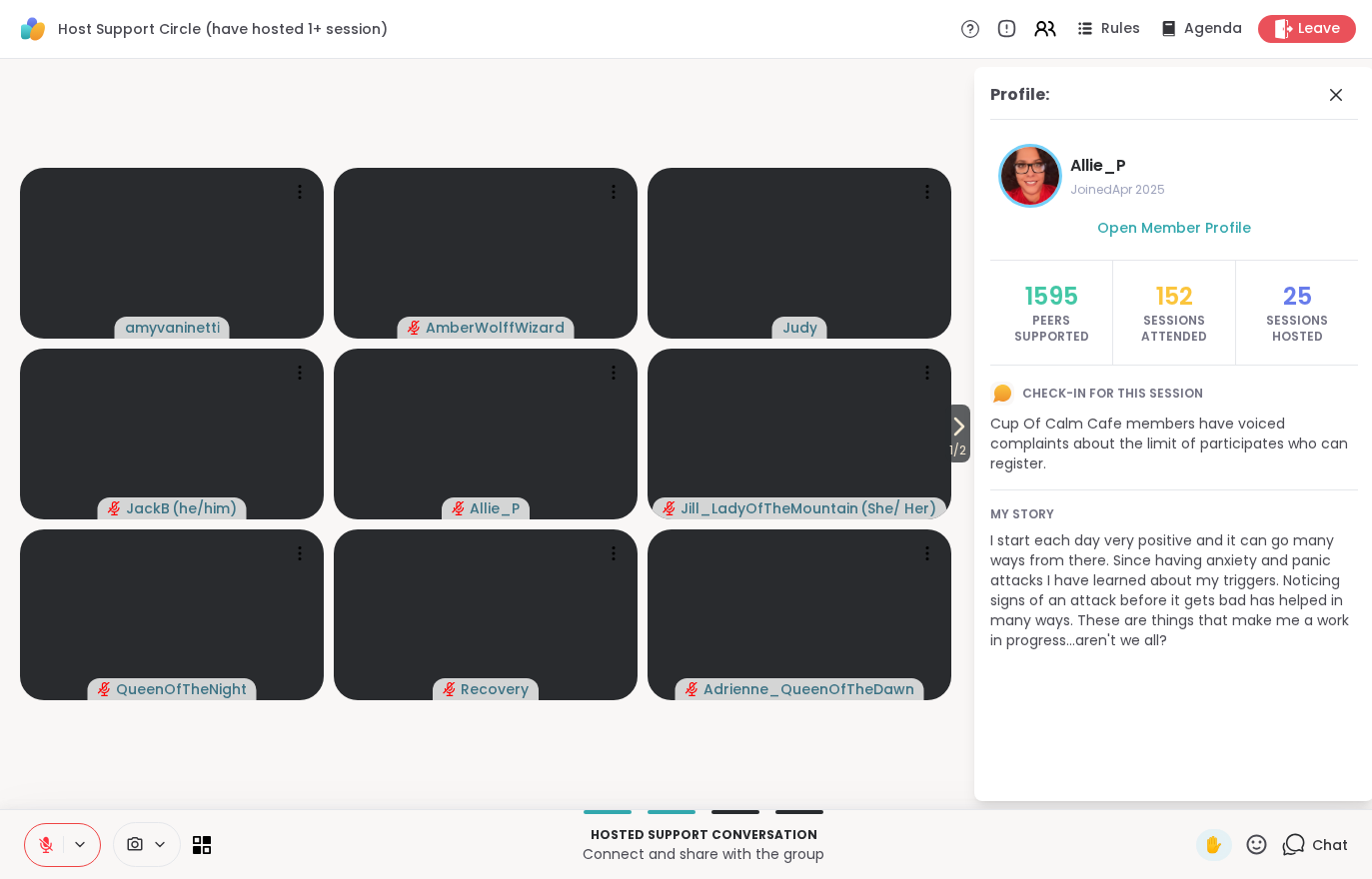 click 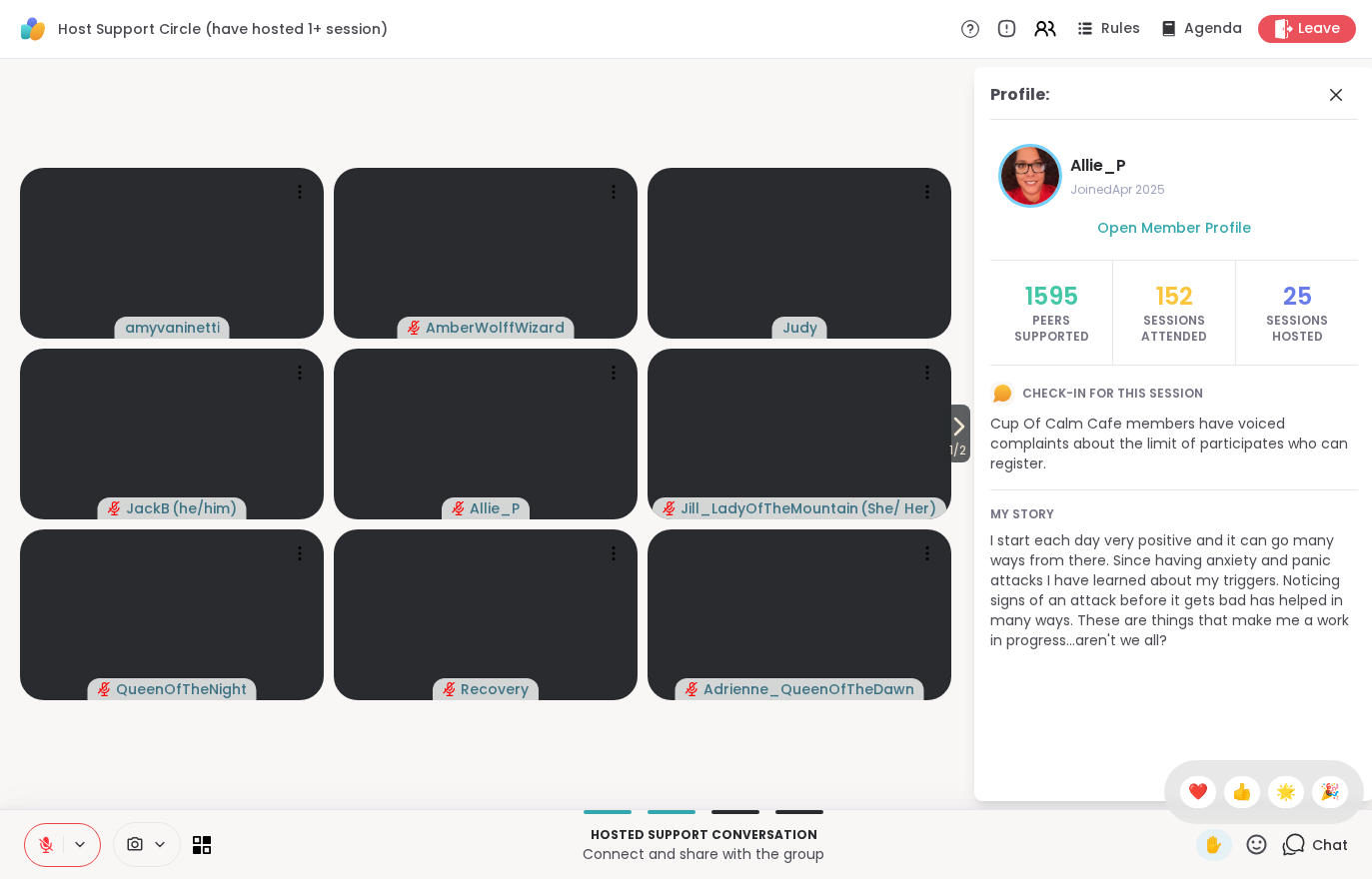 click on "❤️" at bounding box center [1198, 792] 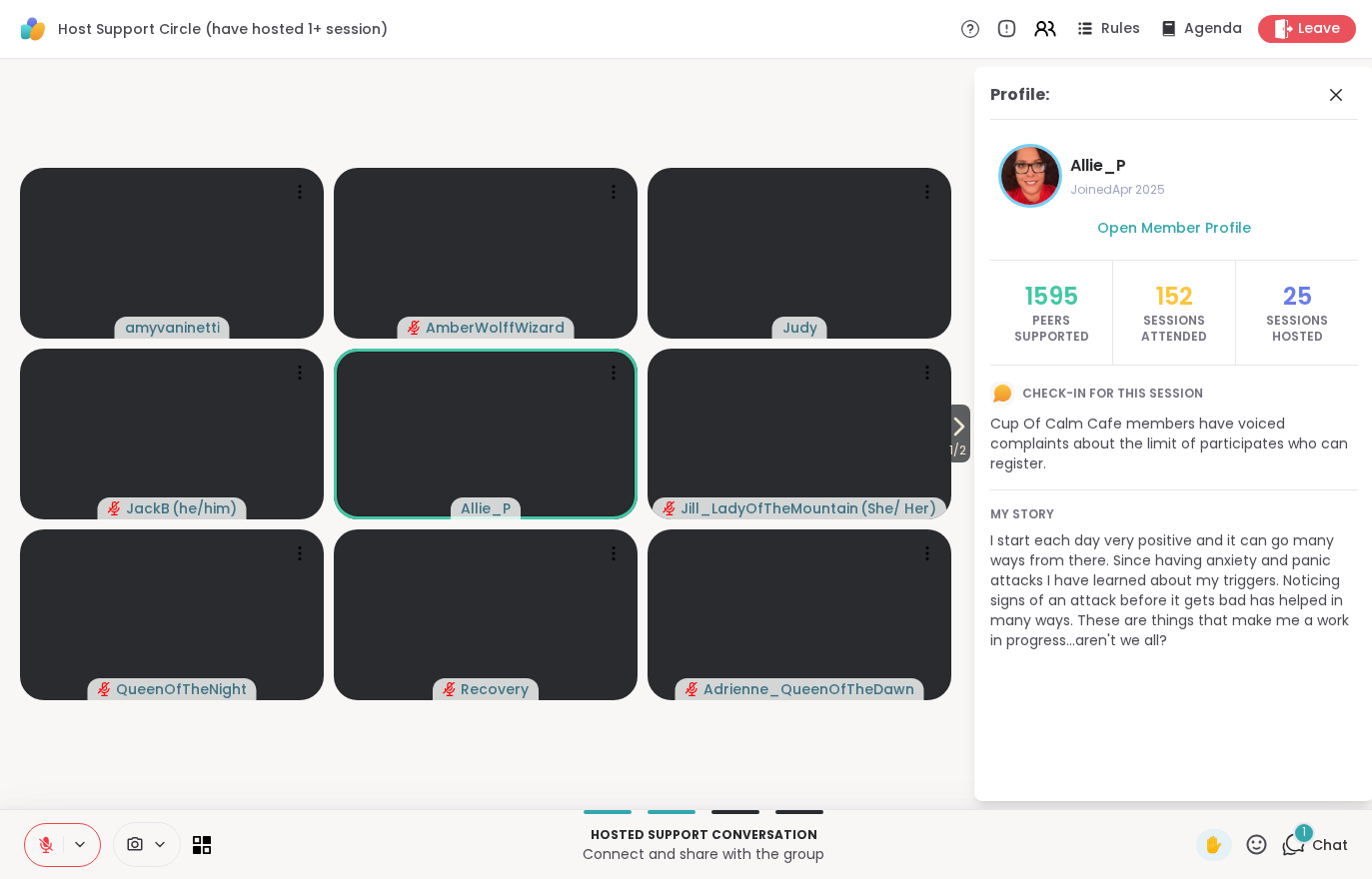 click on "1  /  2" at bounding box center (957, 450) 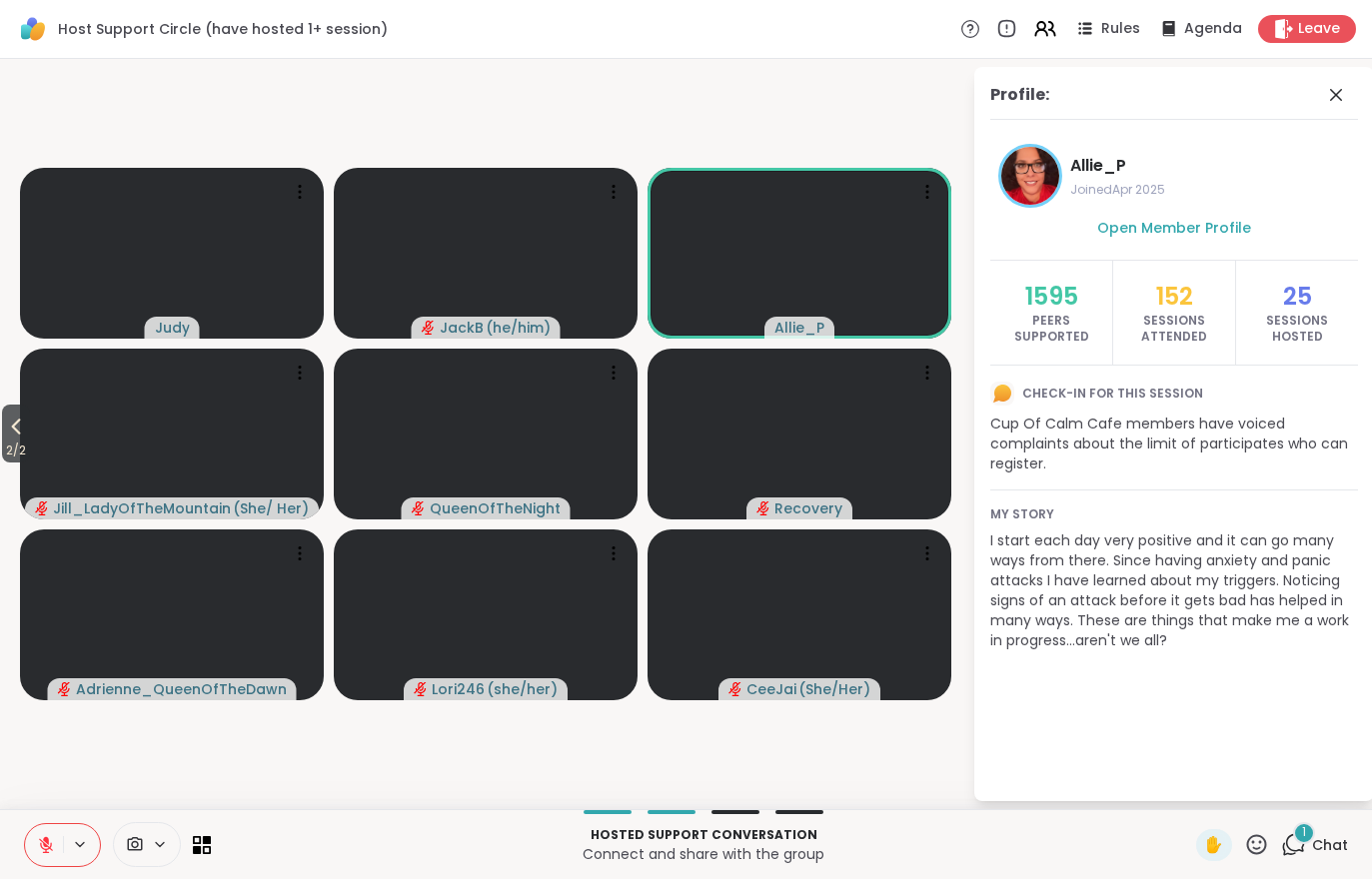 click on "2  /  2" at bounding box center [16, 450] 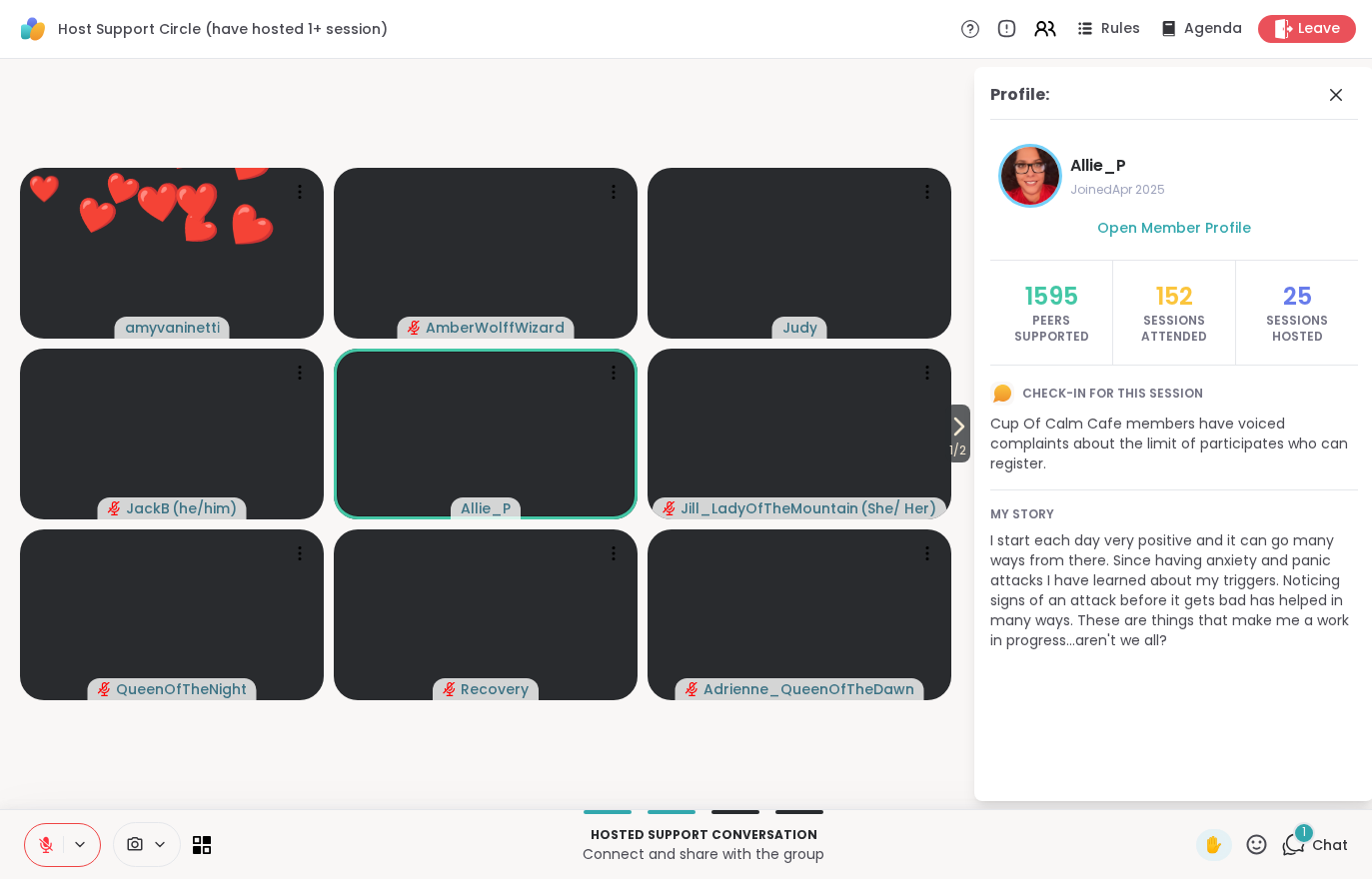 click 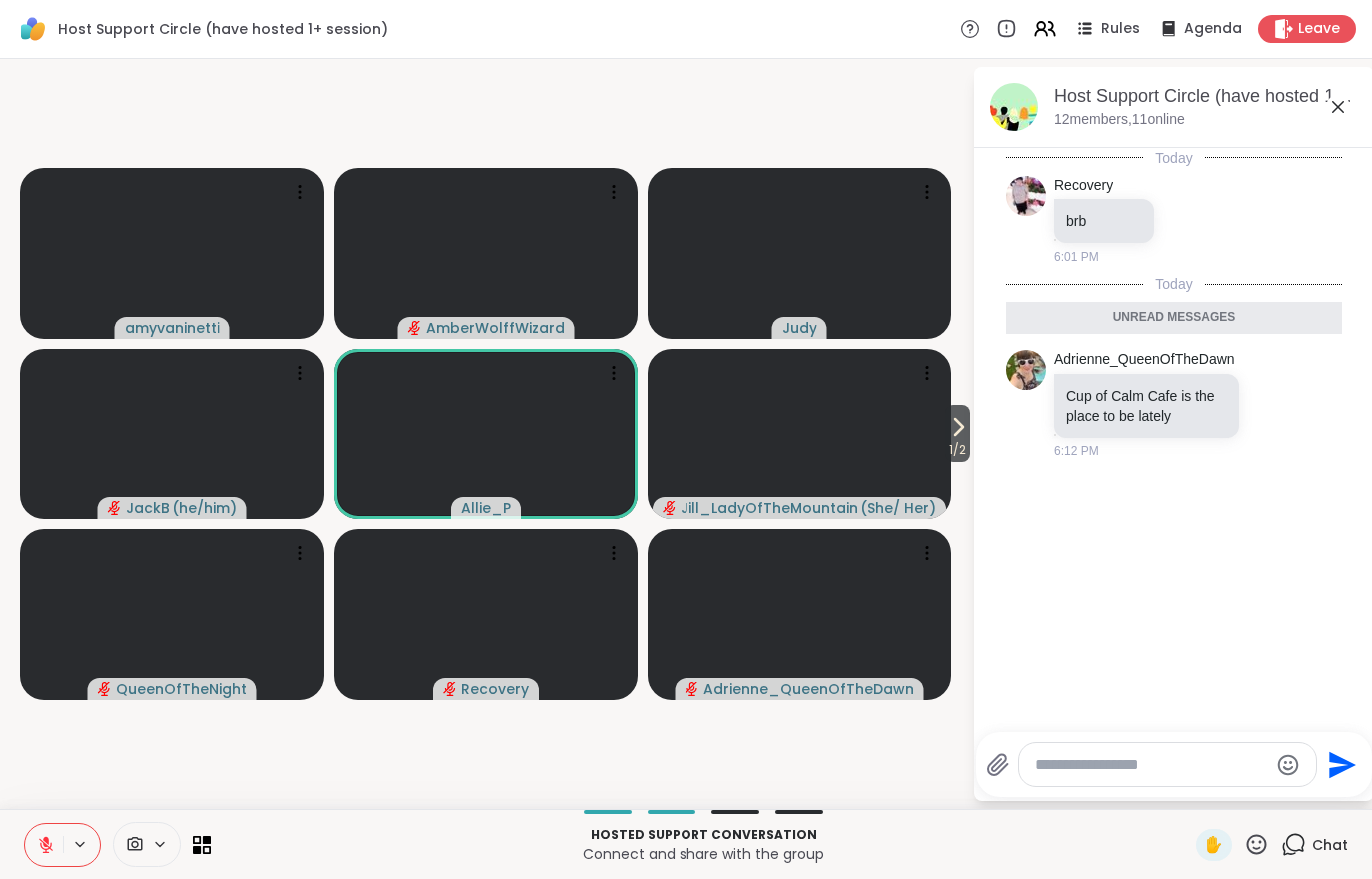 click 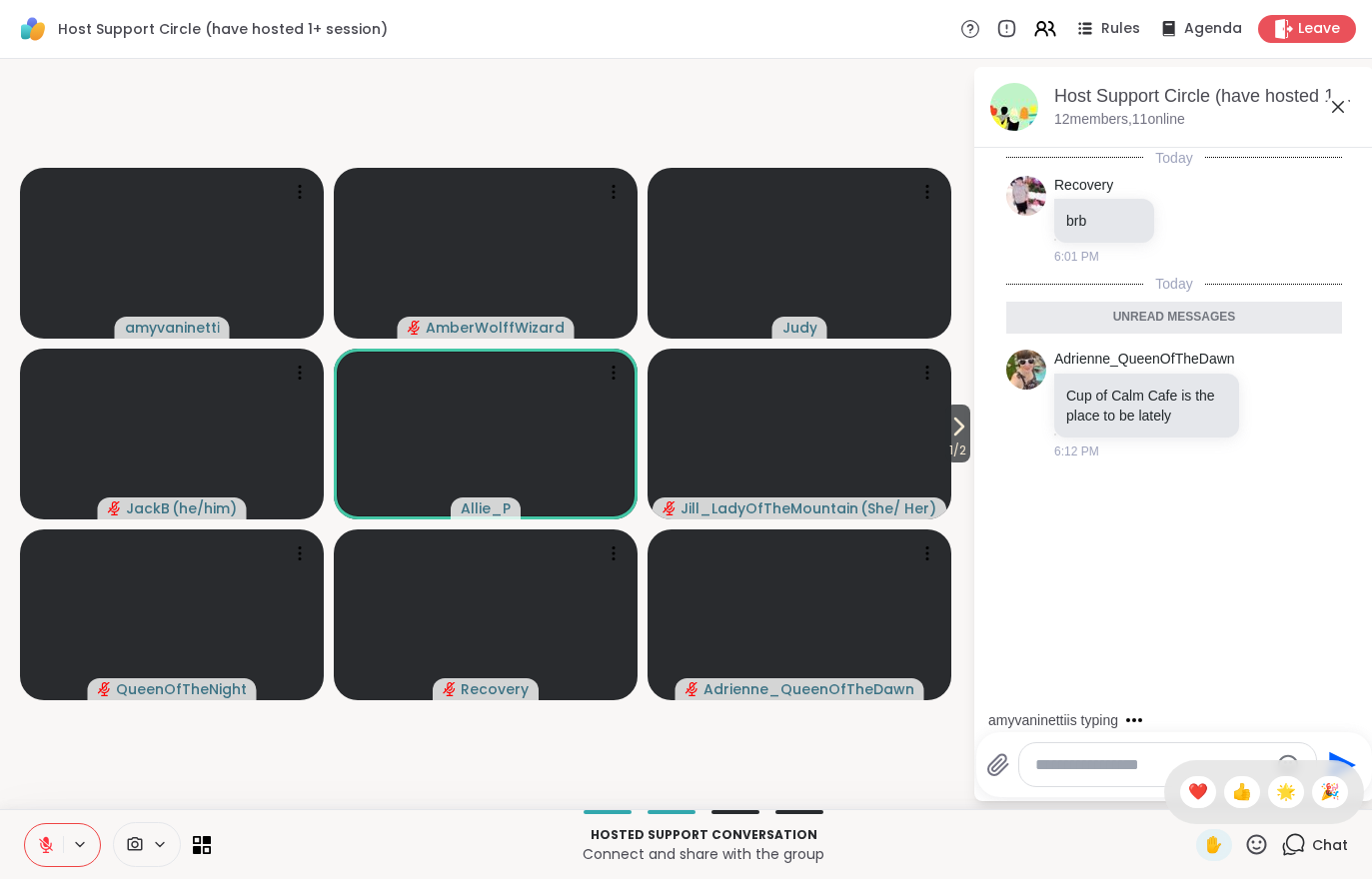 click on "❤️" at bounding box center (1198, 792) 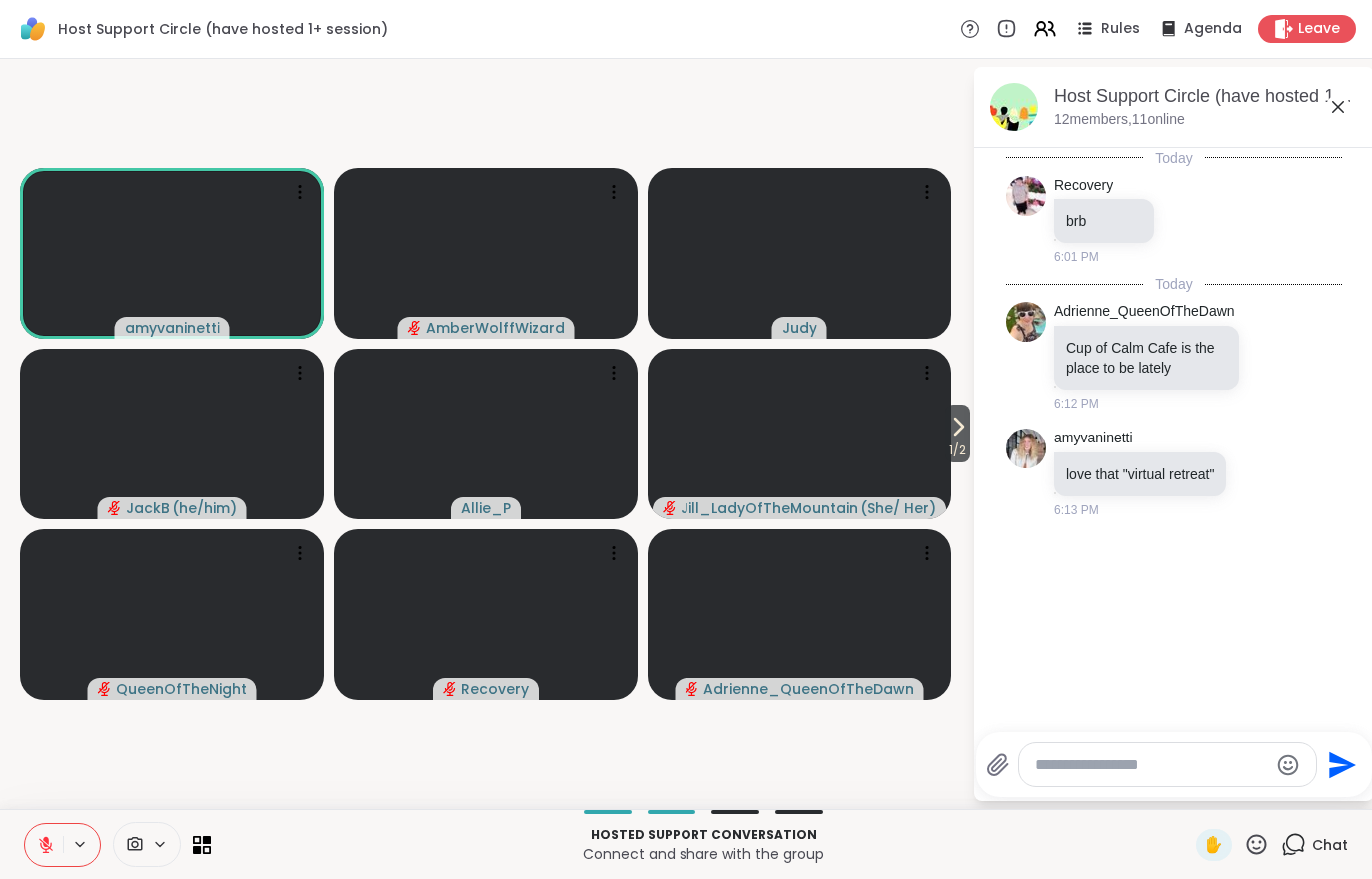 click 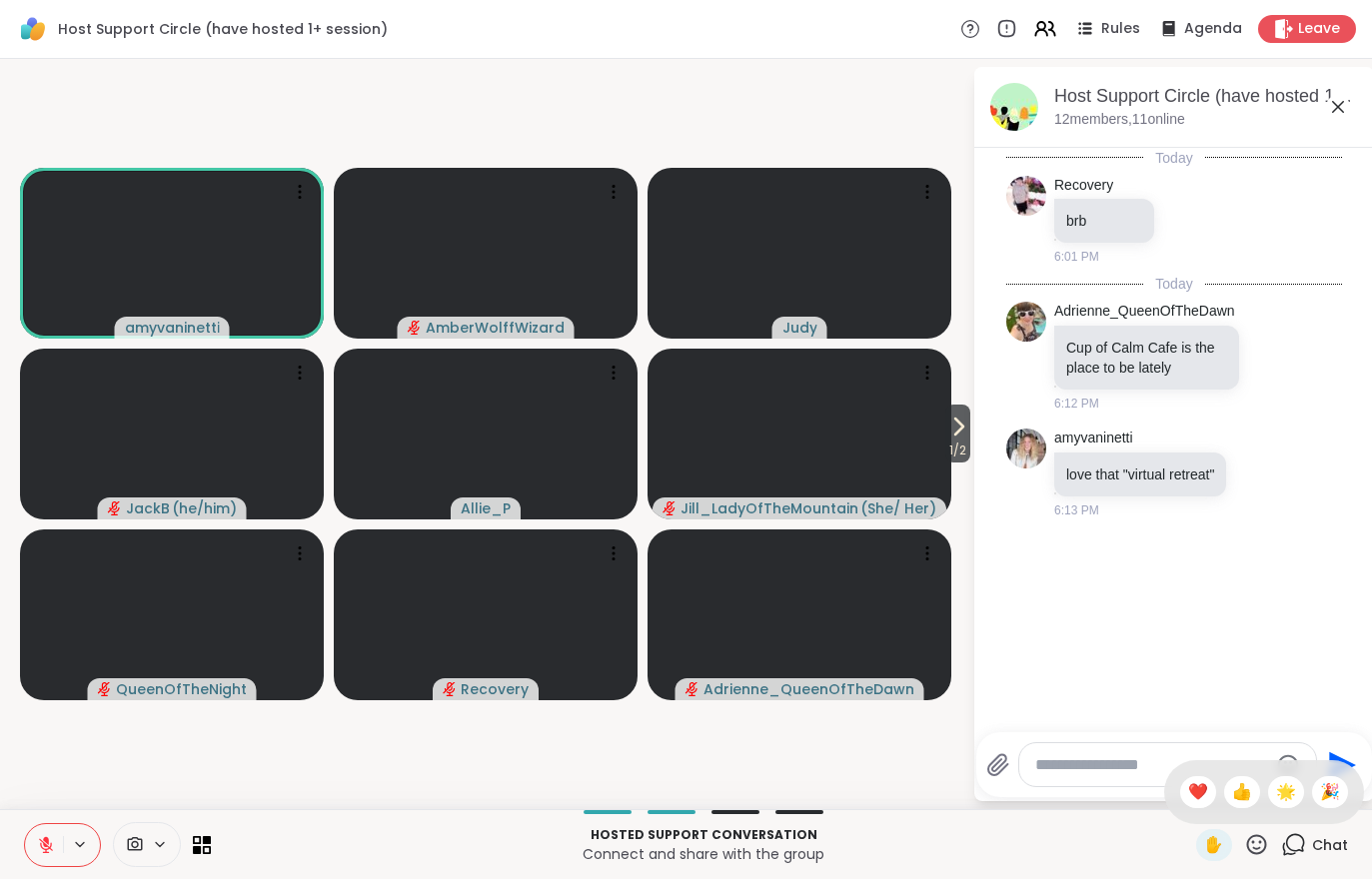 click on "👍" at bounding box center (1242, 792) 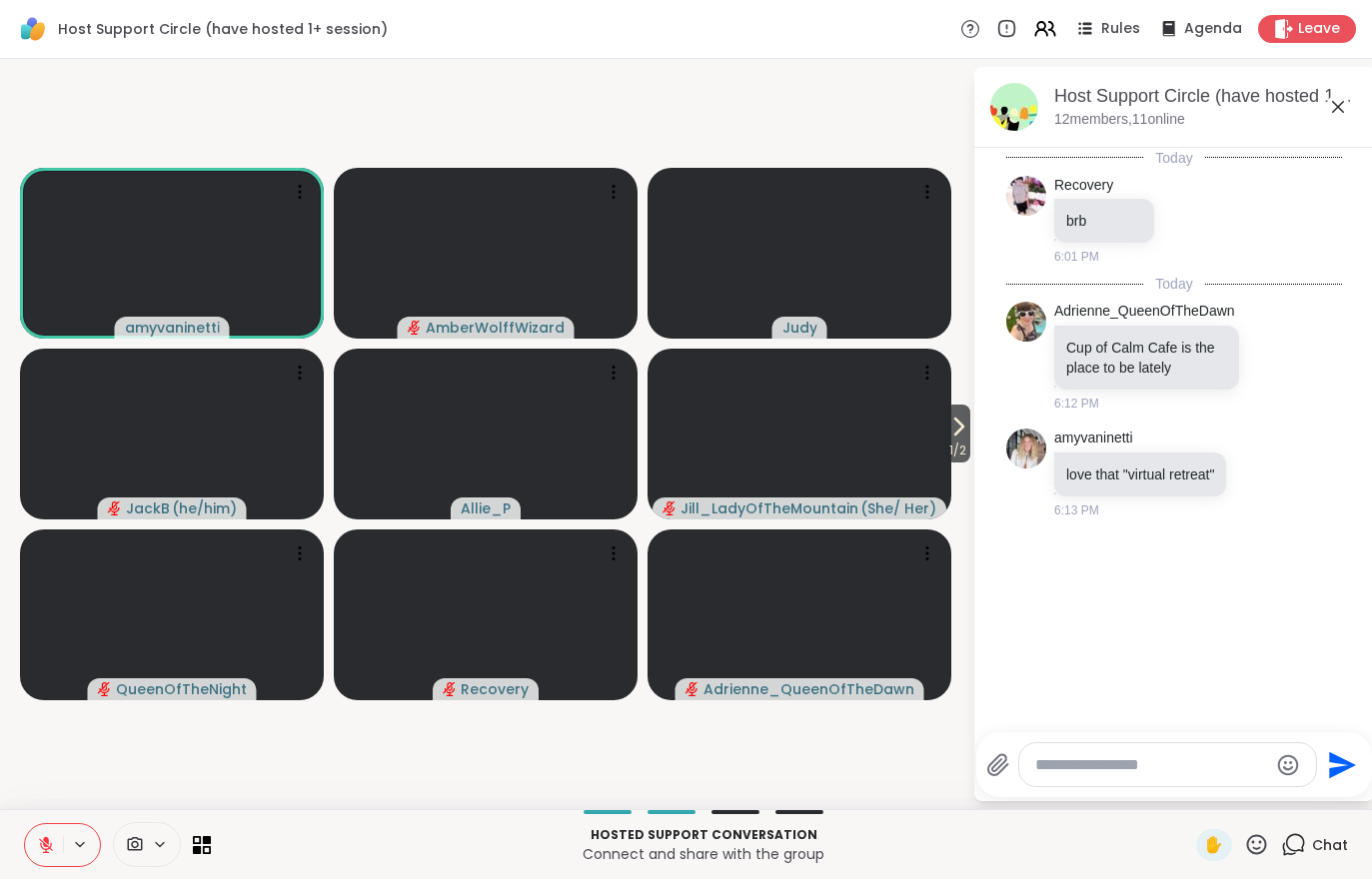 click 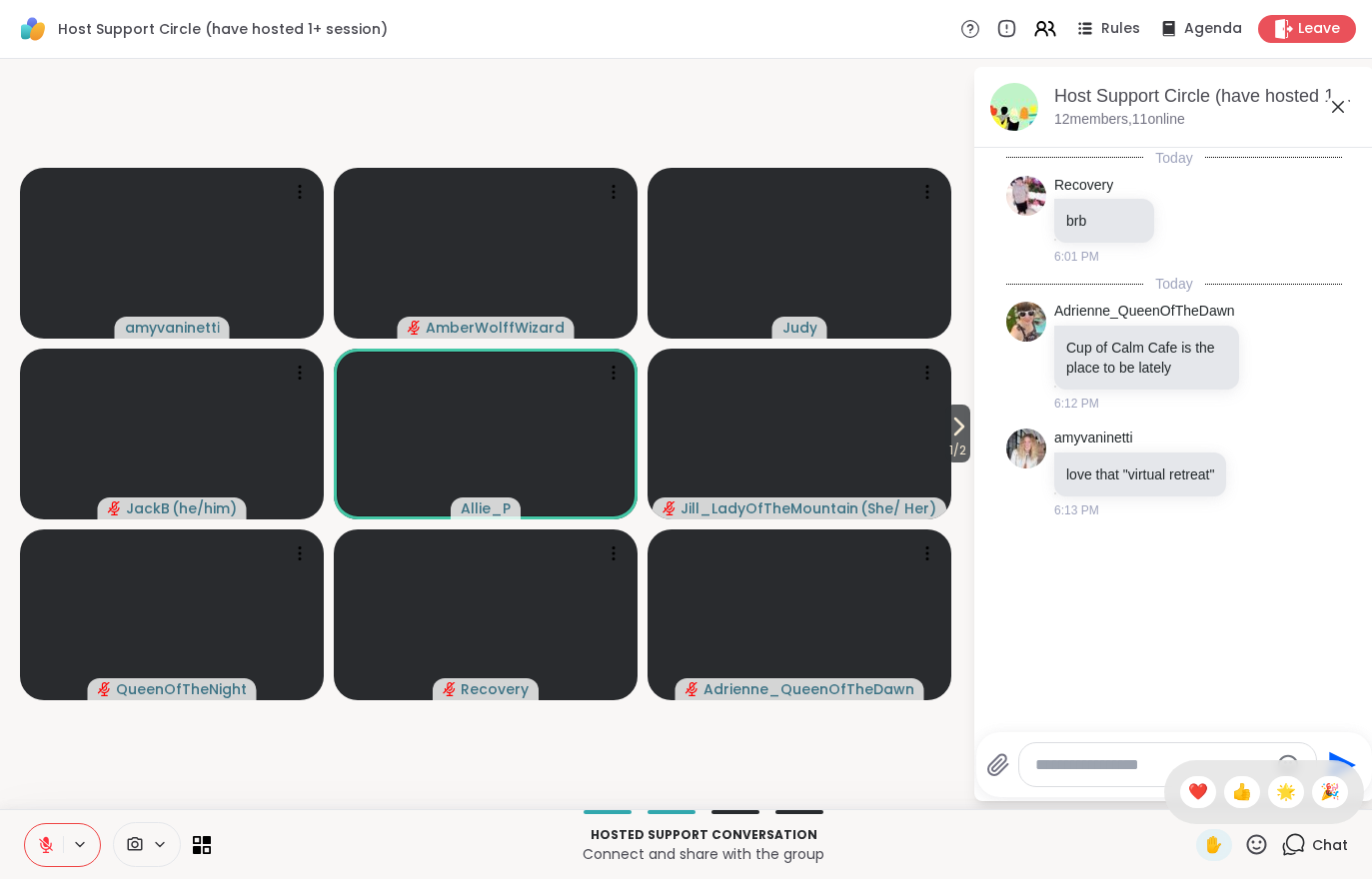 click on "🌟" at bounding box center [1286, 792] 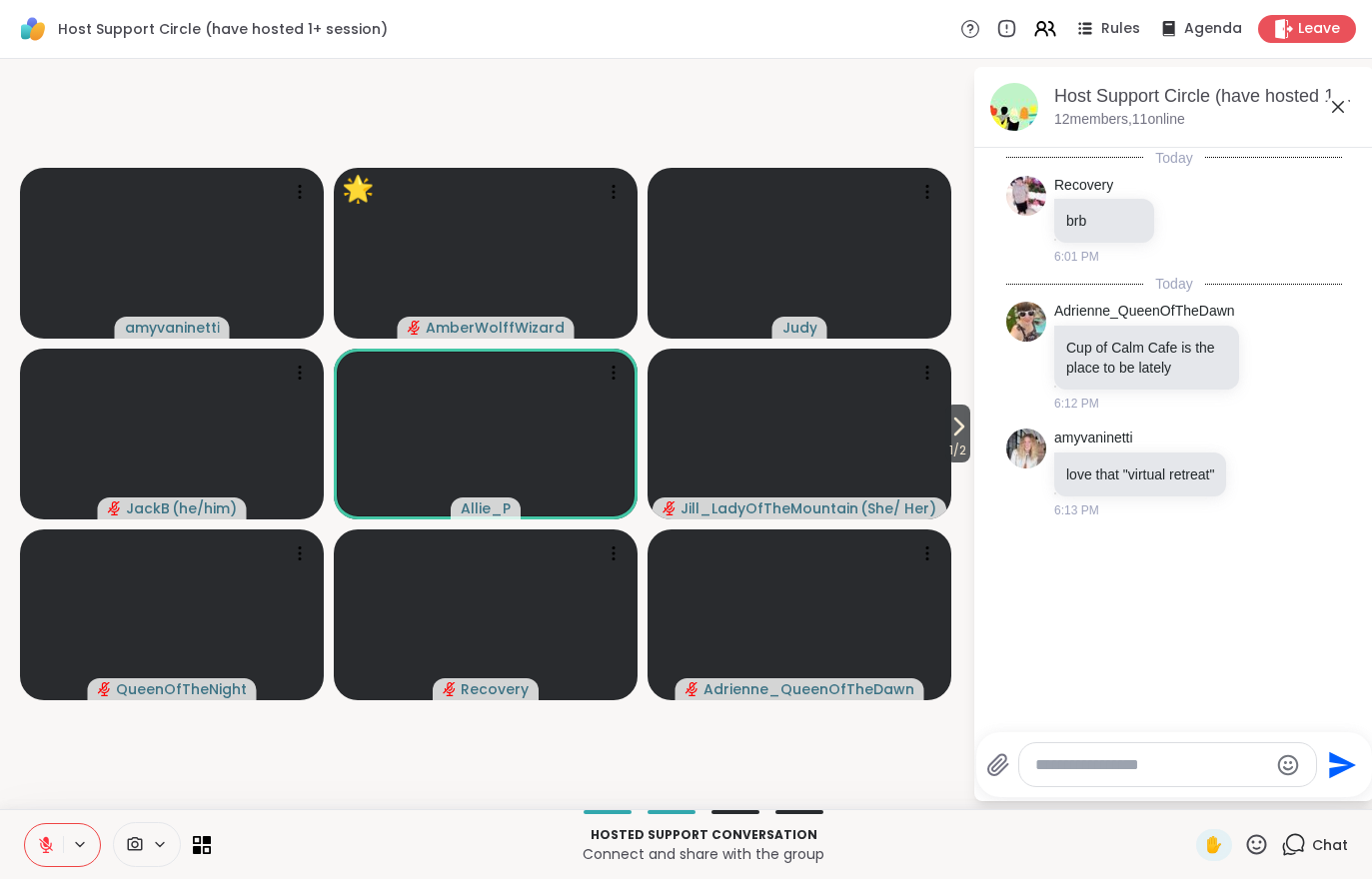 click at bounding box center [44, 845] 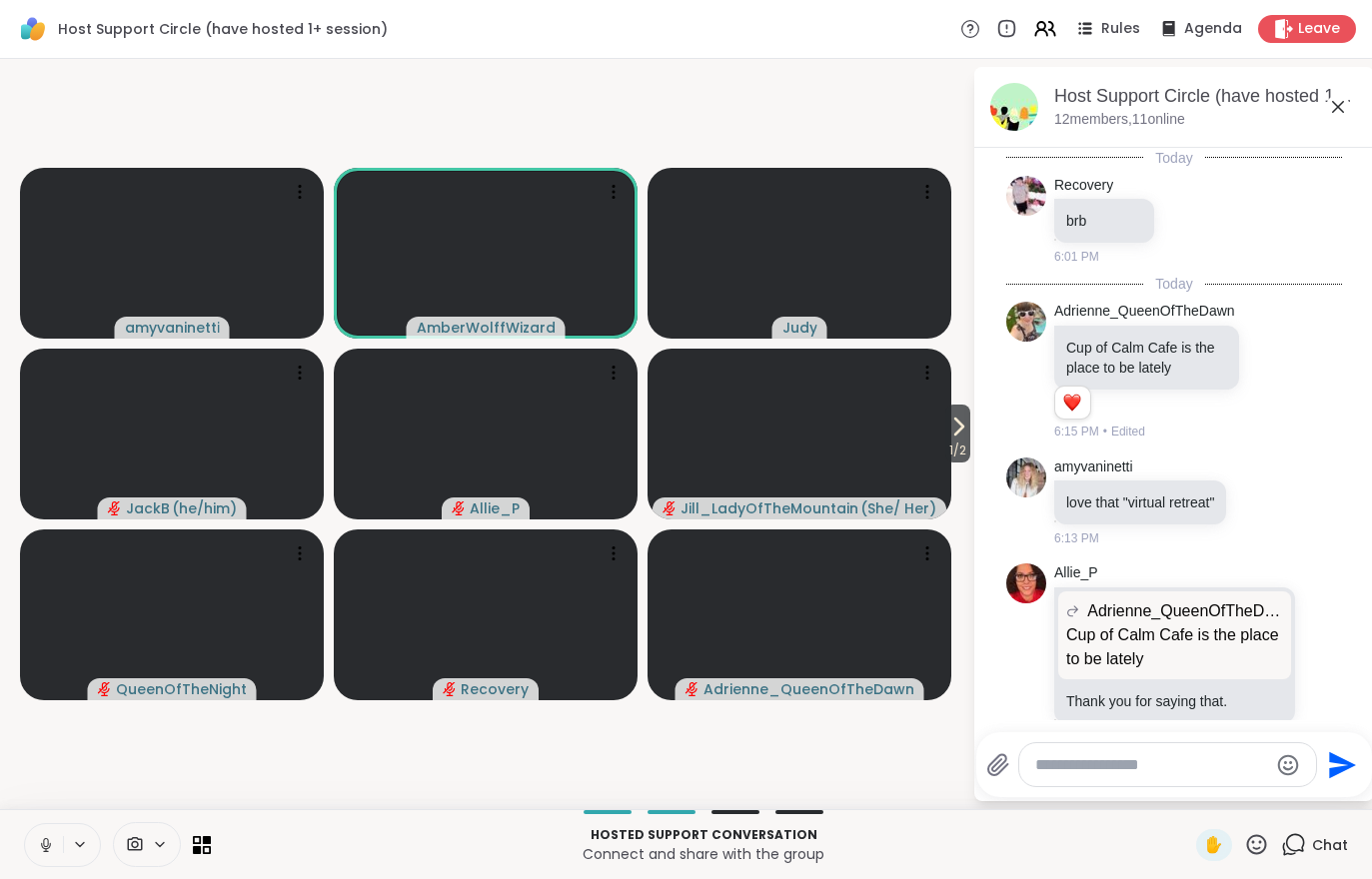 scroll, scrollTop: 51, scrollLeft: 0, axis: vertical 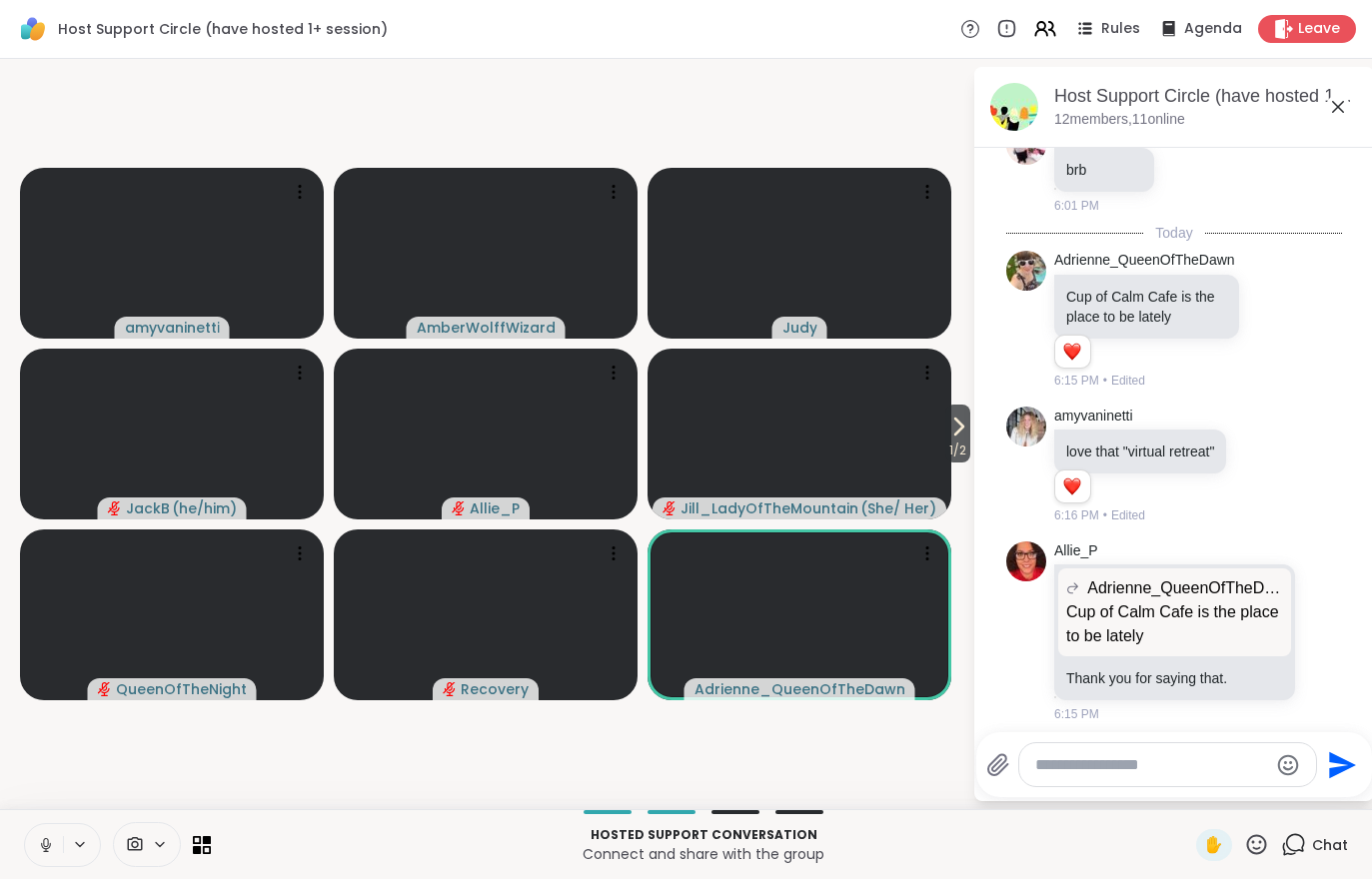 click 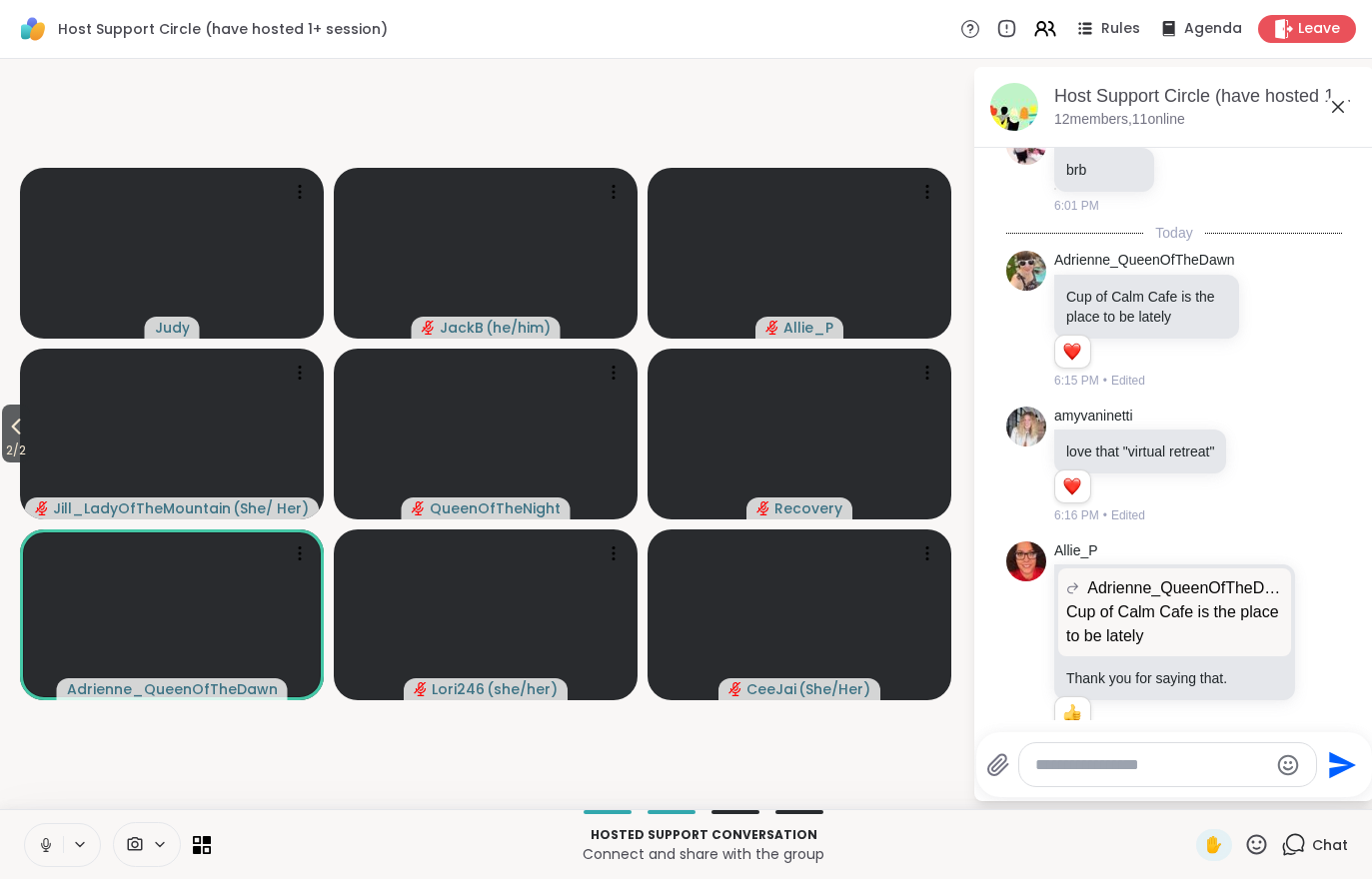 scroll, scrollTop: 107, scrollLeft: 0, axis: vertical 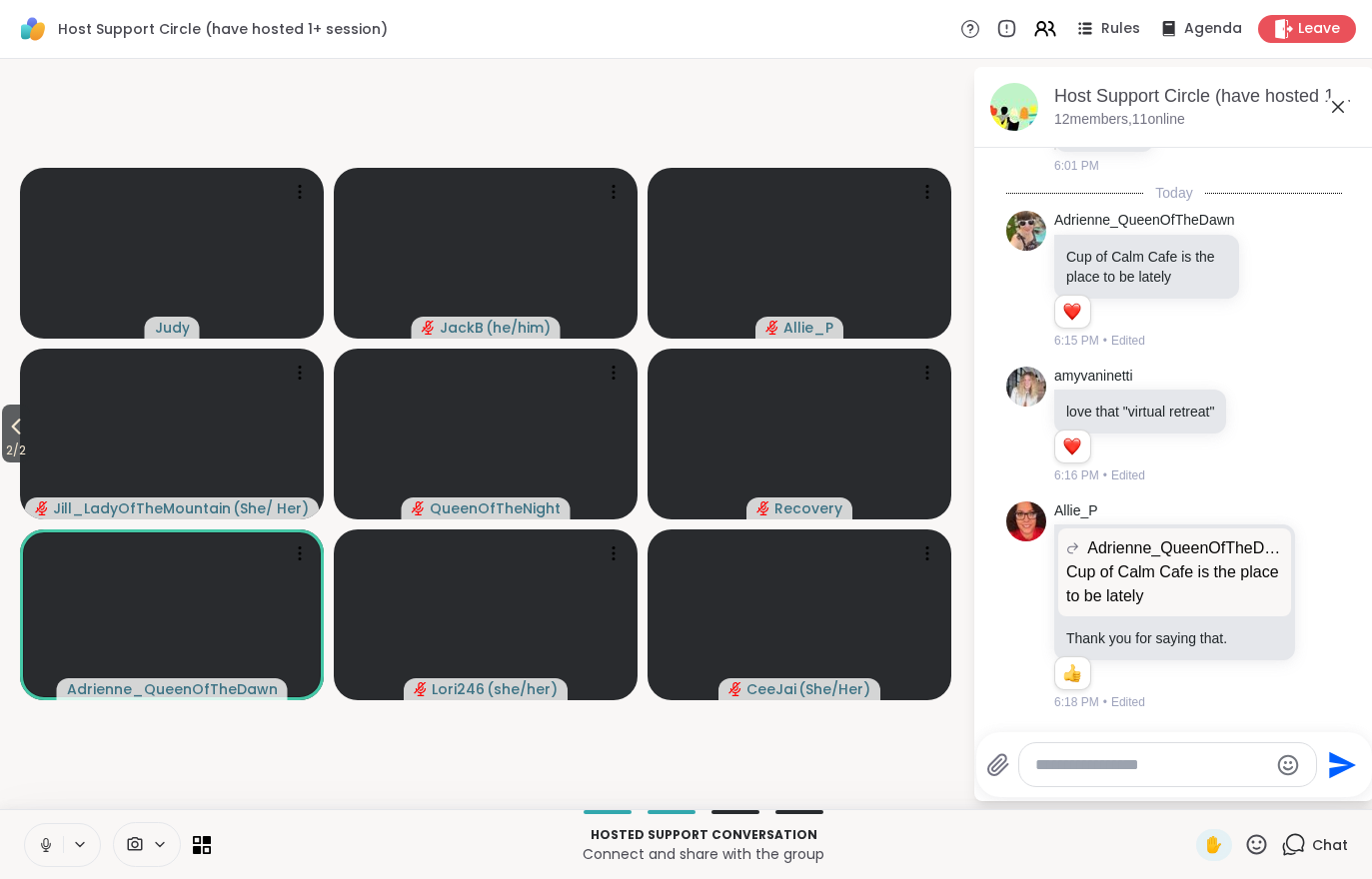 click at bounding box center (44, 845) 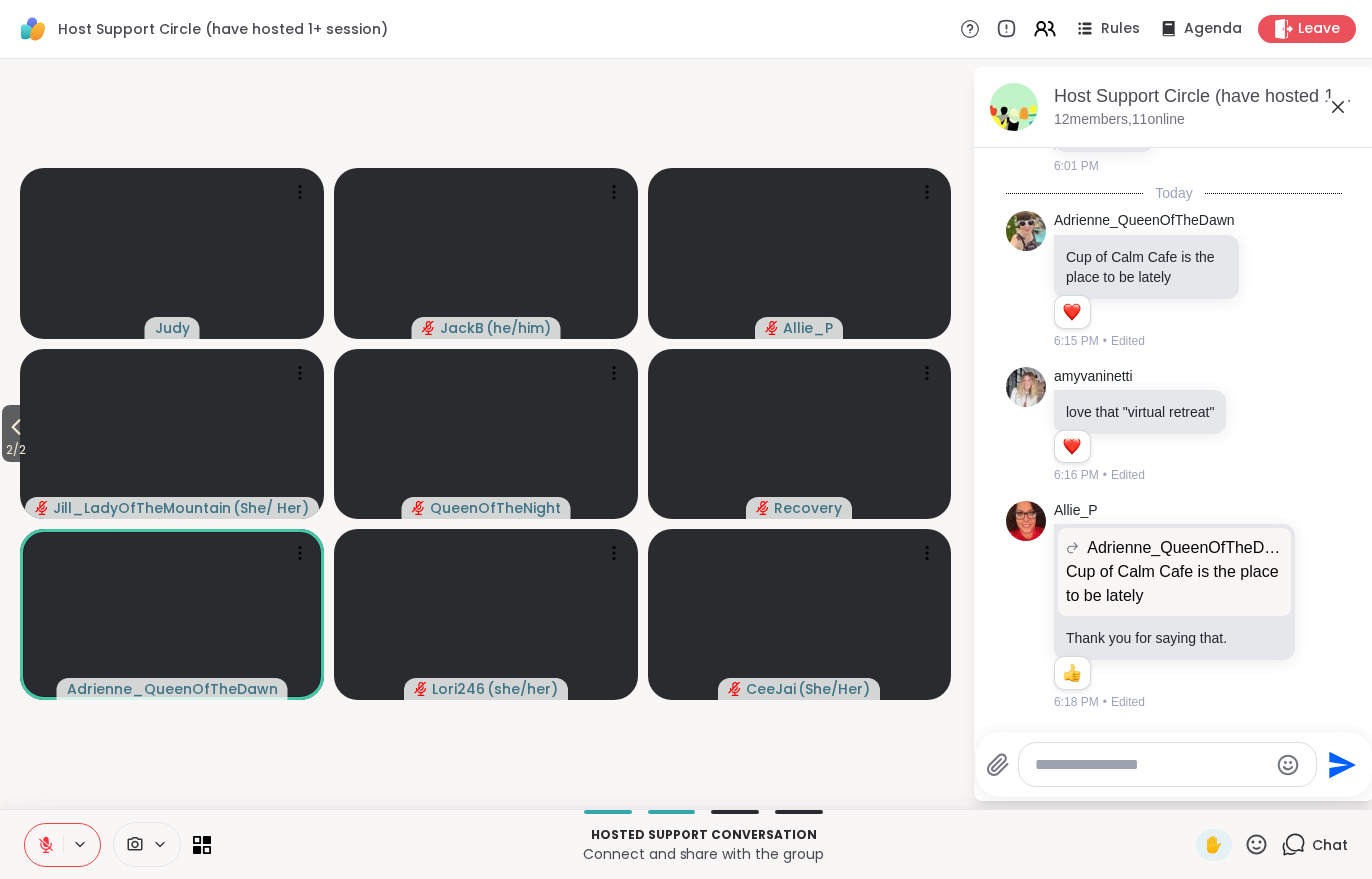 click 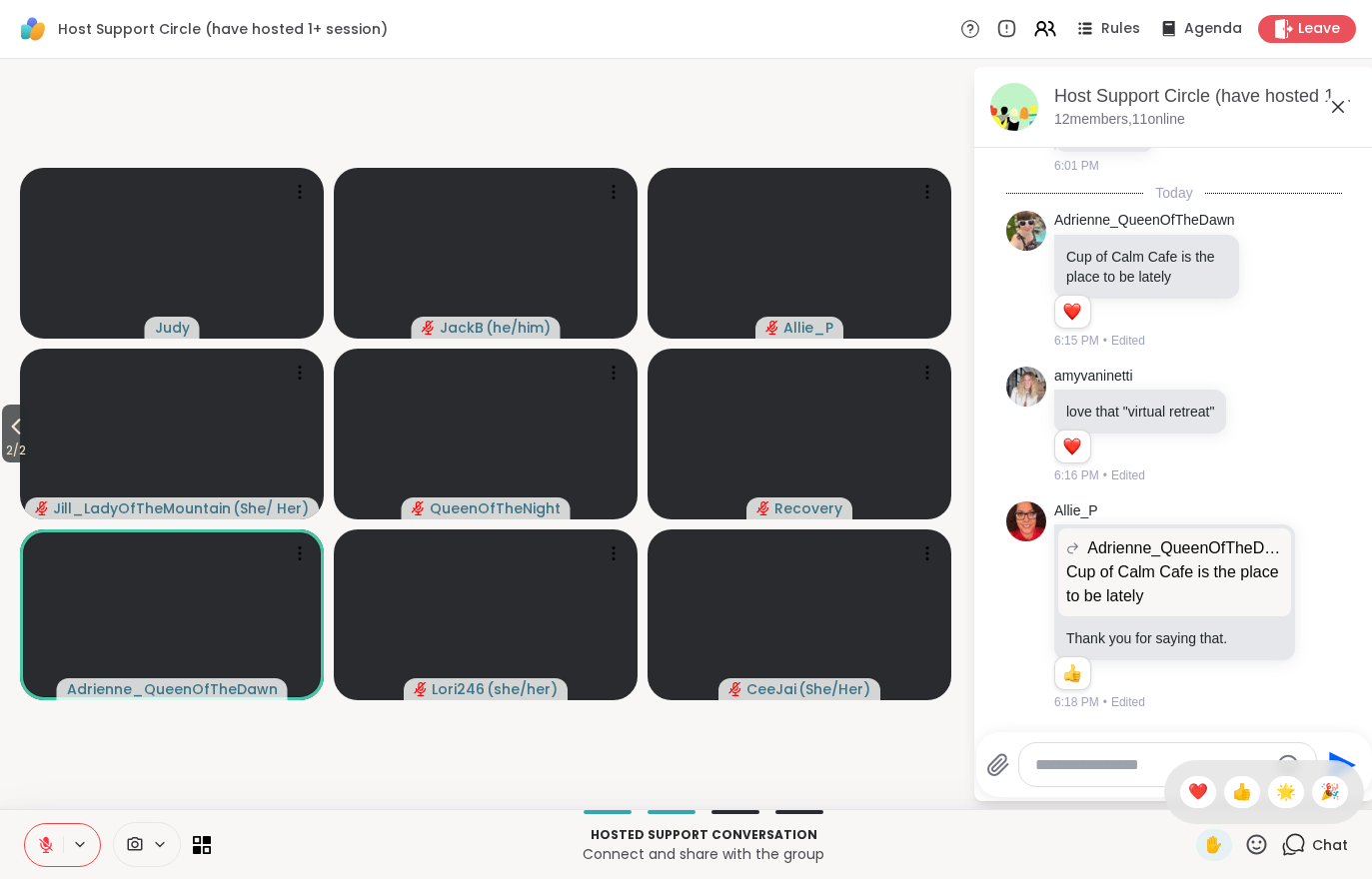 click on "🌟" at bounding box center (1286, 792) 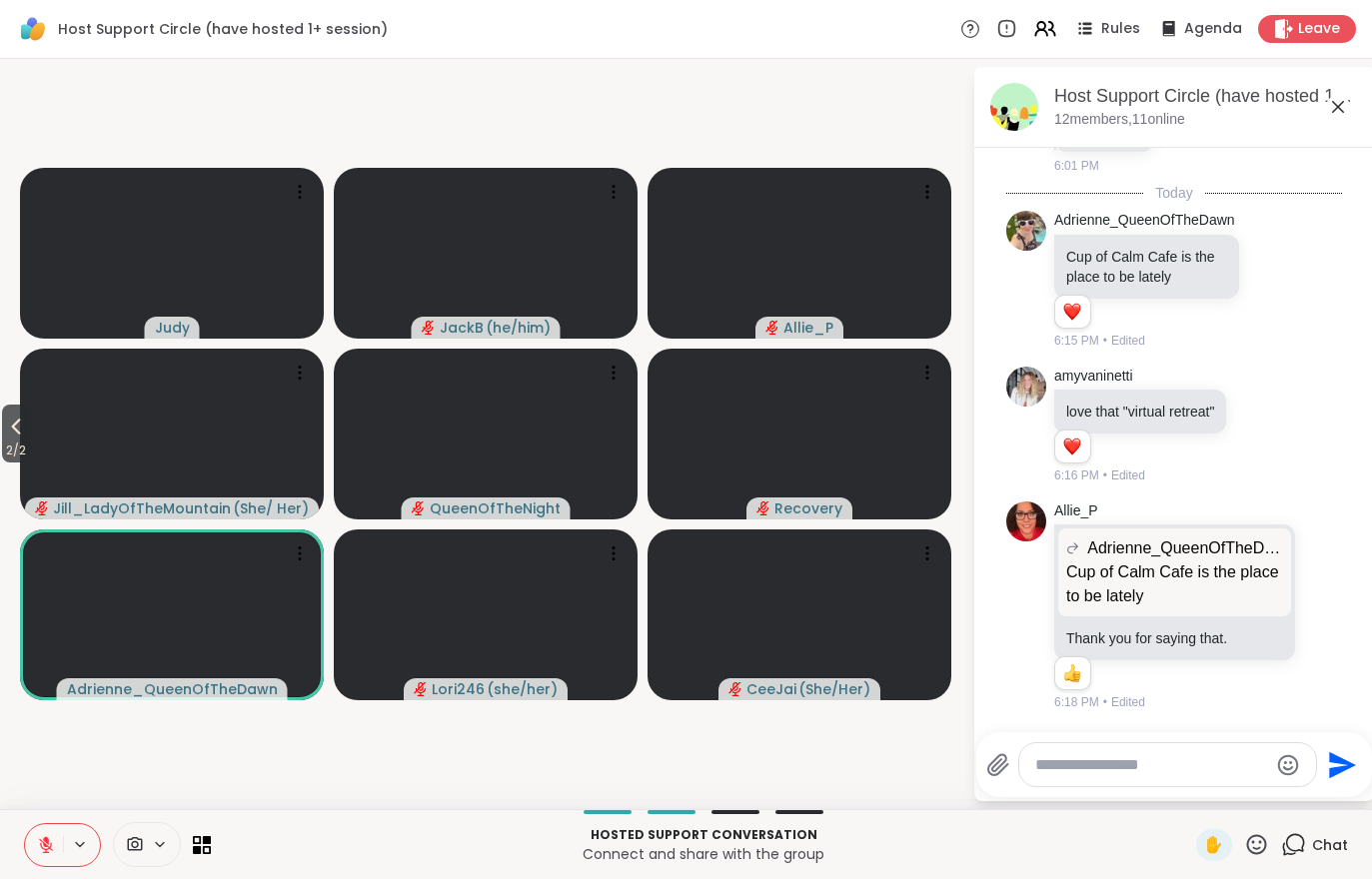 click on "2  /  2" at bounding box center (16, 450) 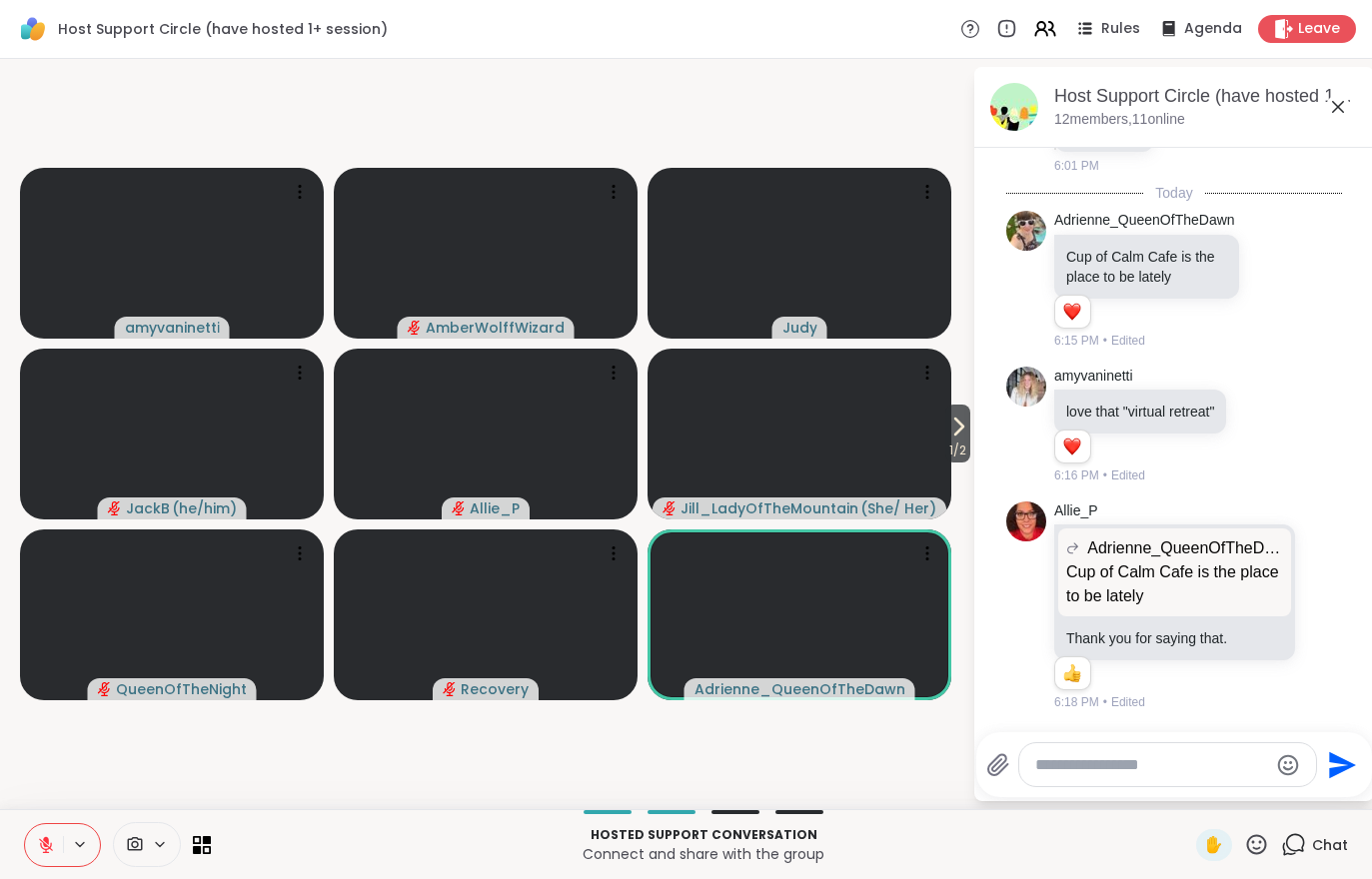 click 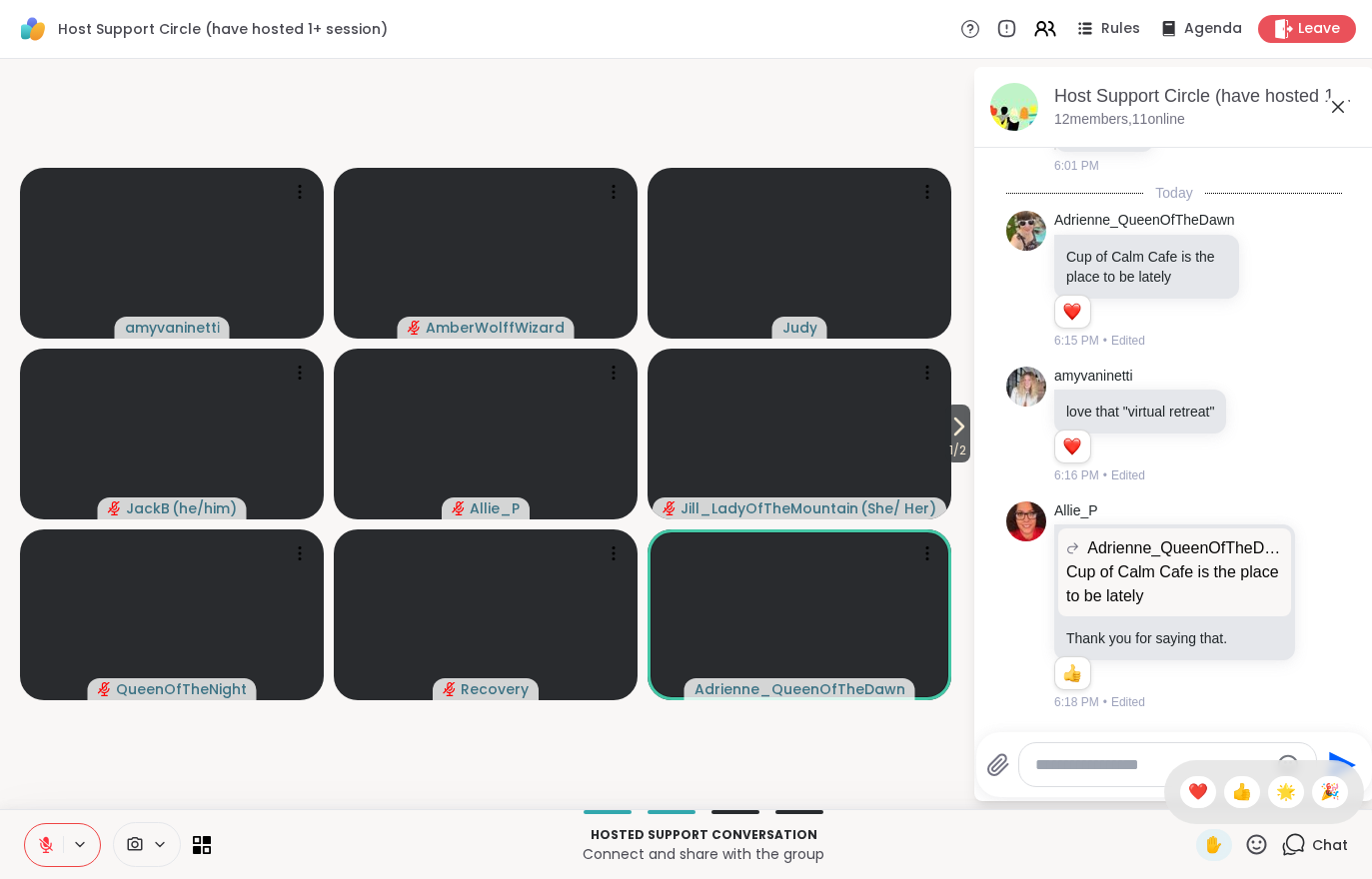 click on "❤️" at bounding box center (1198, 792) 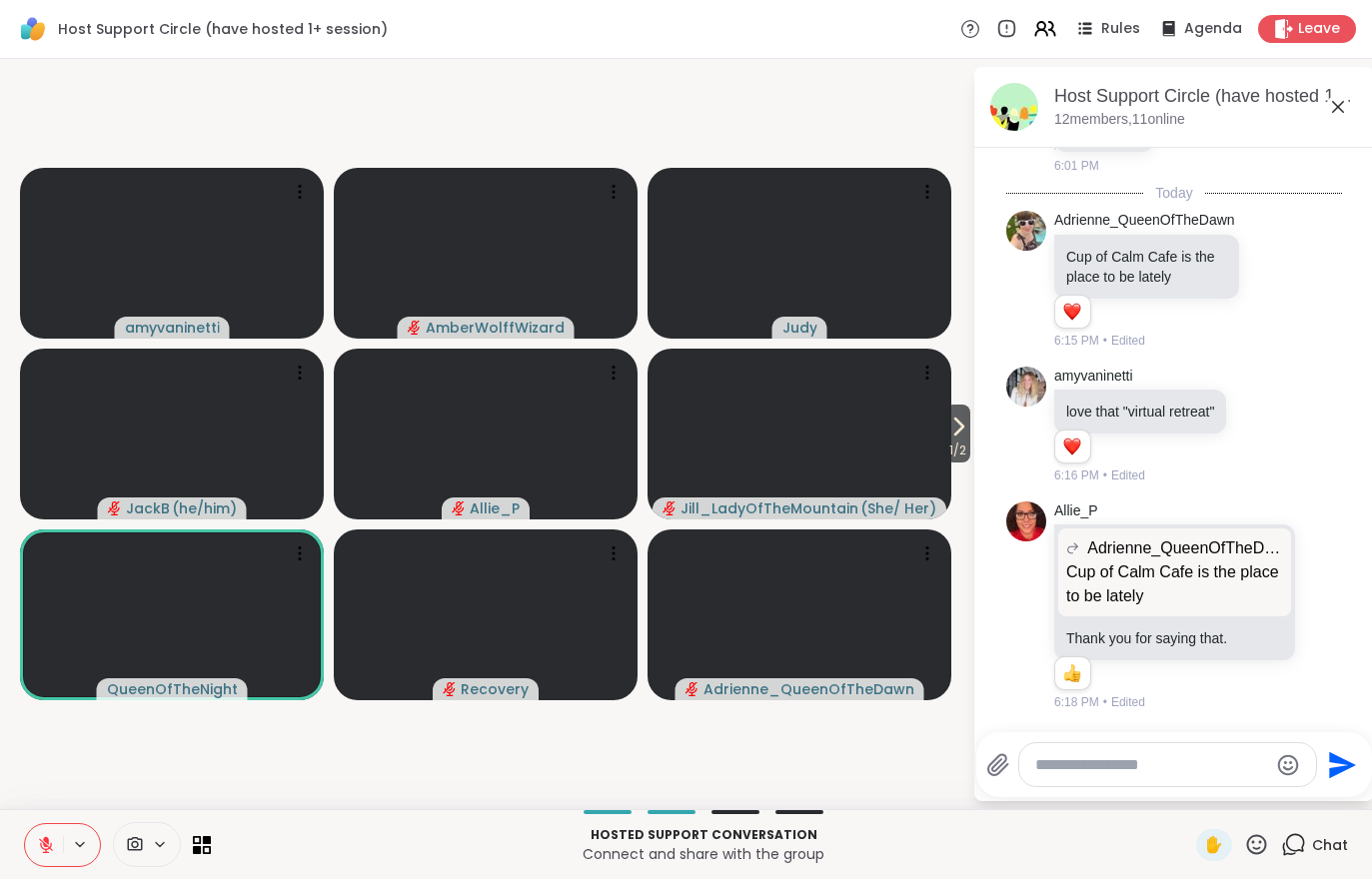 click 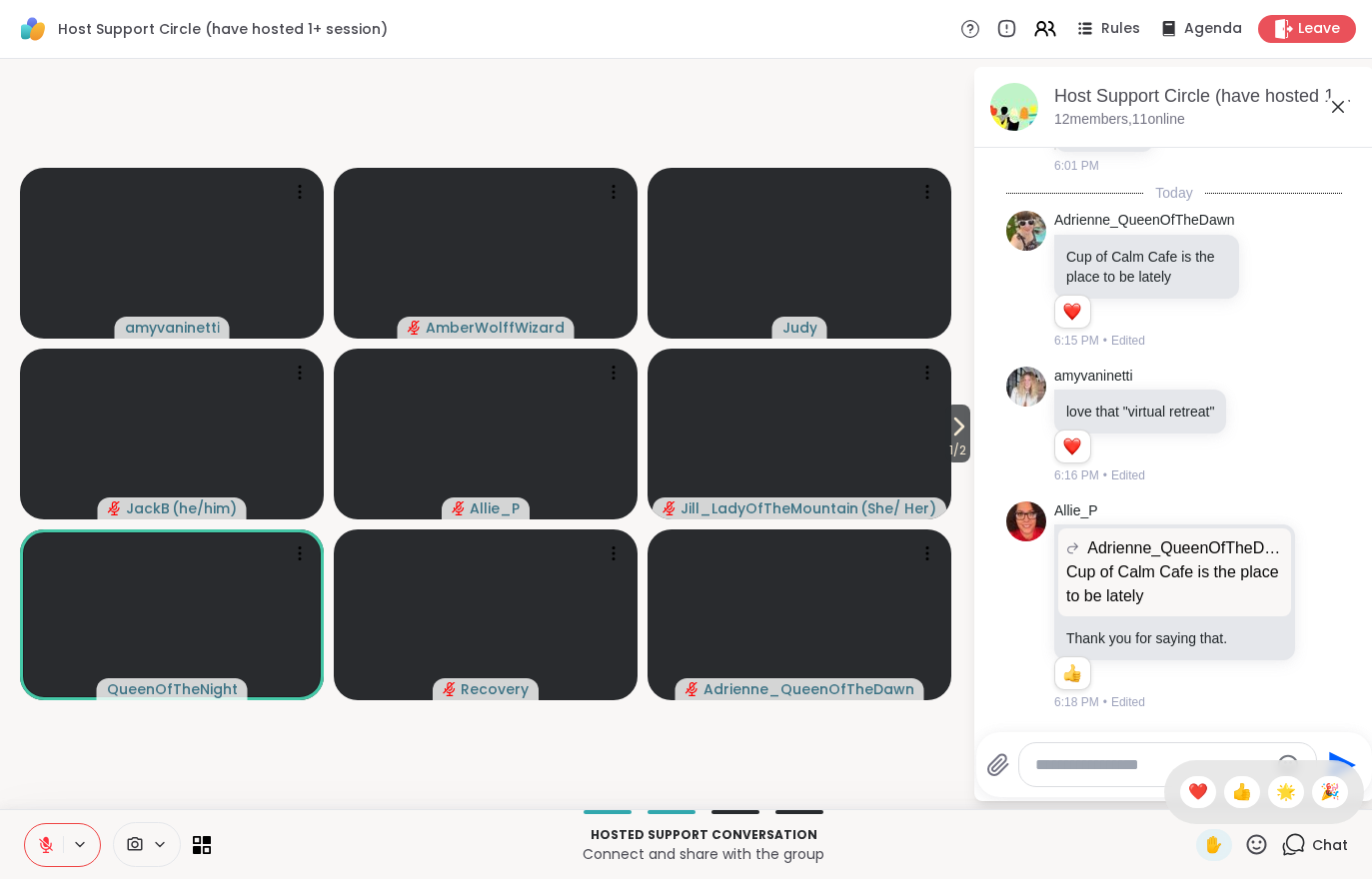 click on "❤️" at bounding box center [1198, 792] 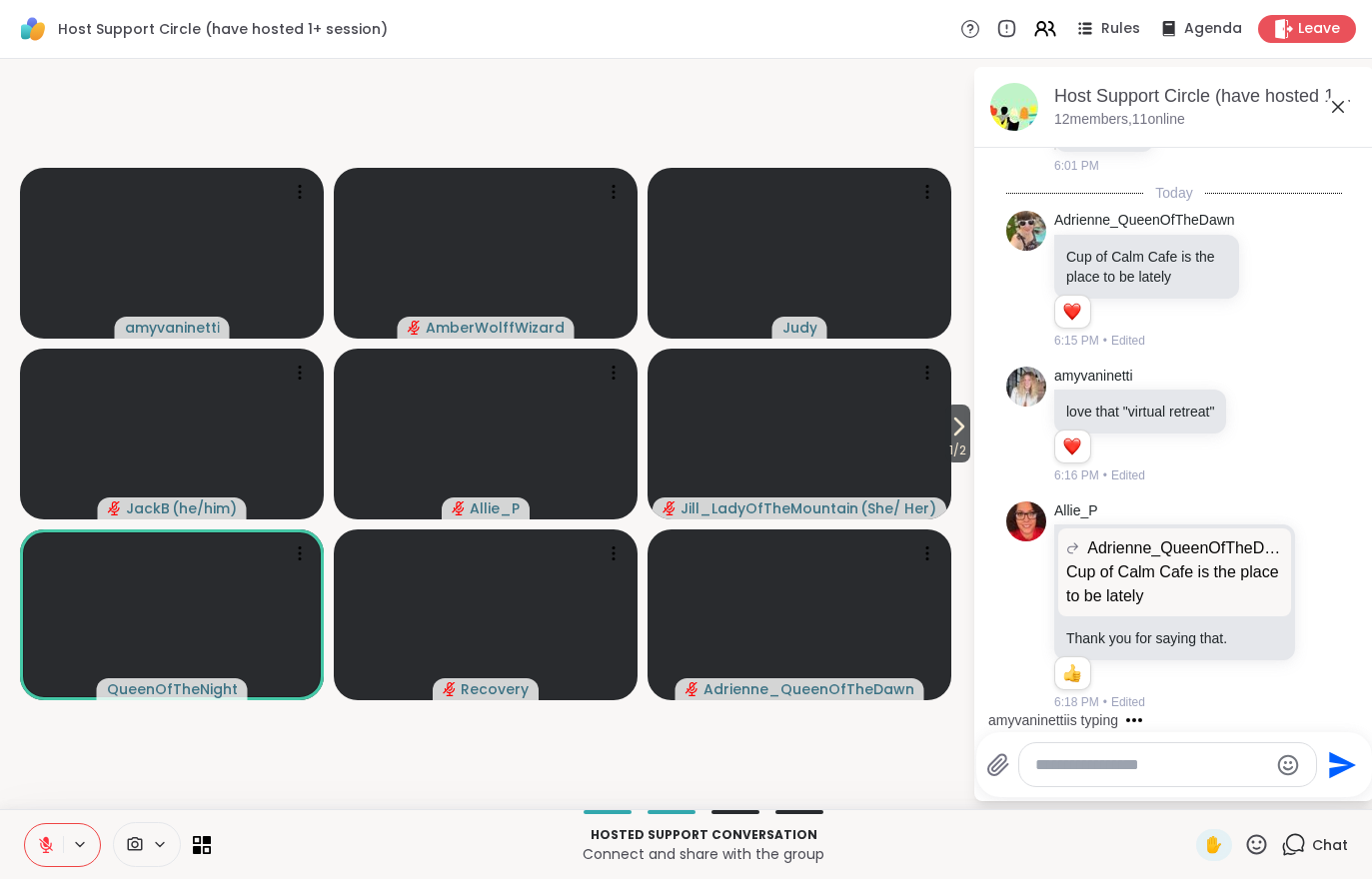 click at bounding box center (1151, 765) 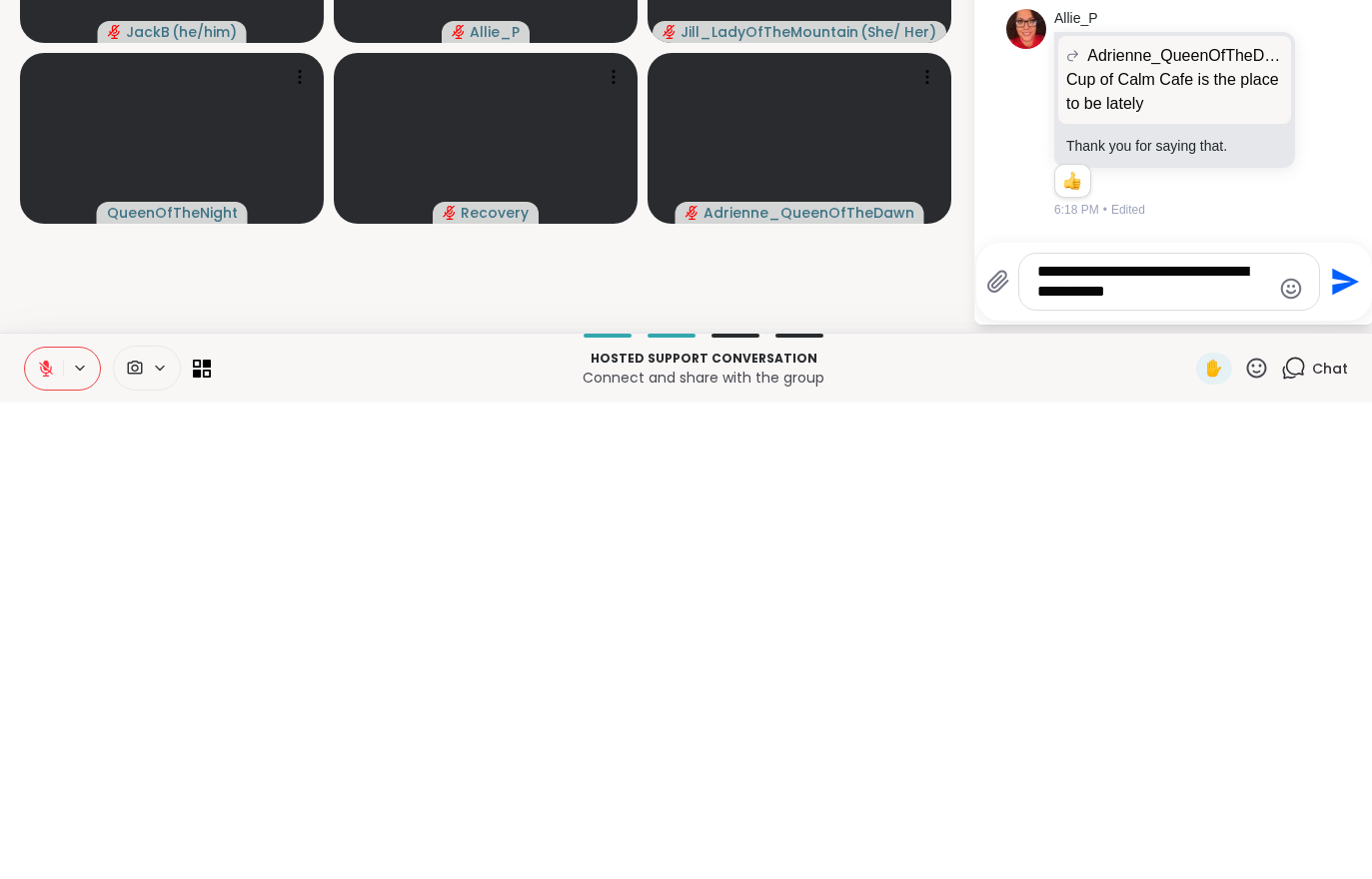 scroll, scrollTop: 266, scrollLeft: 0, axis: vertical 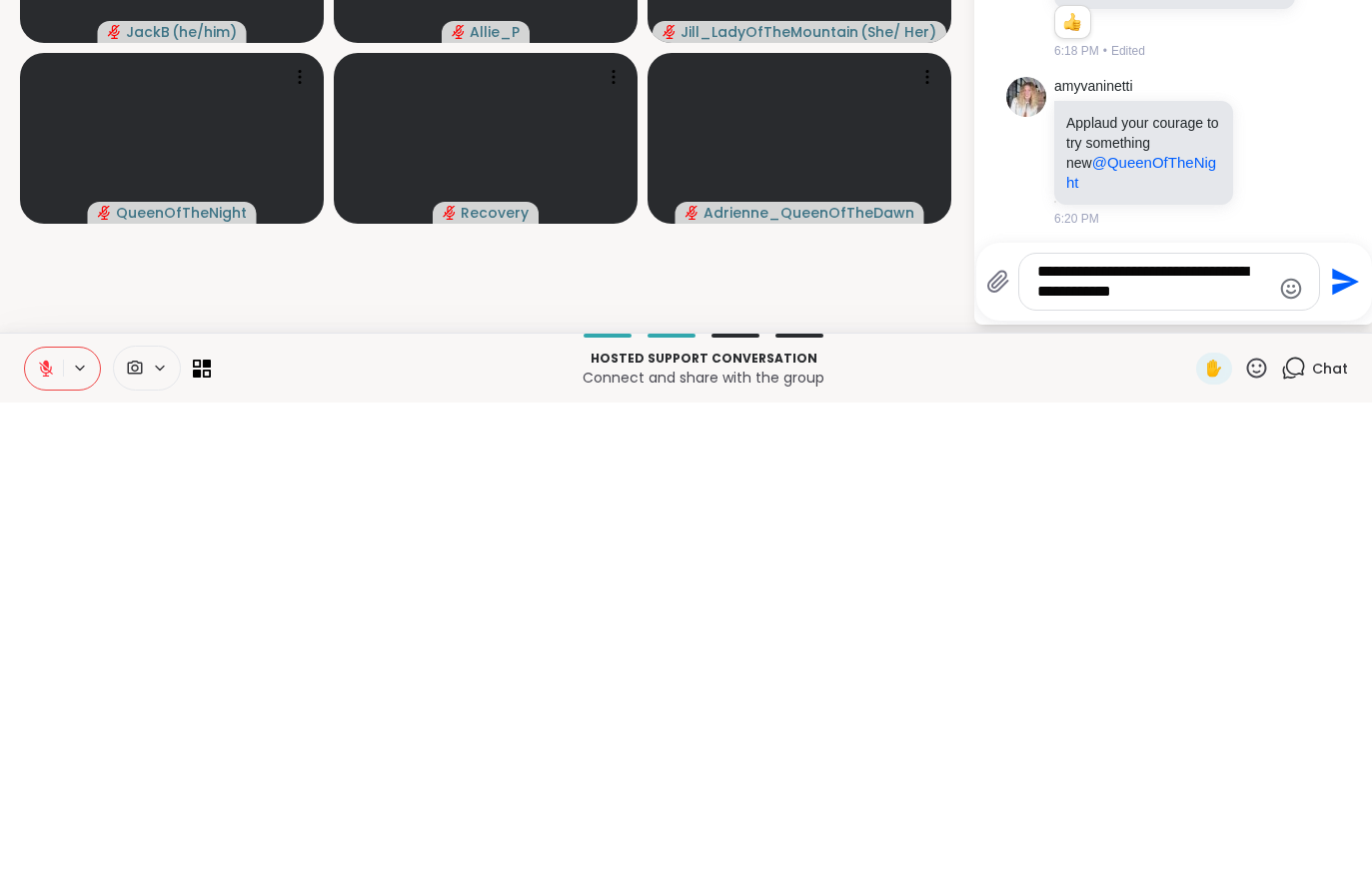 type on "**********" 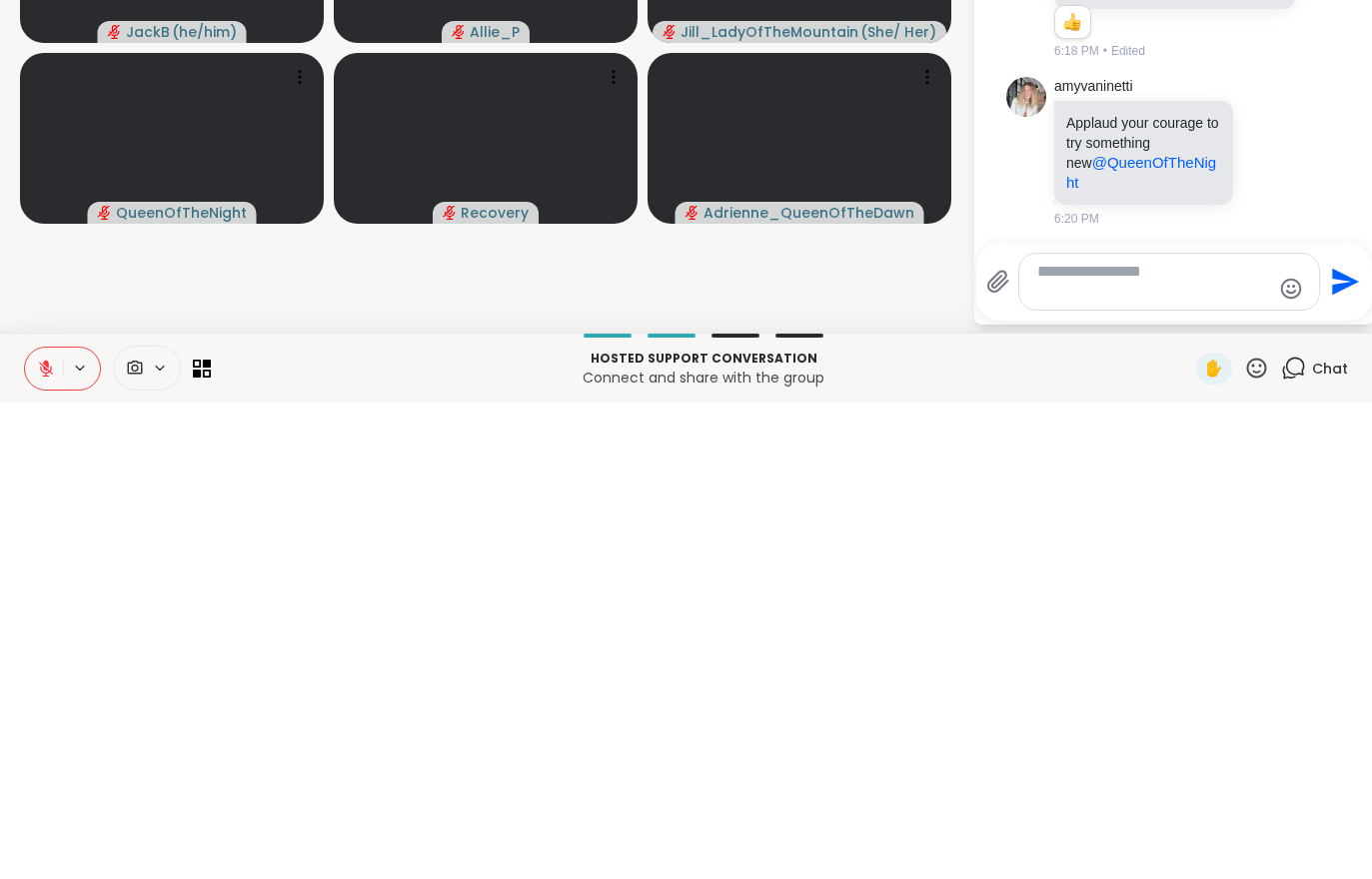 scroll, scrollTop: 399, scrollLeft: 0, axis: vertical 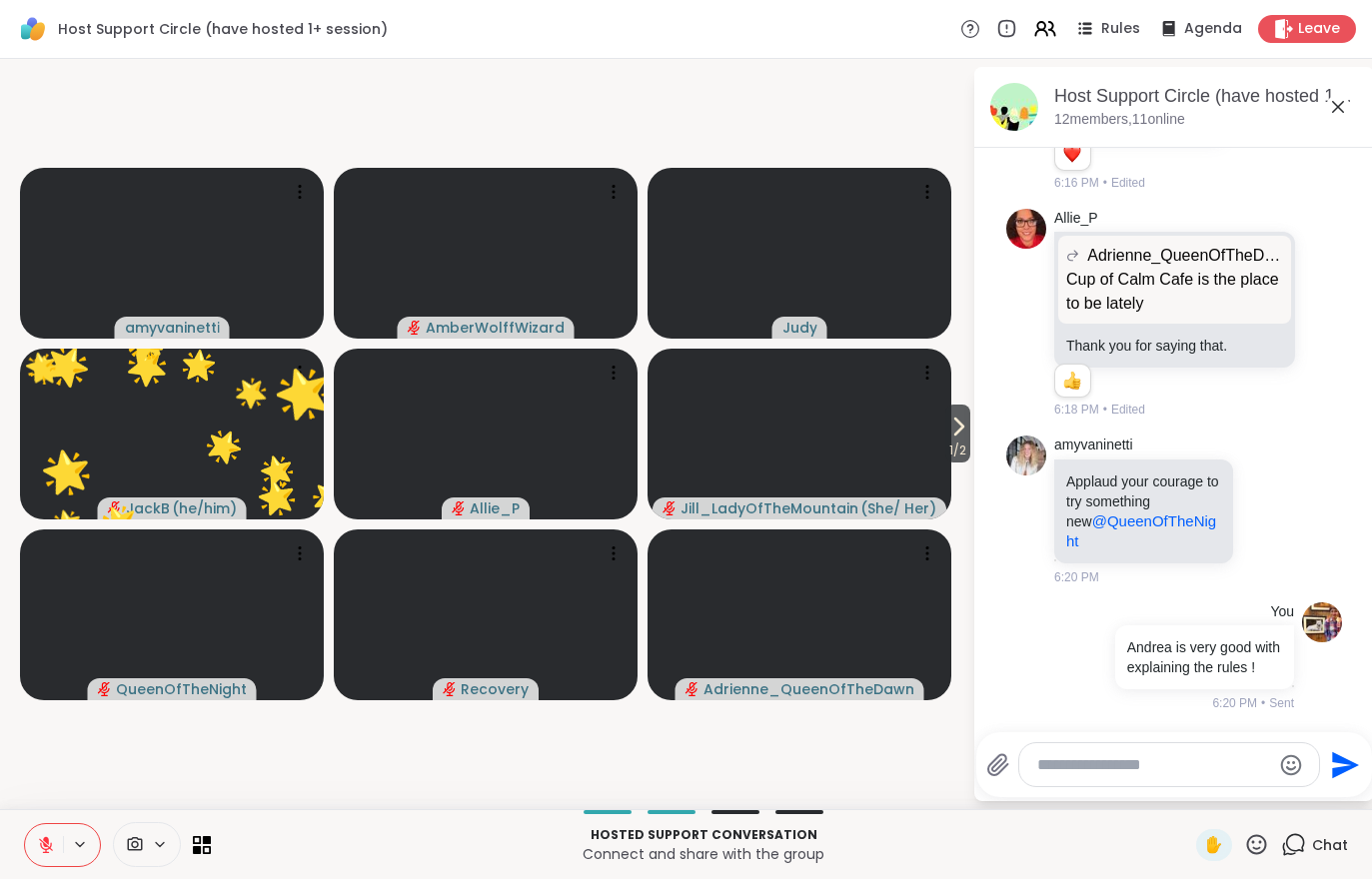 click 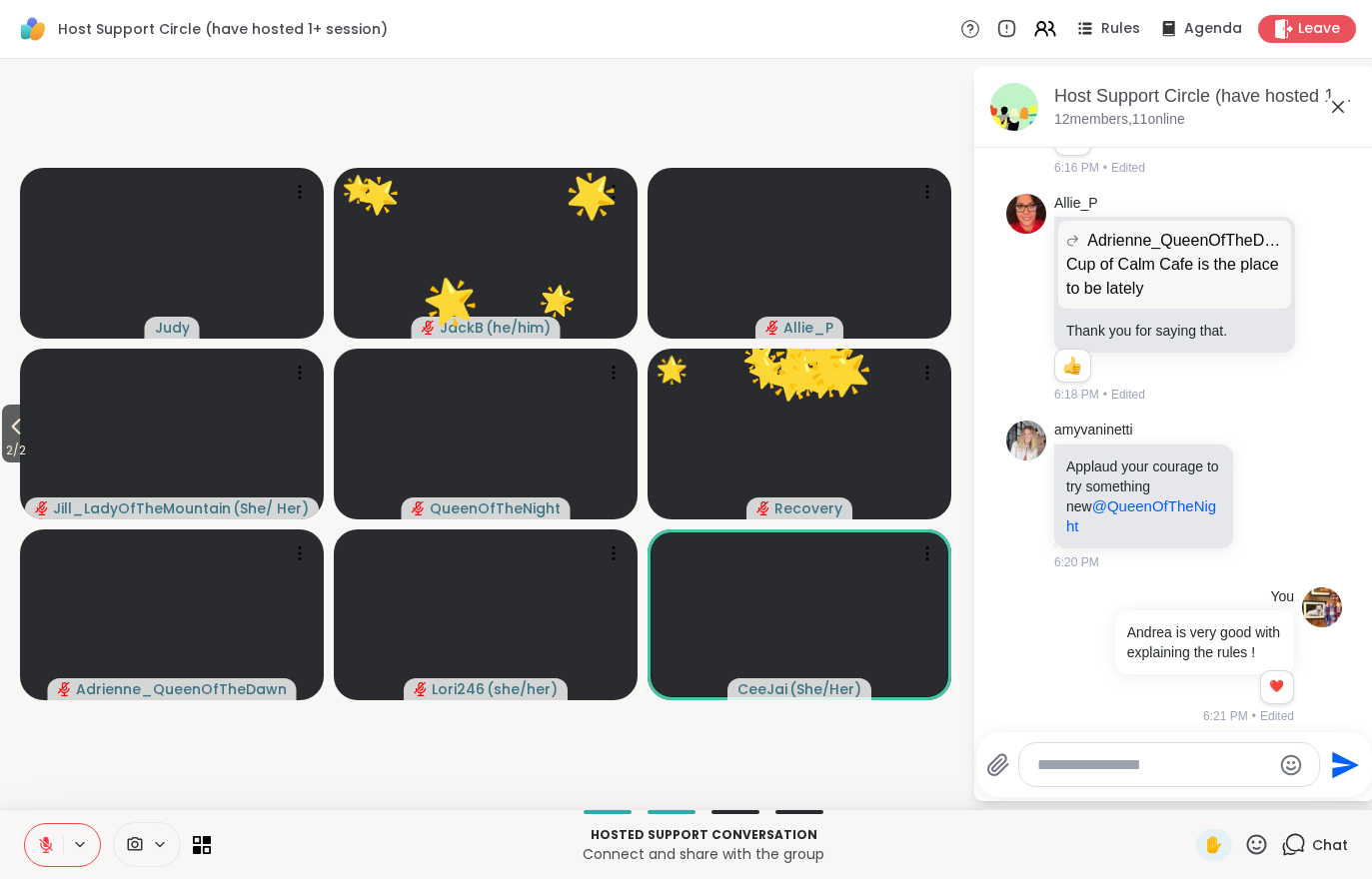 scroll, scrollTop: 427, scrollLeft: 0, axis: vertical 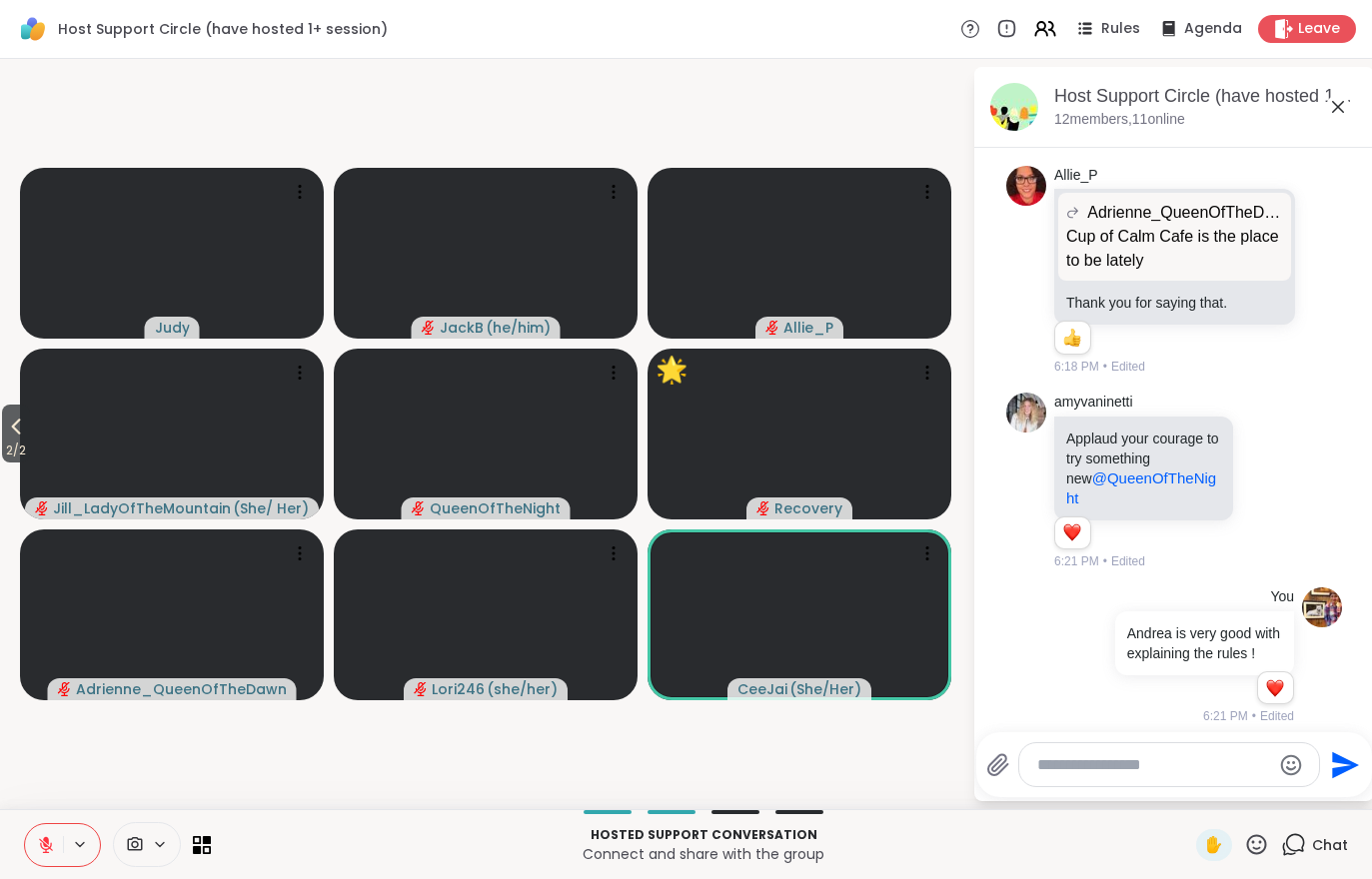 click at bounding box center [1275, 688] 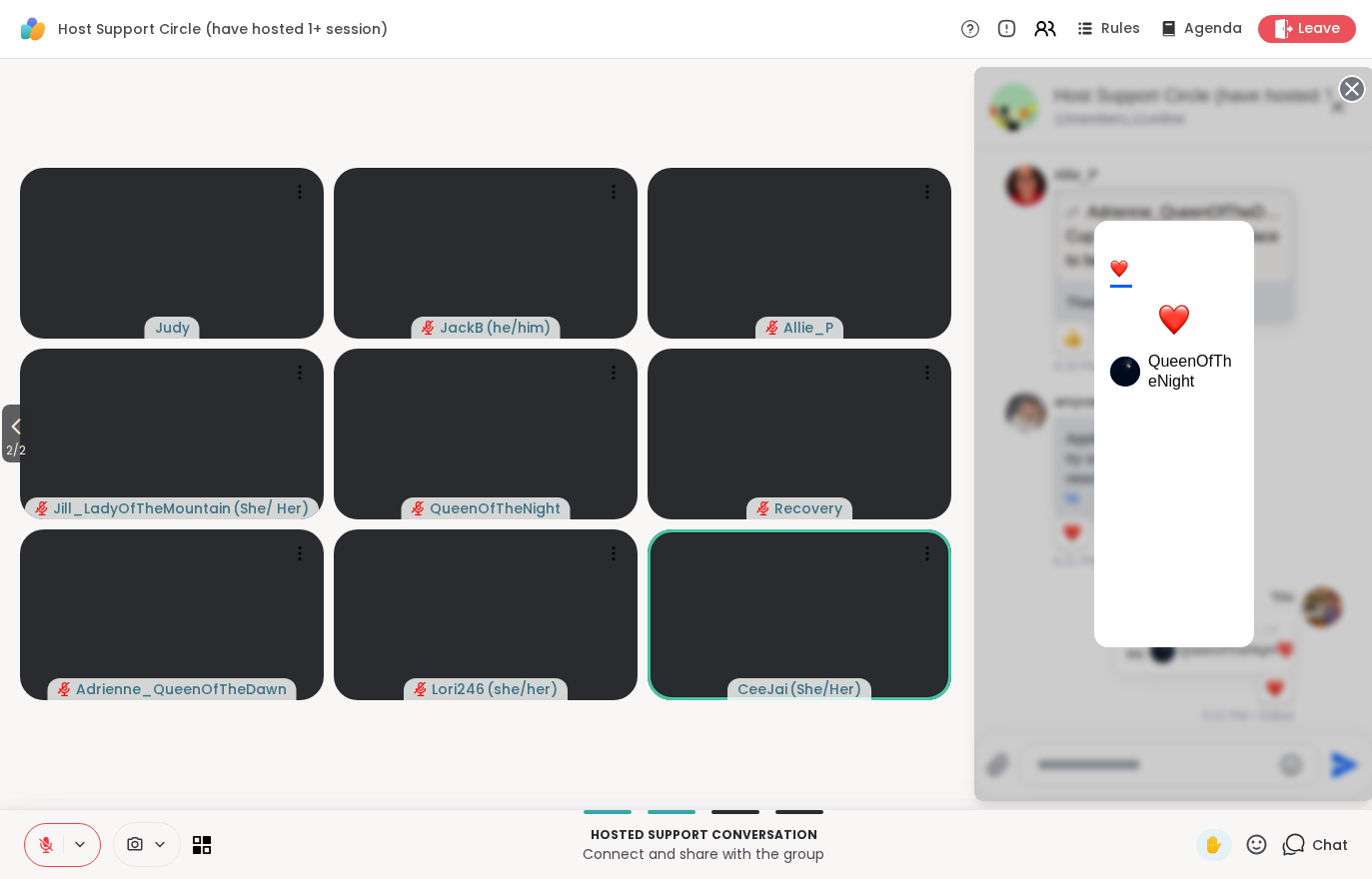 click on "1 [USERNAME]" at bounding box center [1174, 434] 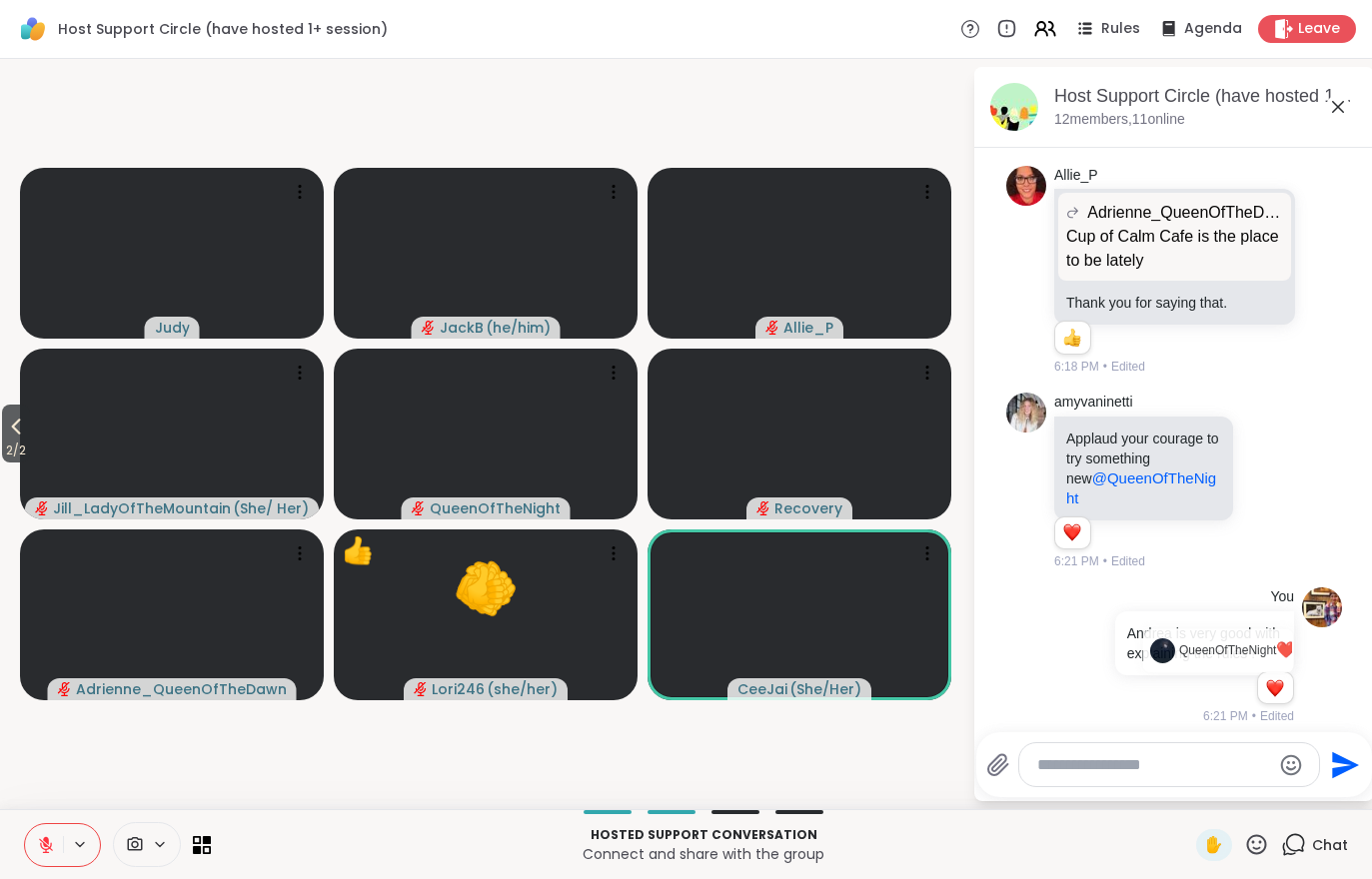 scroll, scrollTop: 454, scrollLeft: 0, axis: vertical 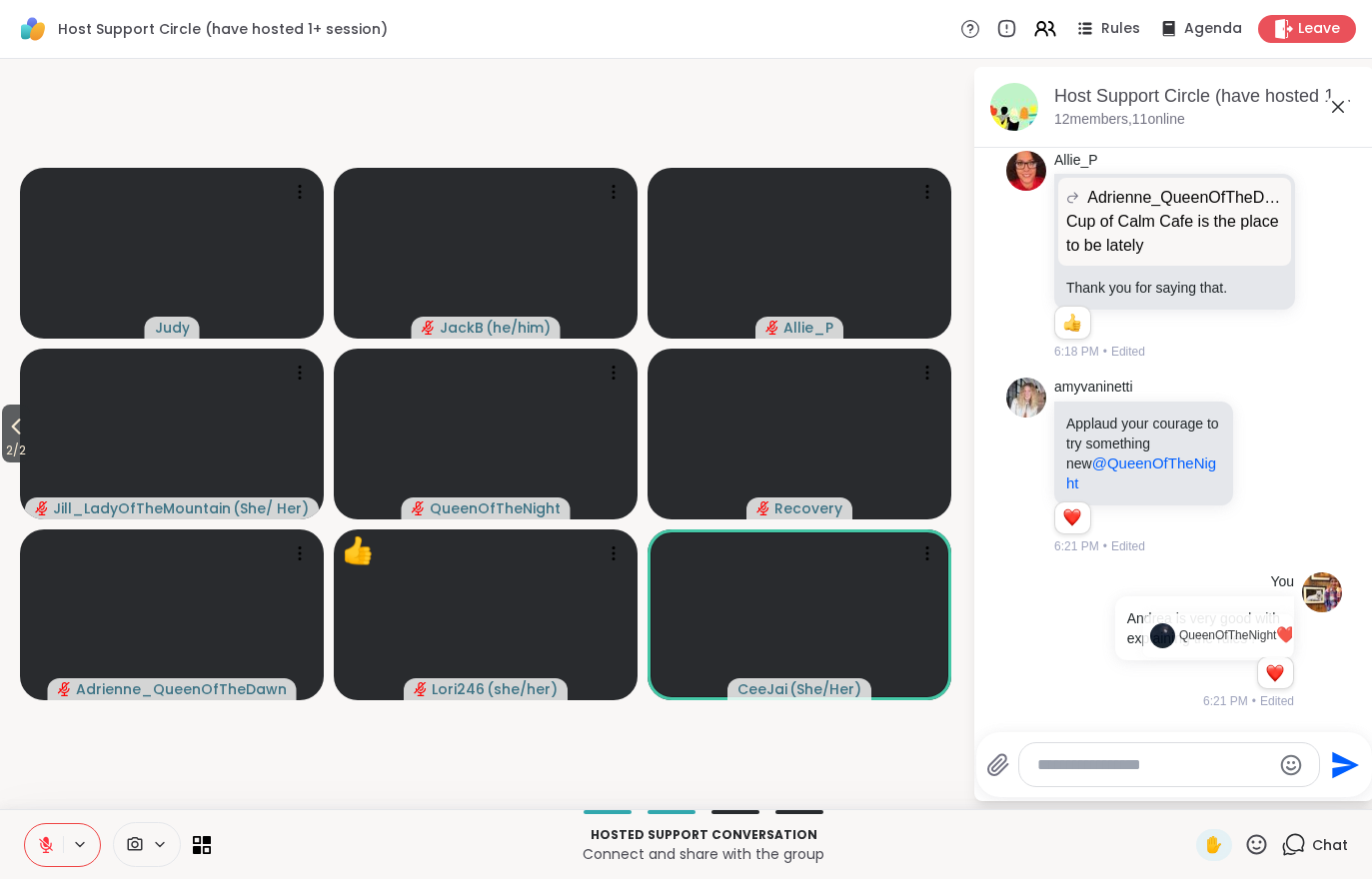 click at bounding box center [1275, 673] 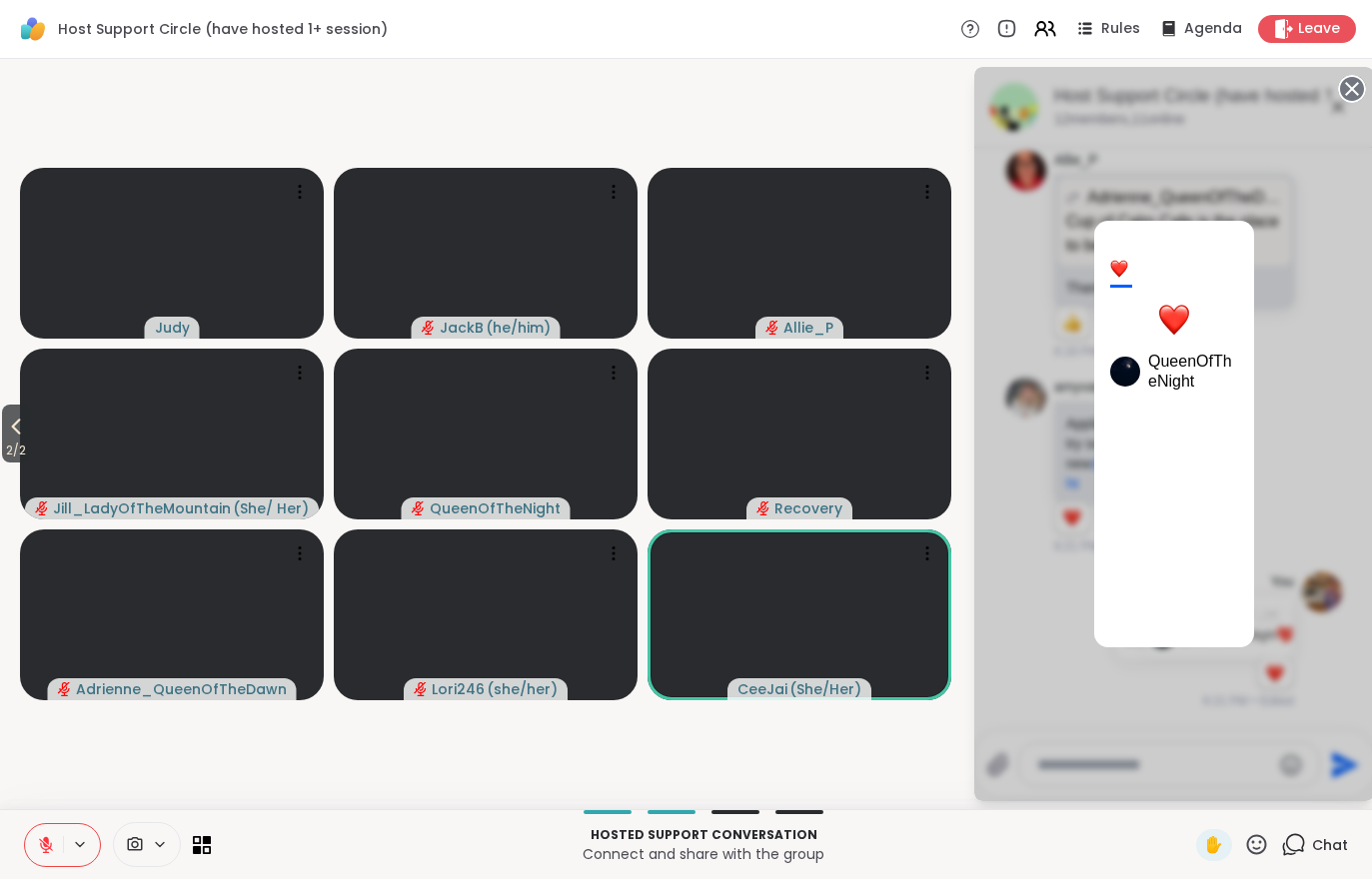 click on "1 [USERNAME]" at bounding box center (1174, 434) 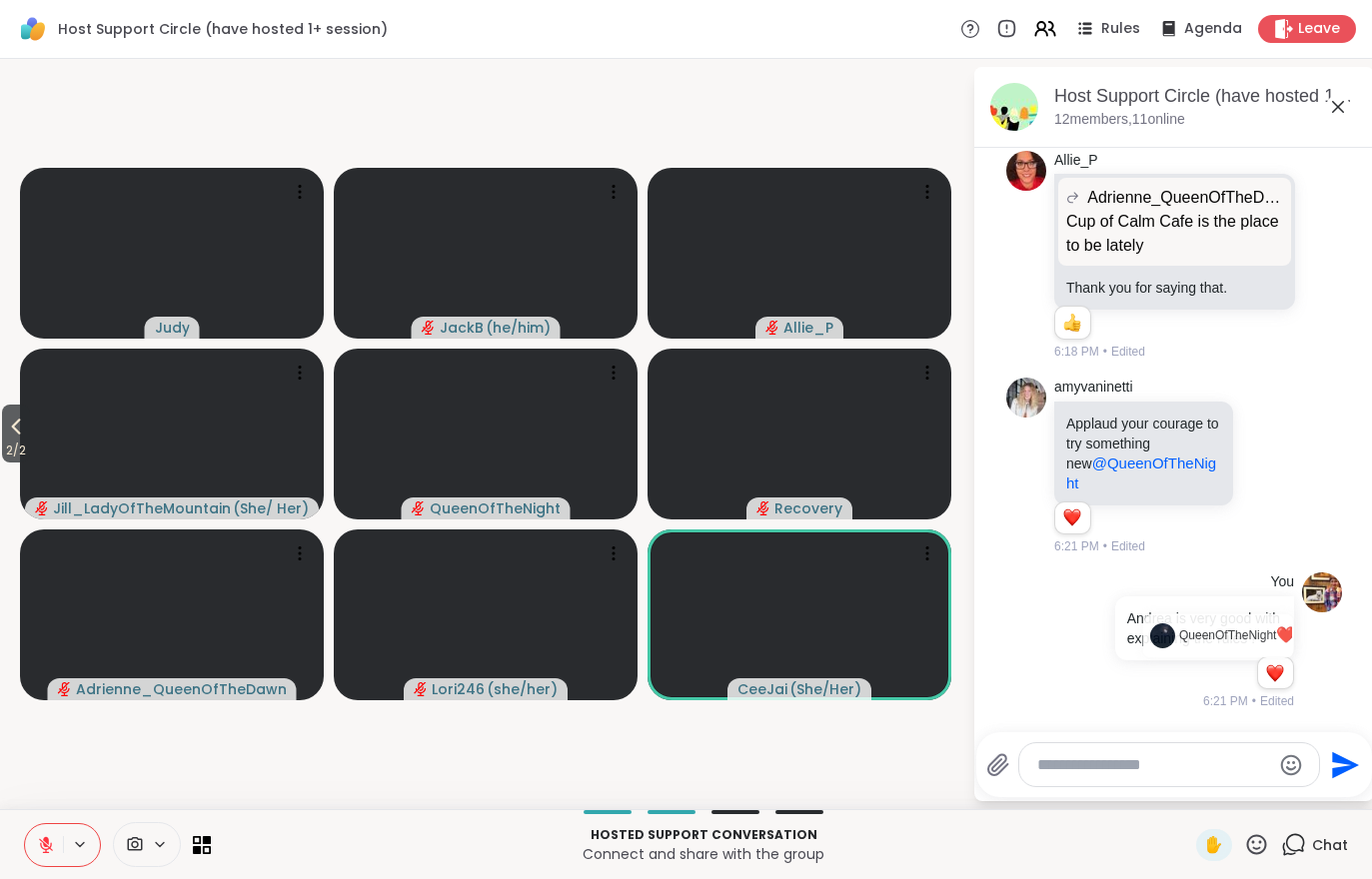 click on "2  /  2" at bounding box center [16, 450] 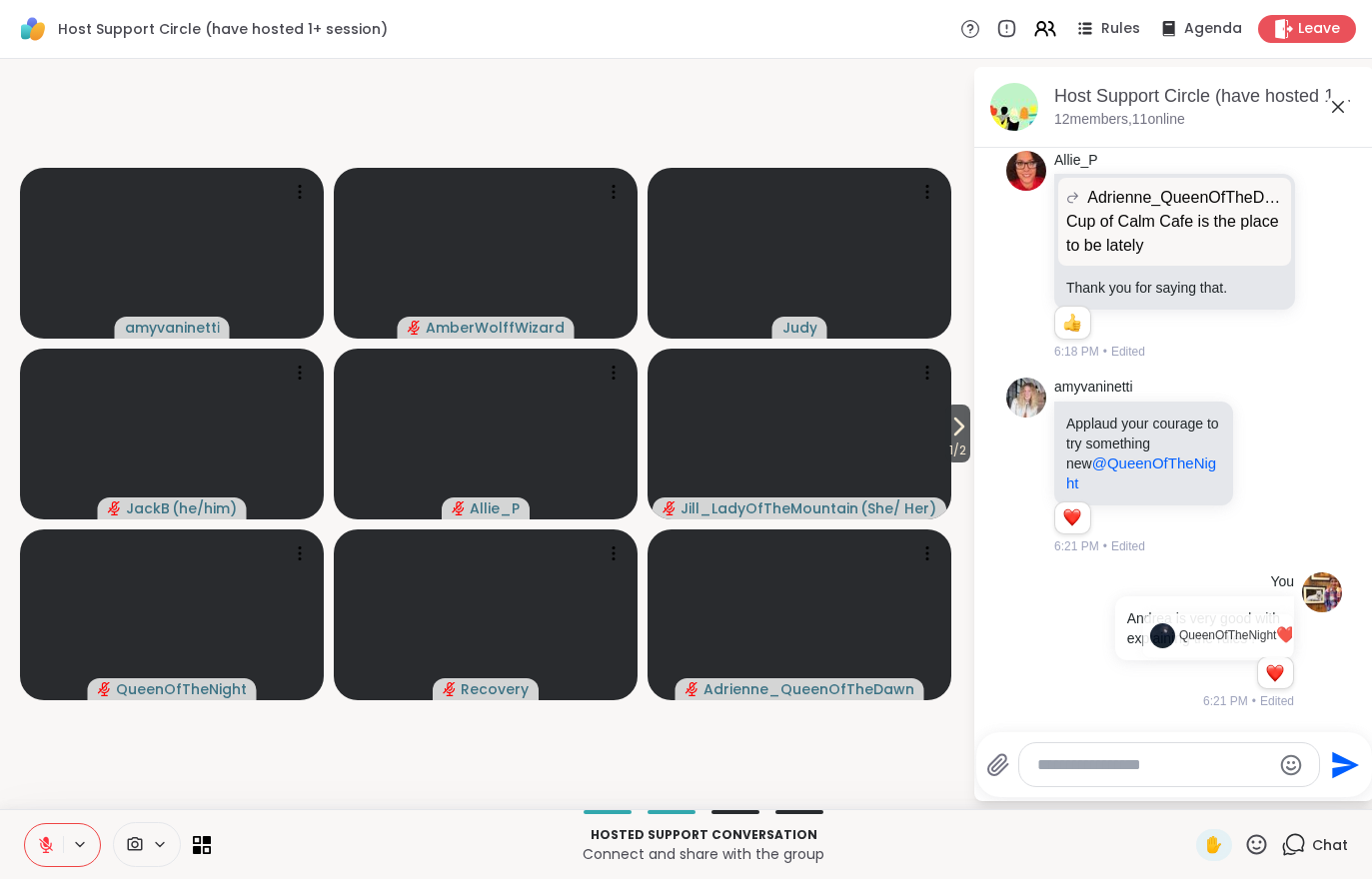 click on "1  /  2 [USERNAME] [USERNAME] [FIRST] [USERNAME] ( he/him ) [USERNAME] [USERNAME] ( She/ Her ) [USERNAME] Recovery [USERNAME] Host Support Circle (have hosted 1+ session), [MONTH] [DAY] [TIME]  members,  11  online Today Recovery brb [TIME] Today [USERNAME] Cup of Calm Cafe is the place to be lately  1 1 [TIME] • Edited [USERNAME] love that "virtual retreat"  1 1 [TIME] • Edited [USERNAME] [USERNAME] Cup of Calm Cafe is the place to be lately Cup of Calm Cafe is the place to be lately Thank you for saying that.  1 1 [TIME] • Edited [USERNAME] Applaud your courage to try something new  @[USERNAME]  1 1 [TIME] • Edited You [FIRST] is very good with explaining the rules ! [USERNAME] ❤️  1 1 [TIME] • Edited Send" at bounding box center [686, 434] 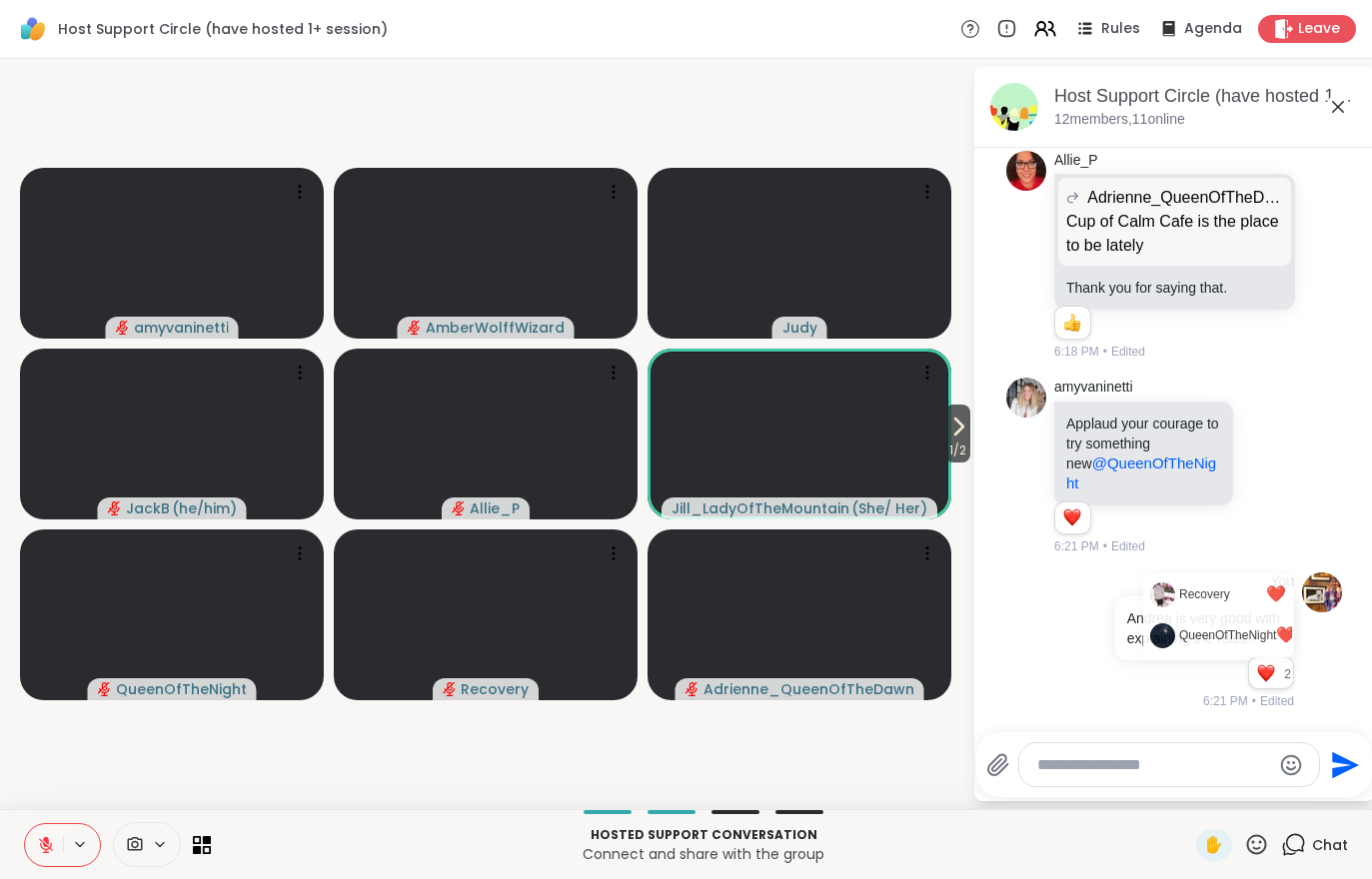 click on "1  /  2 [USERNAME] [USERNAME] [FIRST] [USERNAME] [USERNAME] [USERNAME] [USERNAME] [USERNAME] [USERNAME] [USERNAME]" at bounding box center (486, 434) 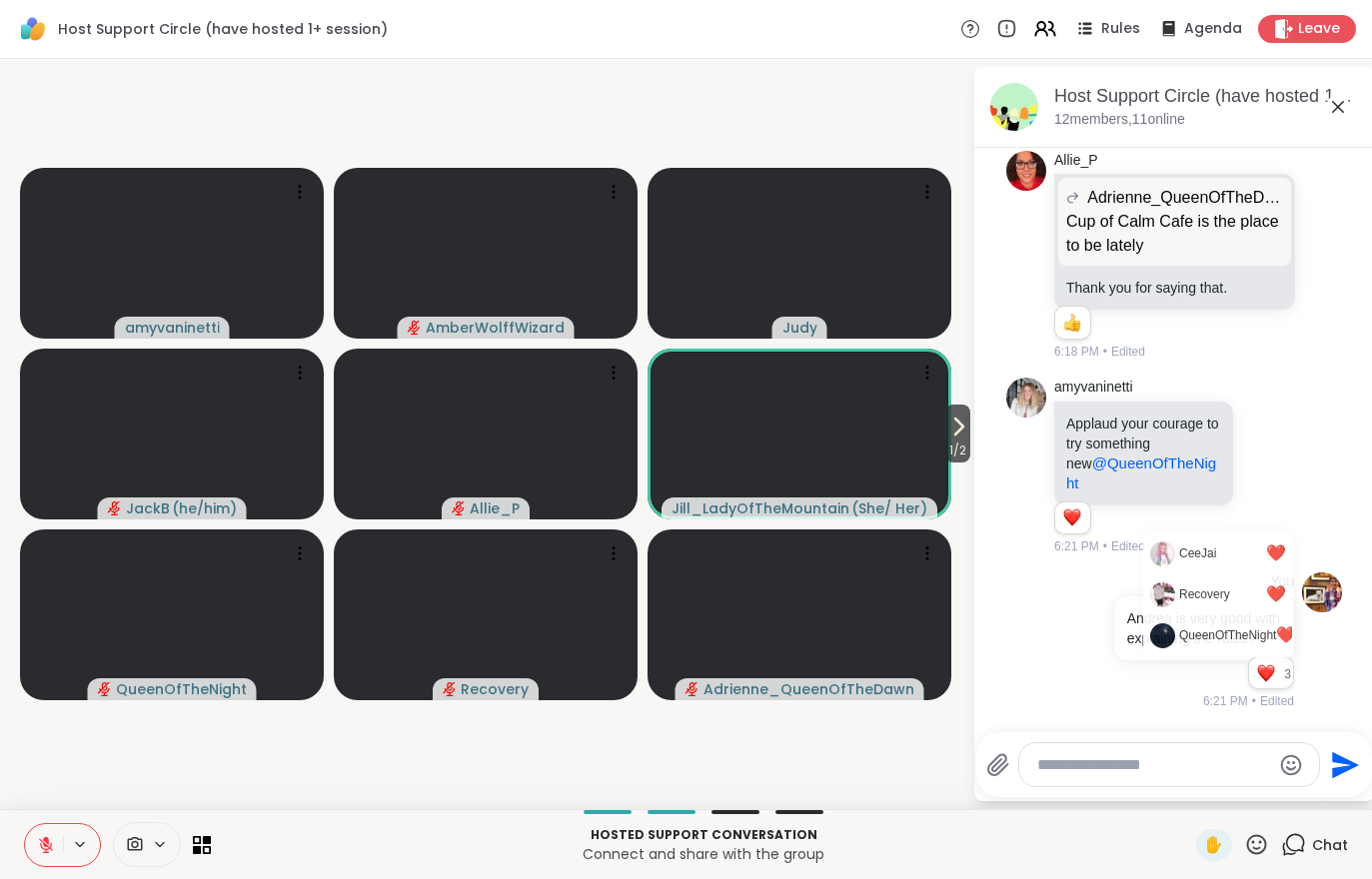 click 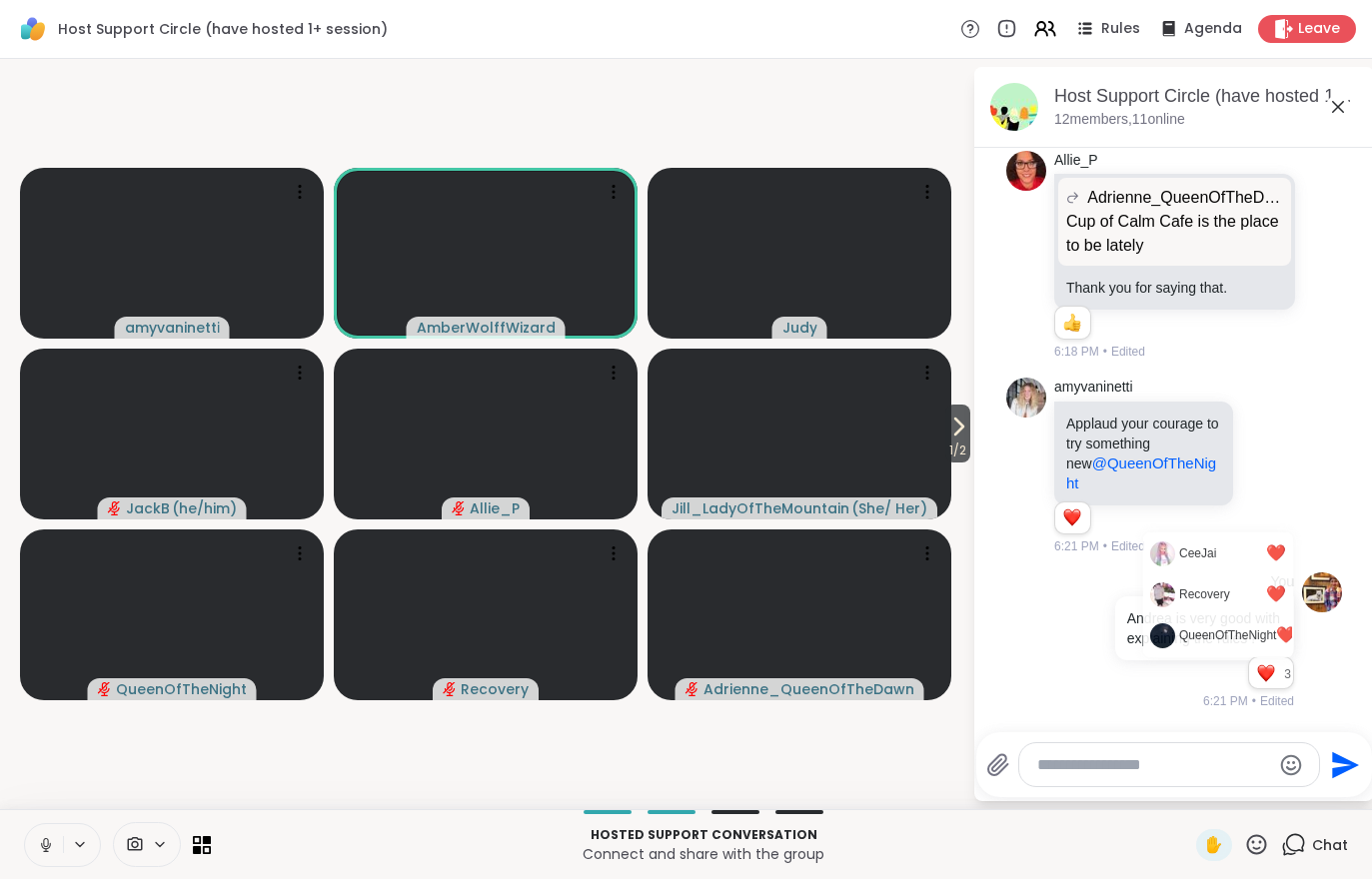 click on "1  /  2 [USERNAME] [USERNAME] [FIRST] [USERNAME] [USERNAME] [USERNAME] [USERNAME] [USERNAME] [USERNAME] [USERNAME]" at bounding box center [486, 434] 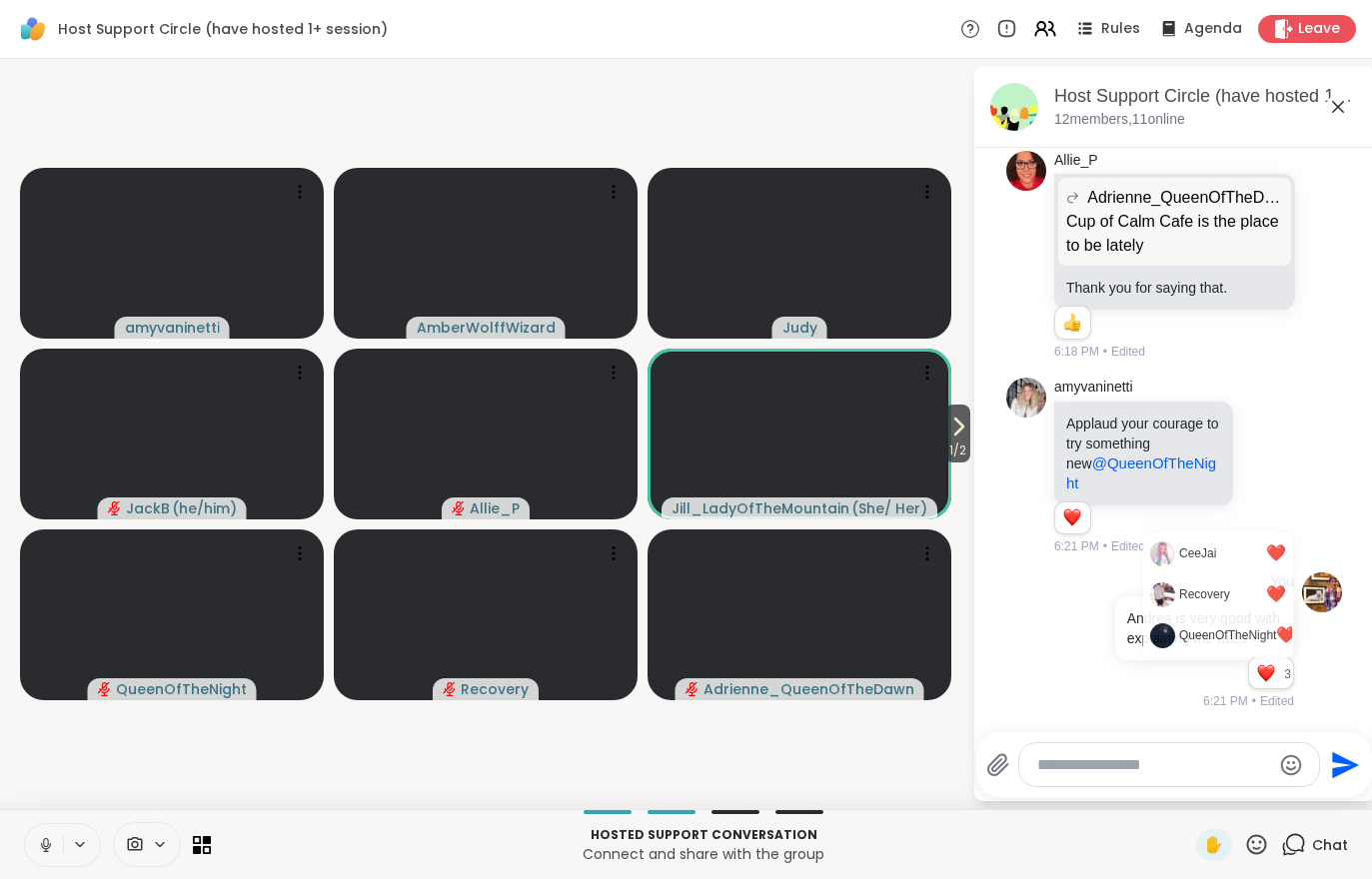 click 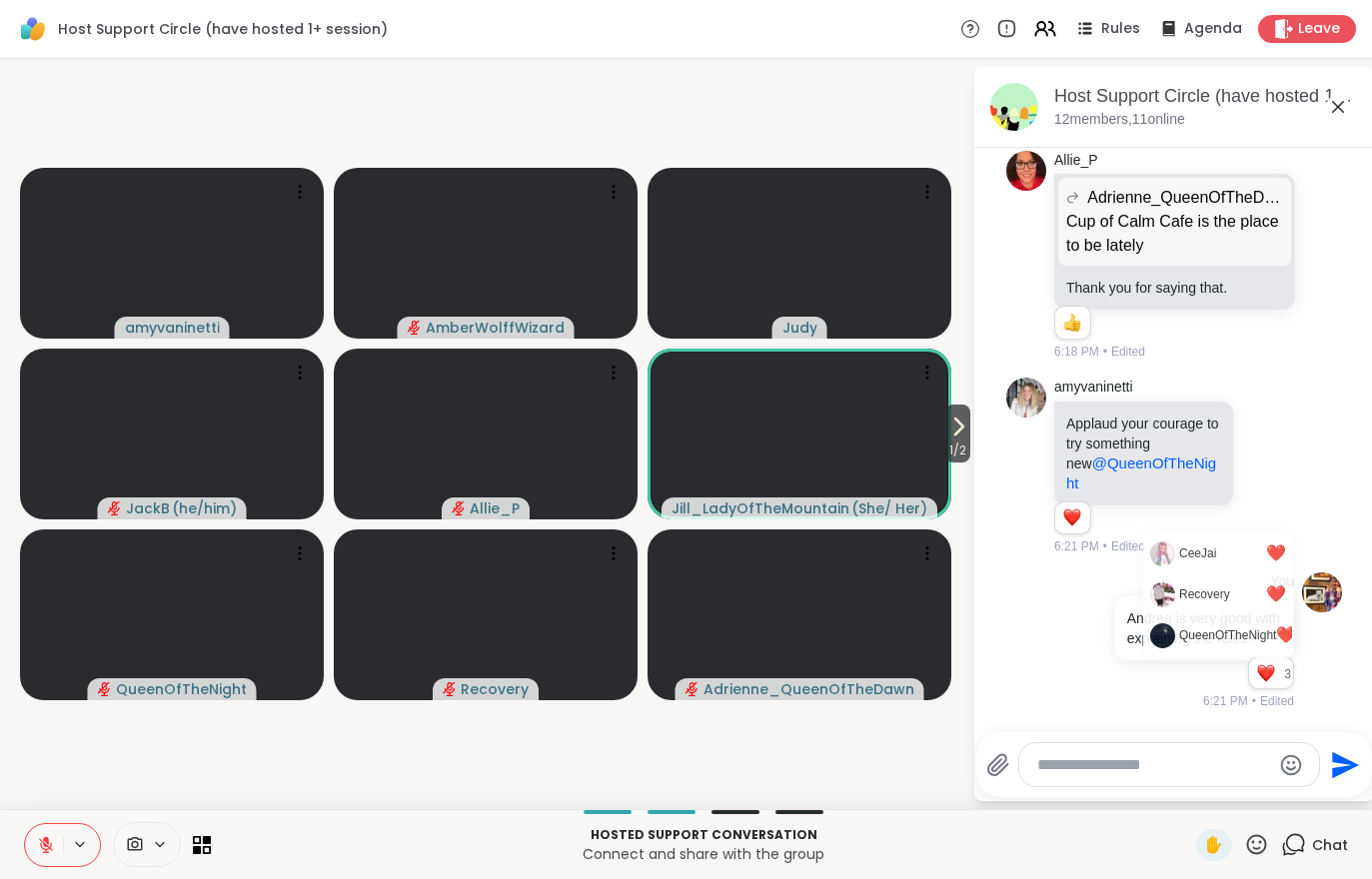 click on "1  /  2" at bounding box center [957, 450] 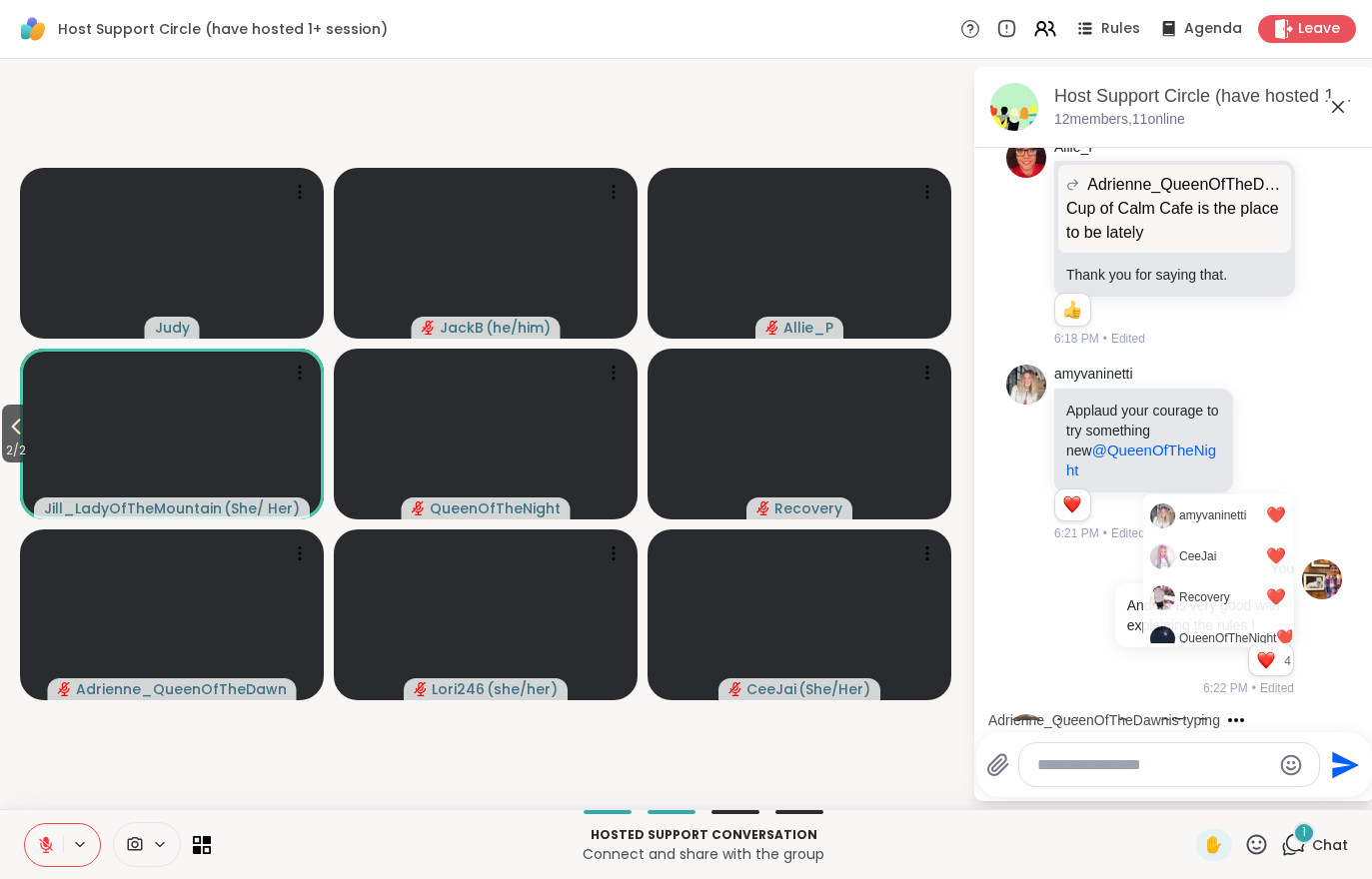 scroll, scrollTop: 620, scrollLeft: 0, axis: vertical 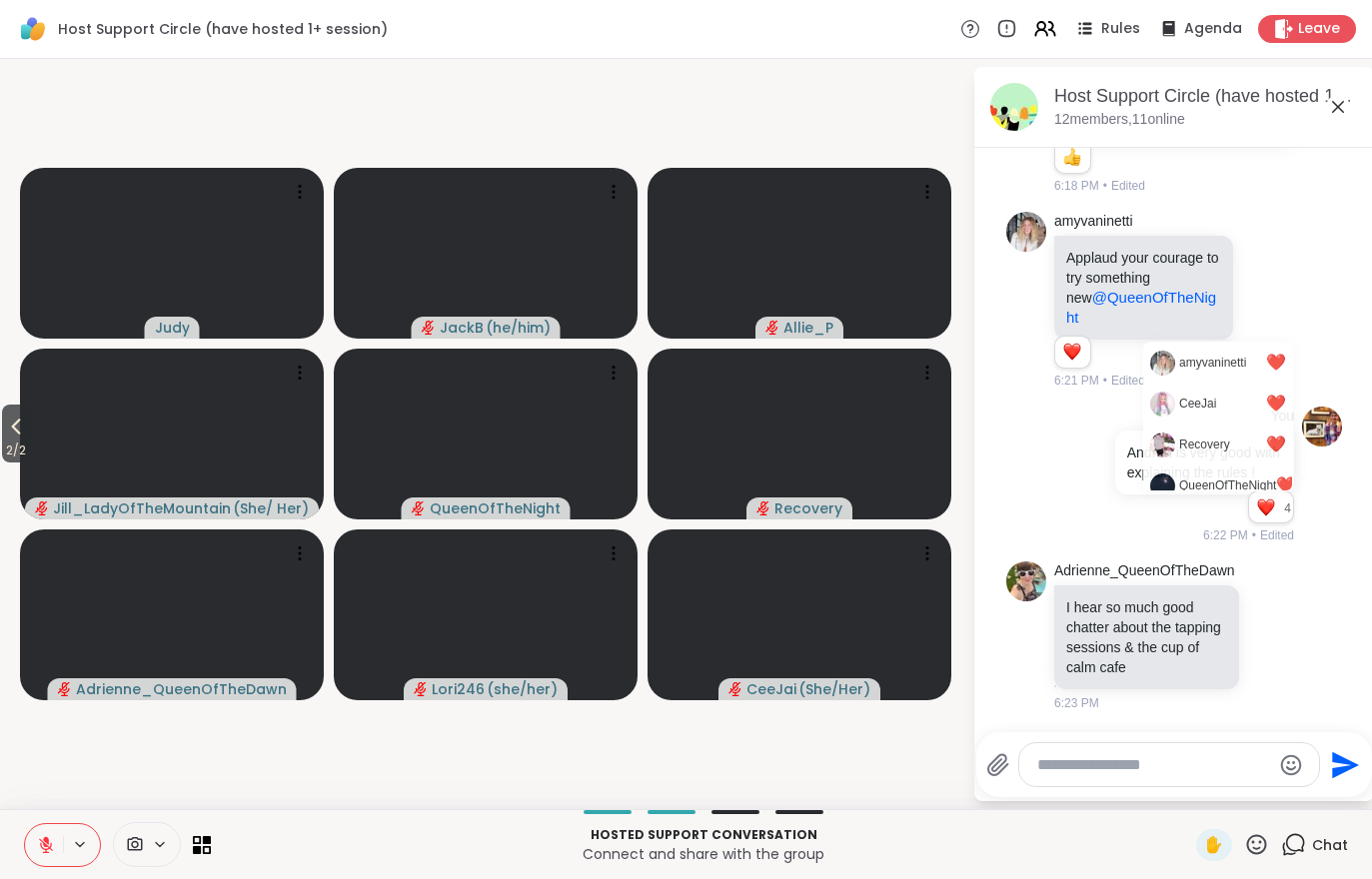 click on "2  /  2" at bounding box center (16, 450) 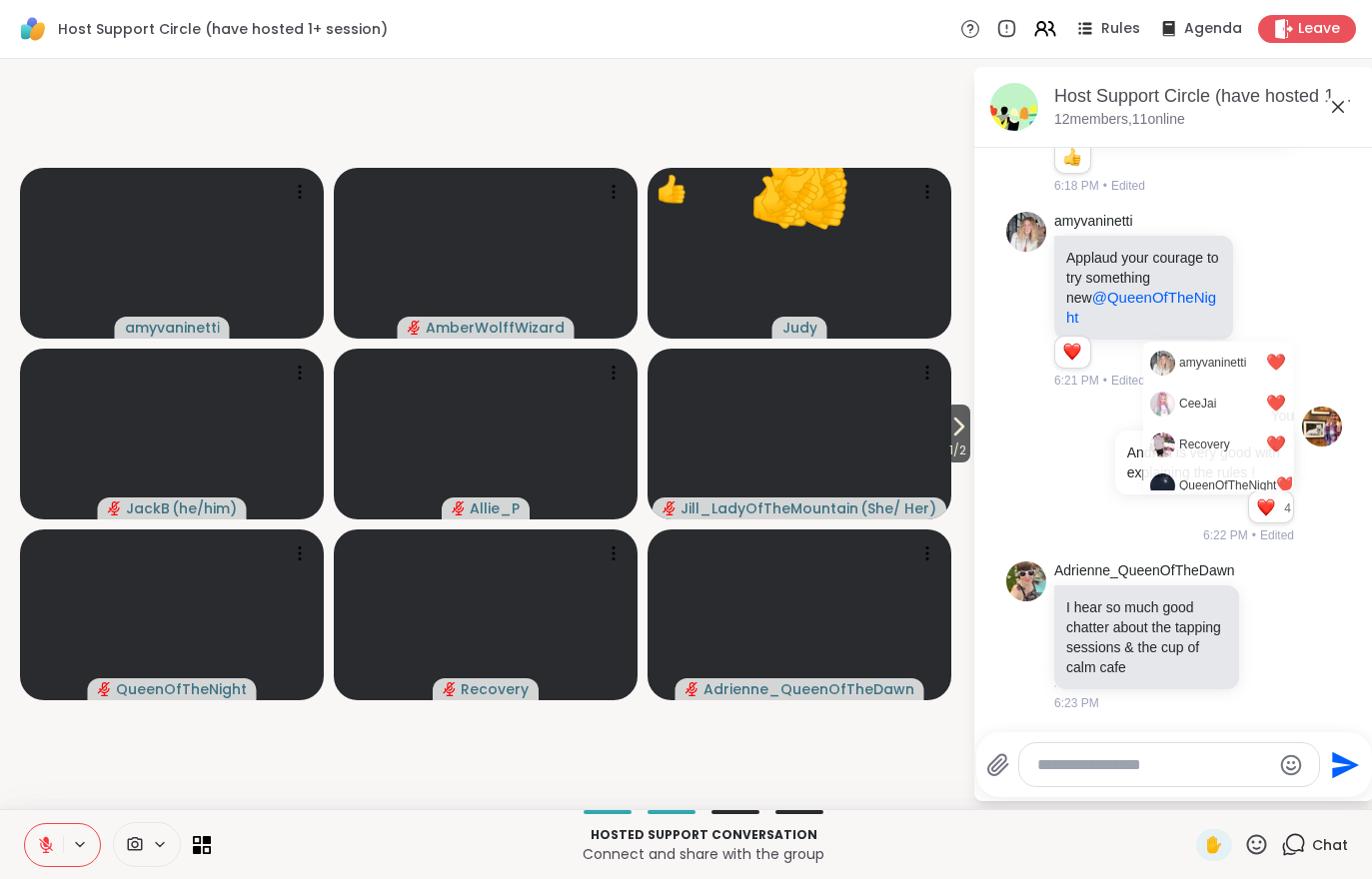 scroll, scrollTop: 648, scrollLeft: 0, axis: vertical 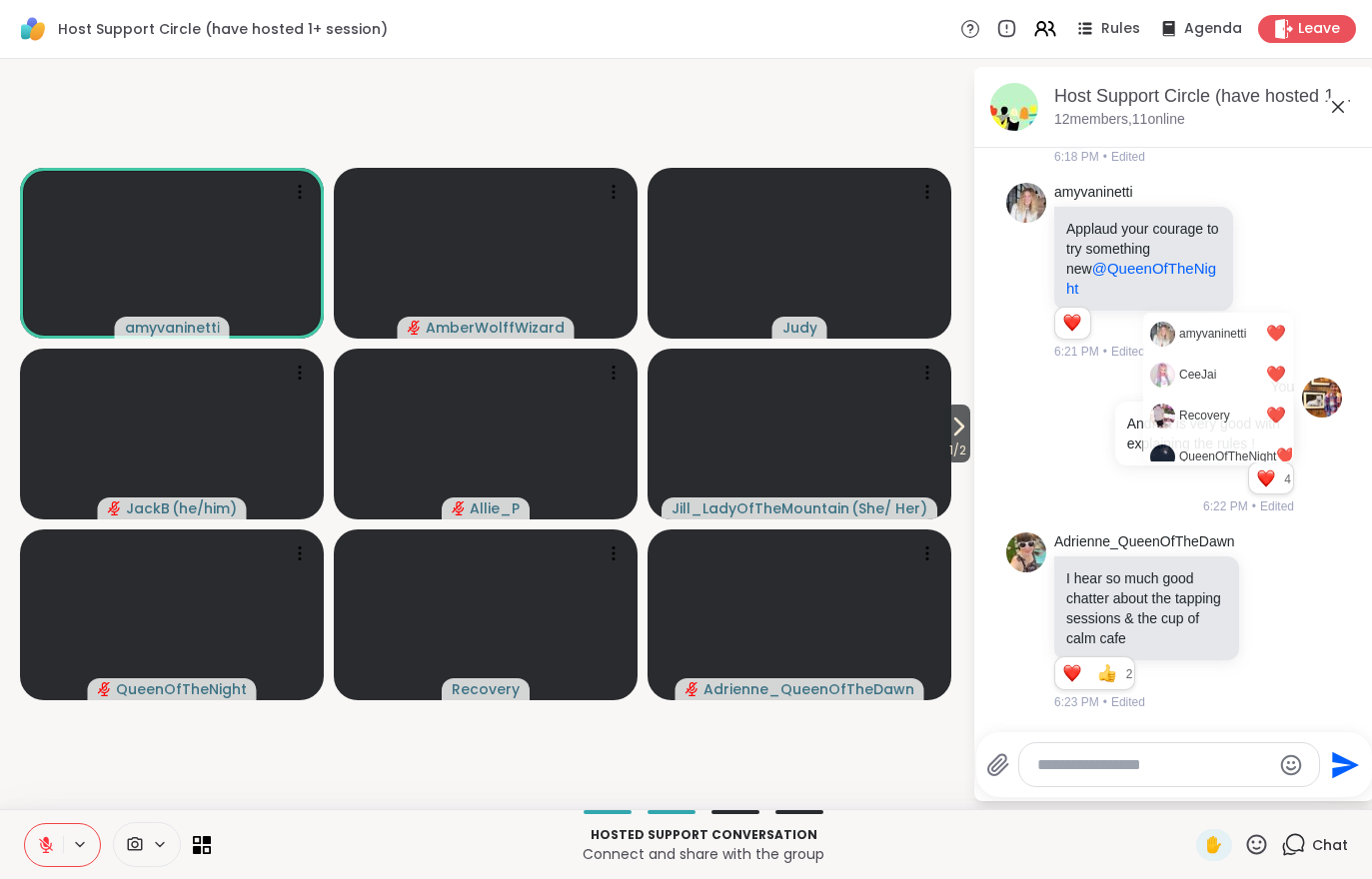 click 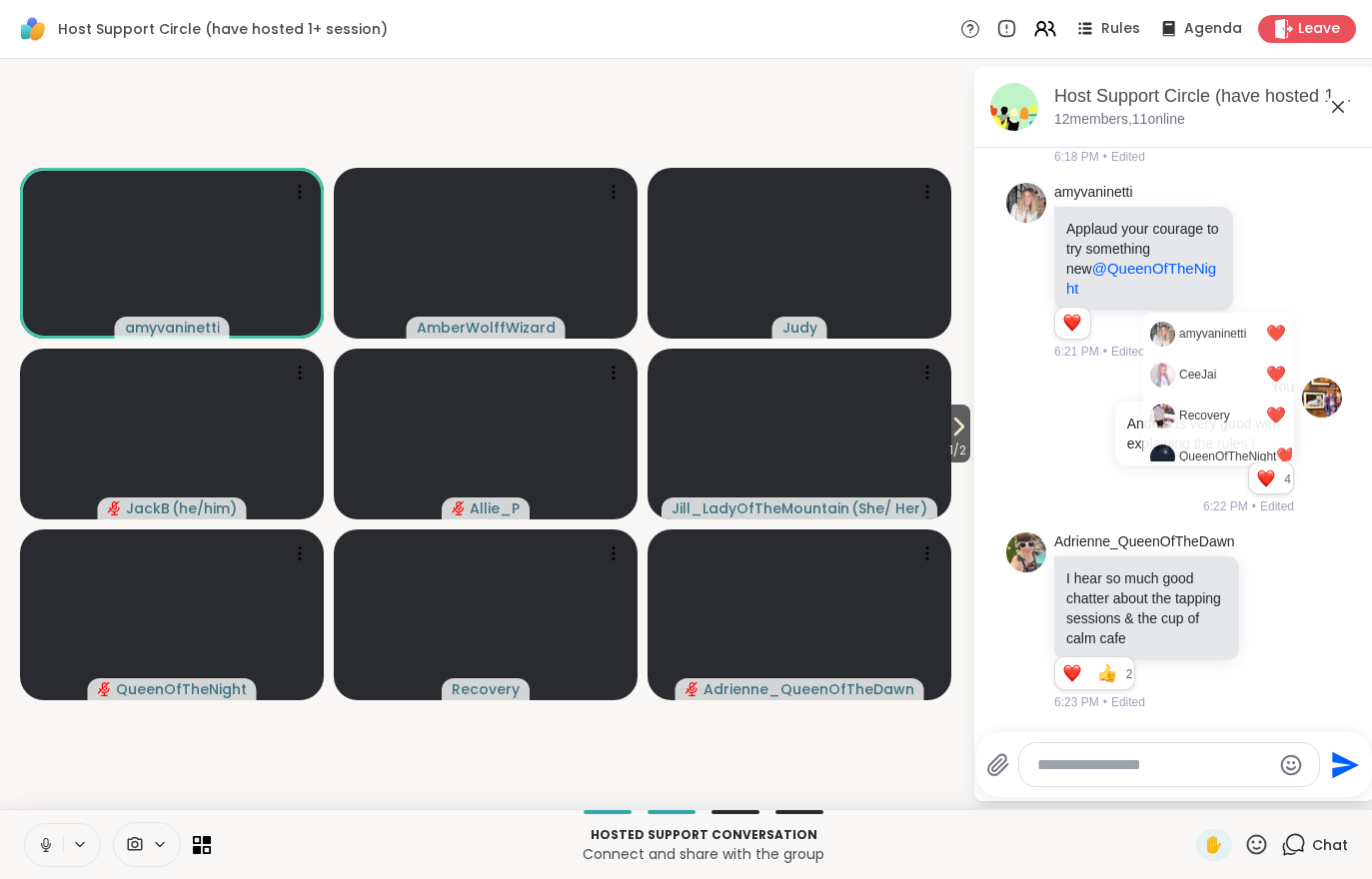 click on "1  /  2" at bounding box center (957, 450) 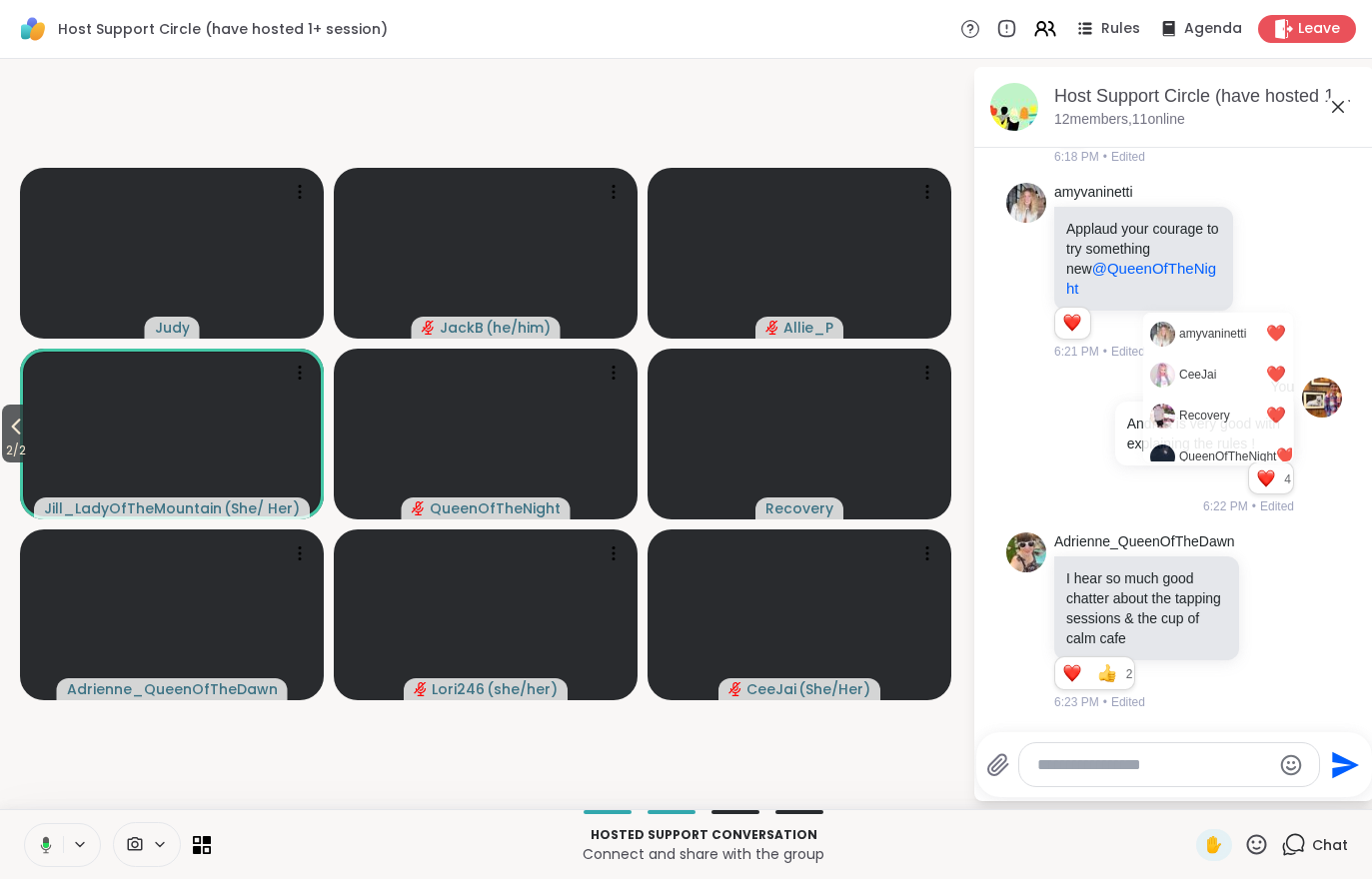 click at bounding box center [42, 845] 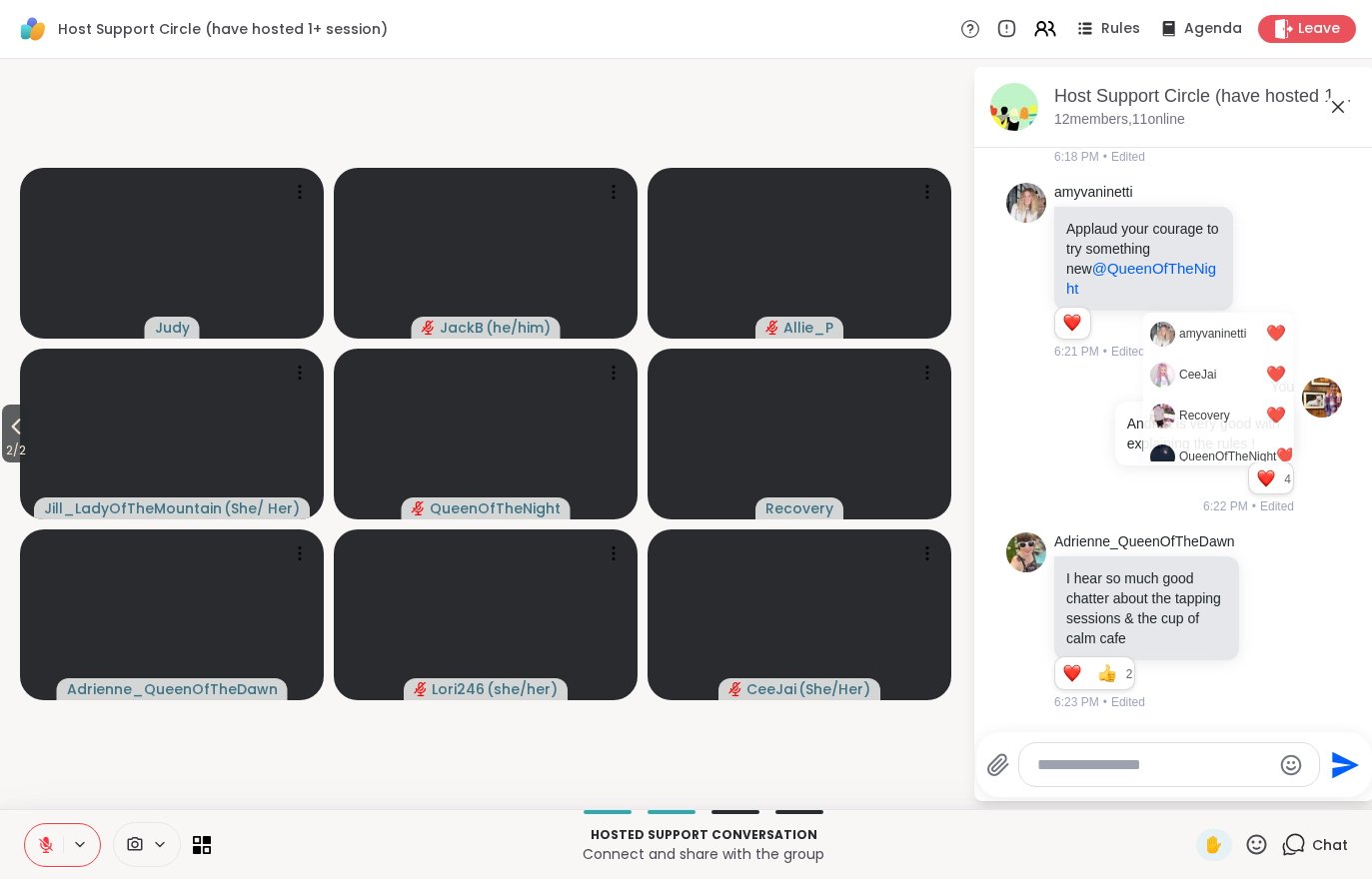 click on "2  /  2" at bounding box center (16, 450) 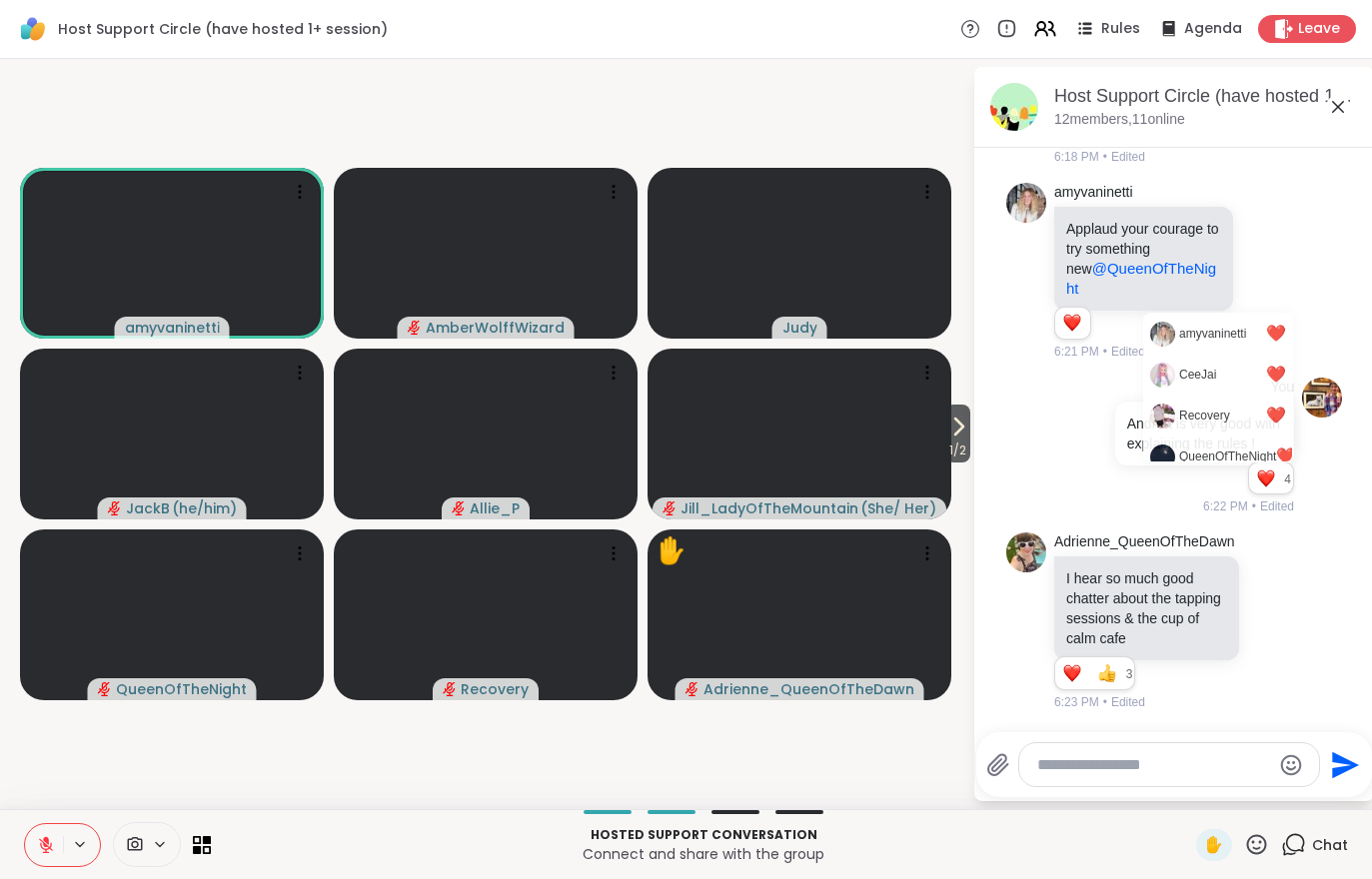 click on "✋" at bounding box center [1214, 845] 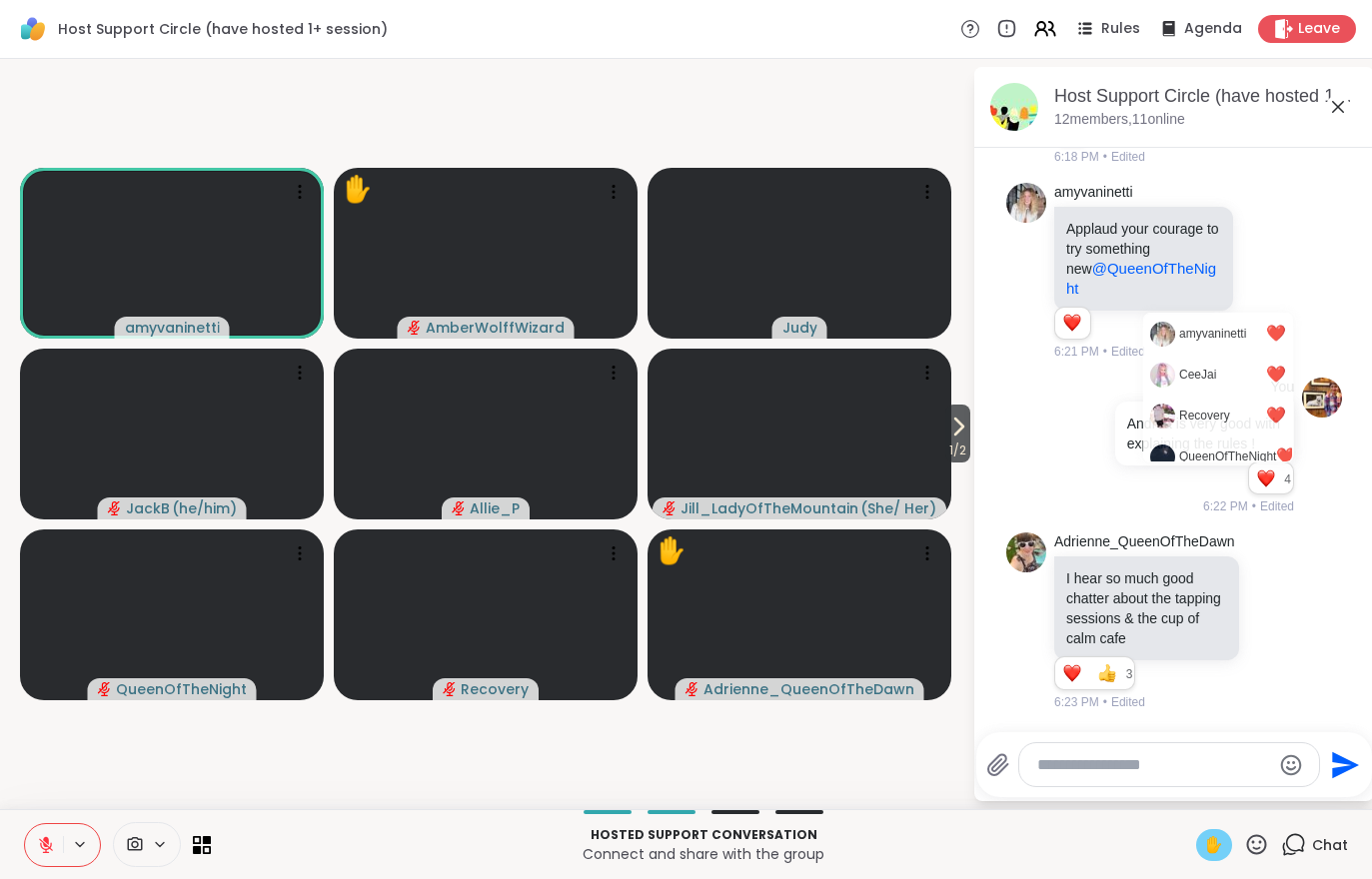 click at bounding box center (44, 845) 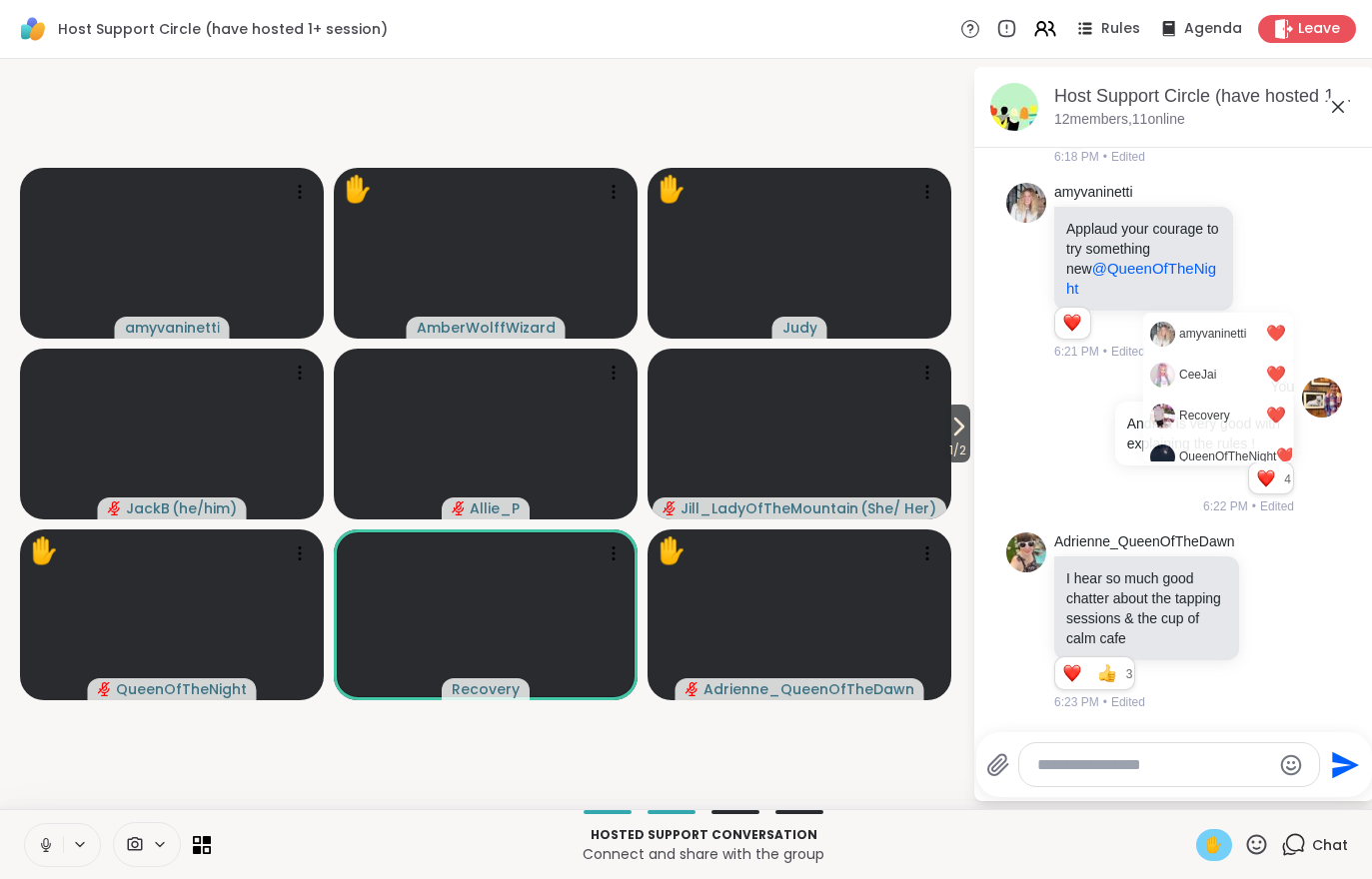 click on "✋" at bounding box center [1214, 845] 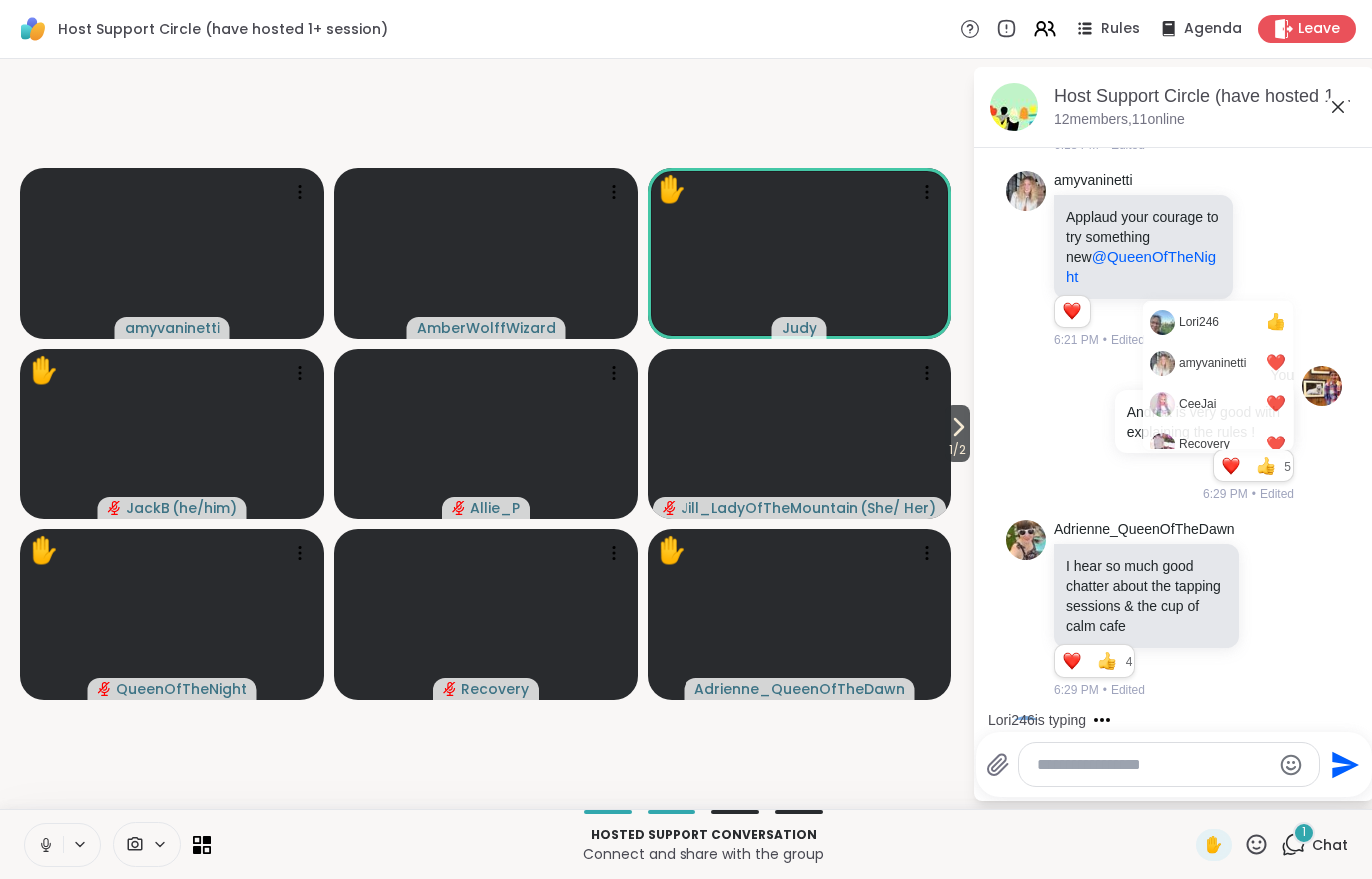 scroll, scrollTop: 754, scrollLeft: 0, axis: vertical 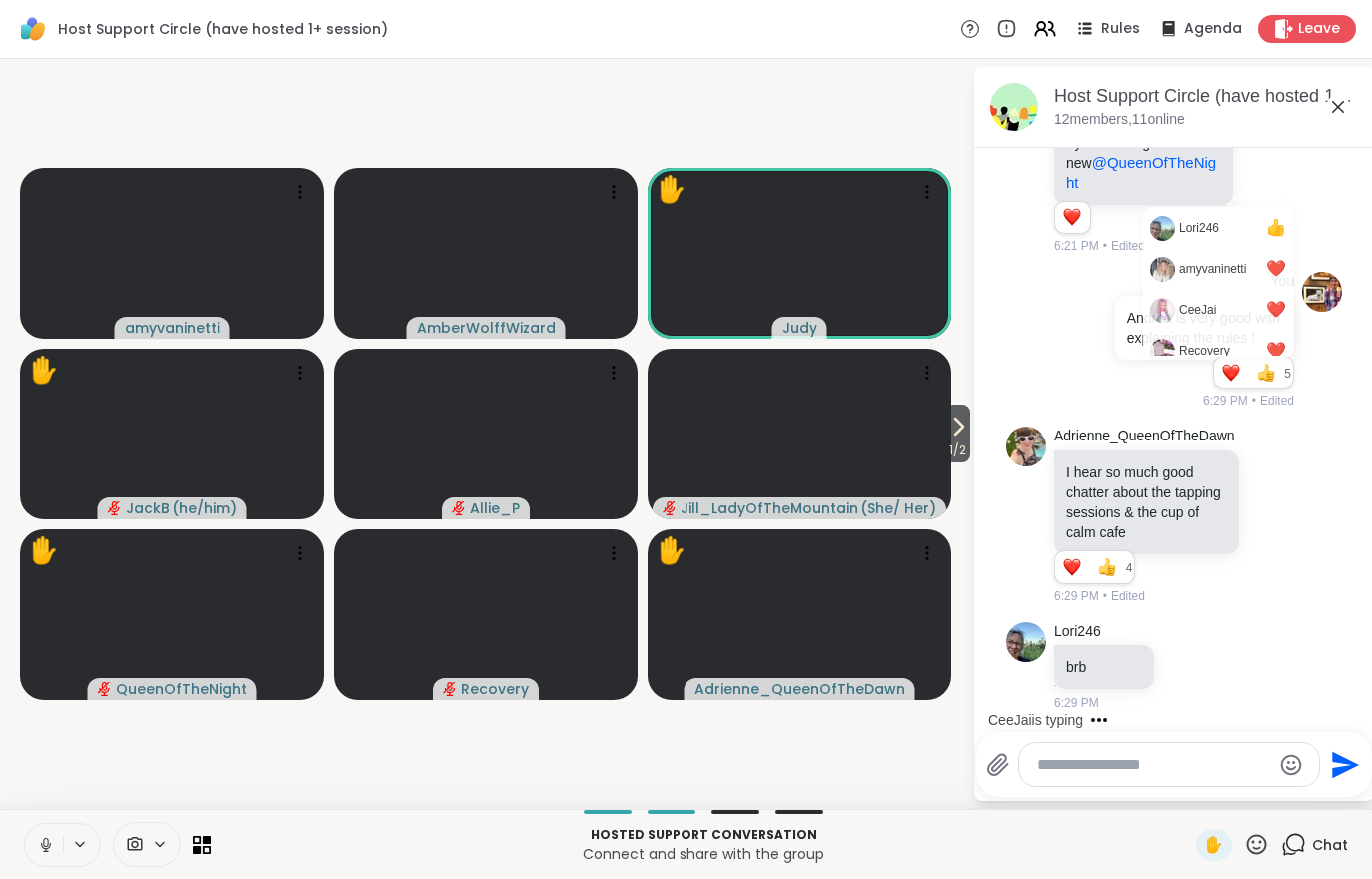 click at bounding box center [44, 845] 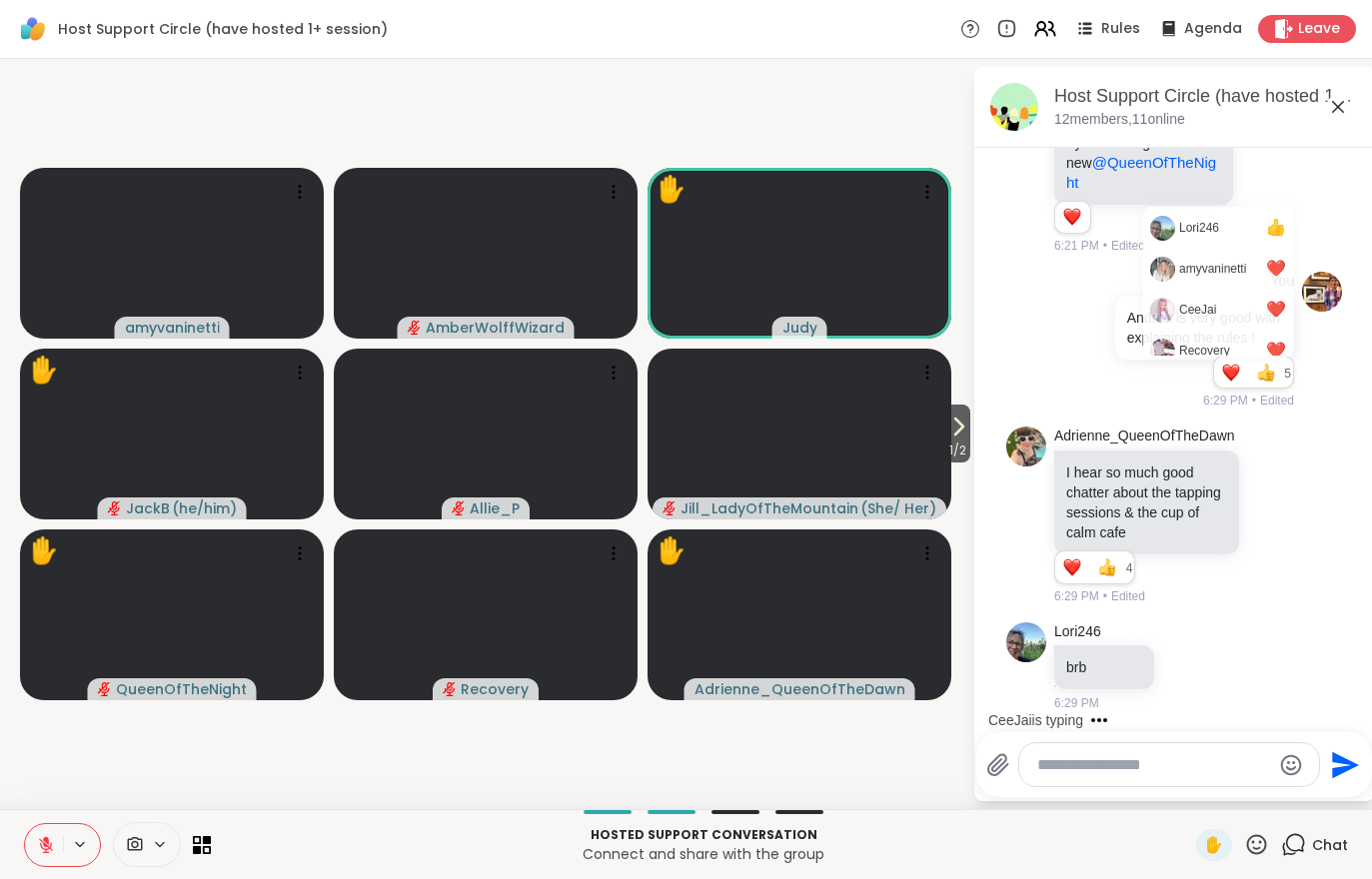click on "Today Recovery brb [TIME] Today [USERNAME] Cup of Calm Cafe is the place to be lately  1 1 [TIME] • Edited [USERNAME] love that "virtual retreat"  1 1 [TIME] • Edited [USERNAME] [USERNAME] Cup of Calm Cafe is the place to be lately Cup of Calm Cafe is the place to be lately Thank you for saying that.  1 1 [TIME] • Edited [USERNAME] Applaud your courage to try something new  @[USERNAME]  1 1 [TIME] • Edited You [FIRST] is very good with explaining the rules ! [USERNAME] 👍 [USERNAME] ❤️ [USERNAME] ❤️ Recovery ❤️ [USERNAME] ❤️  4  1 5 5 [TIME] • Edited [USERNAME] I hear so much good chatter about the tapping sessions & the cup of calm cafe  2  2 4 4 [TIME] • Edited [USERNAME] brb [TIME]" at bounding box center (1174, 63) 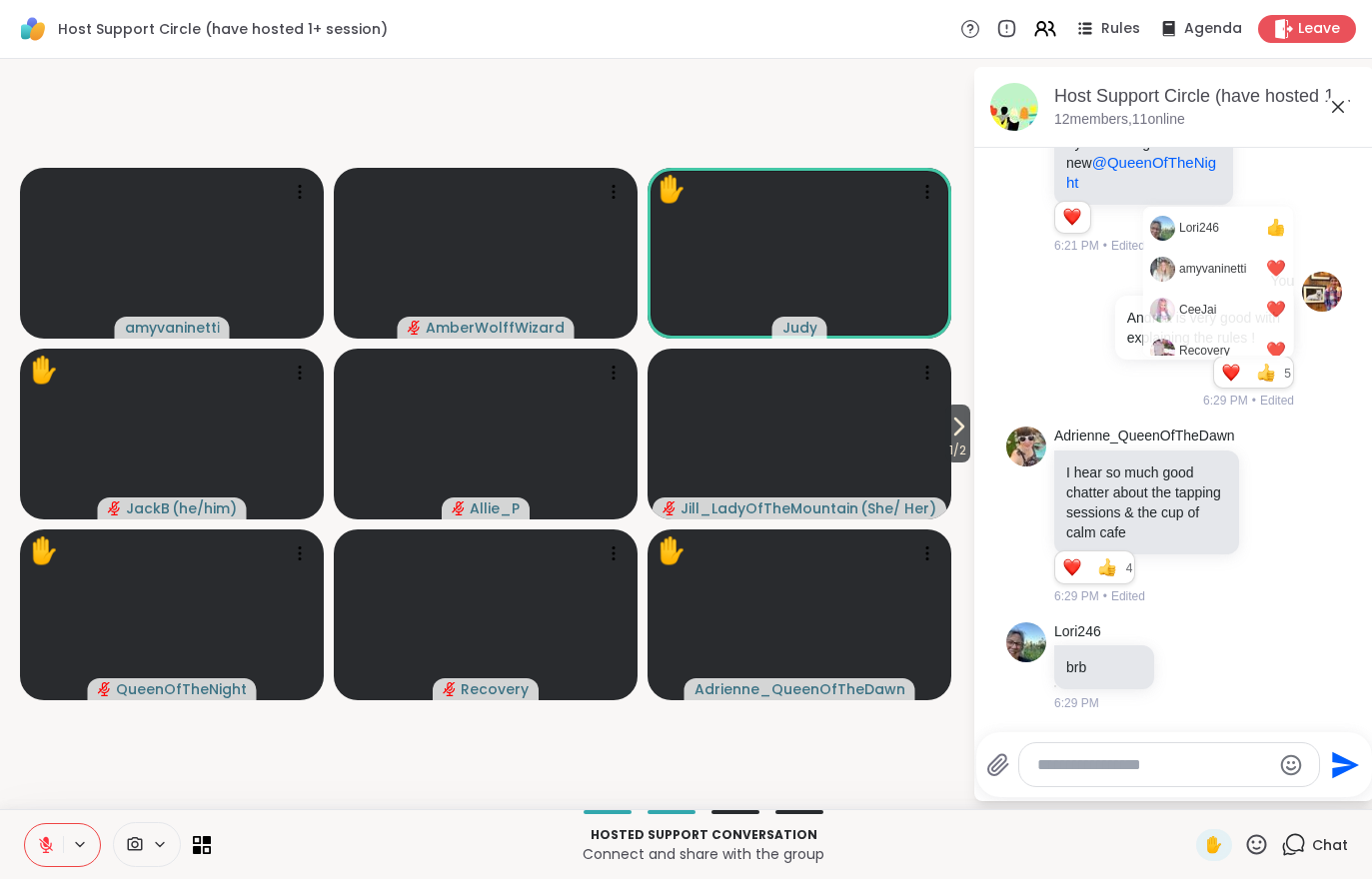 click at bounding box center (1266, 373) 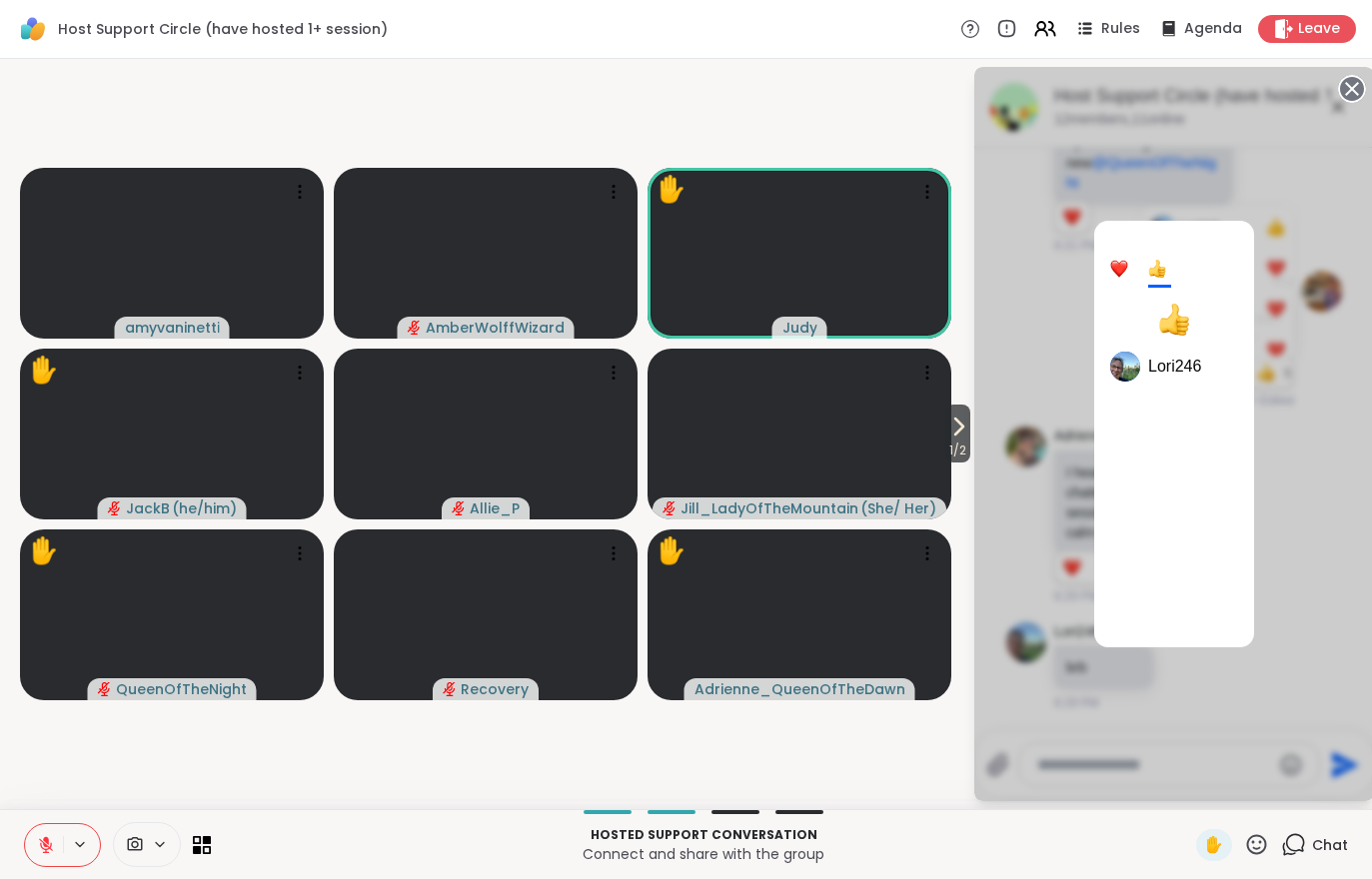 click 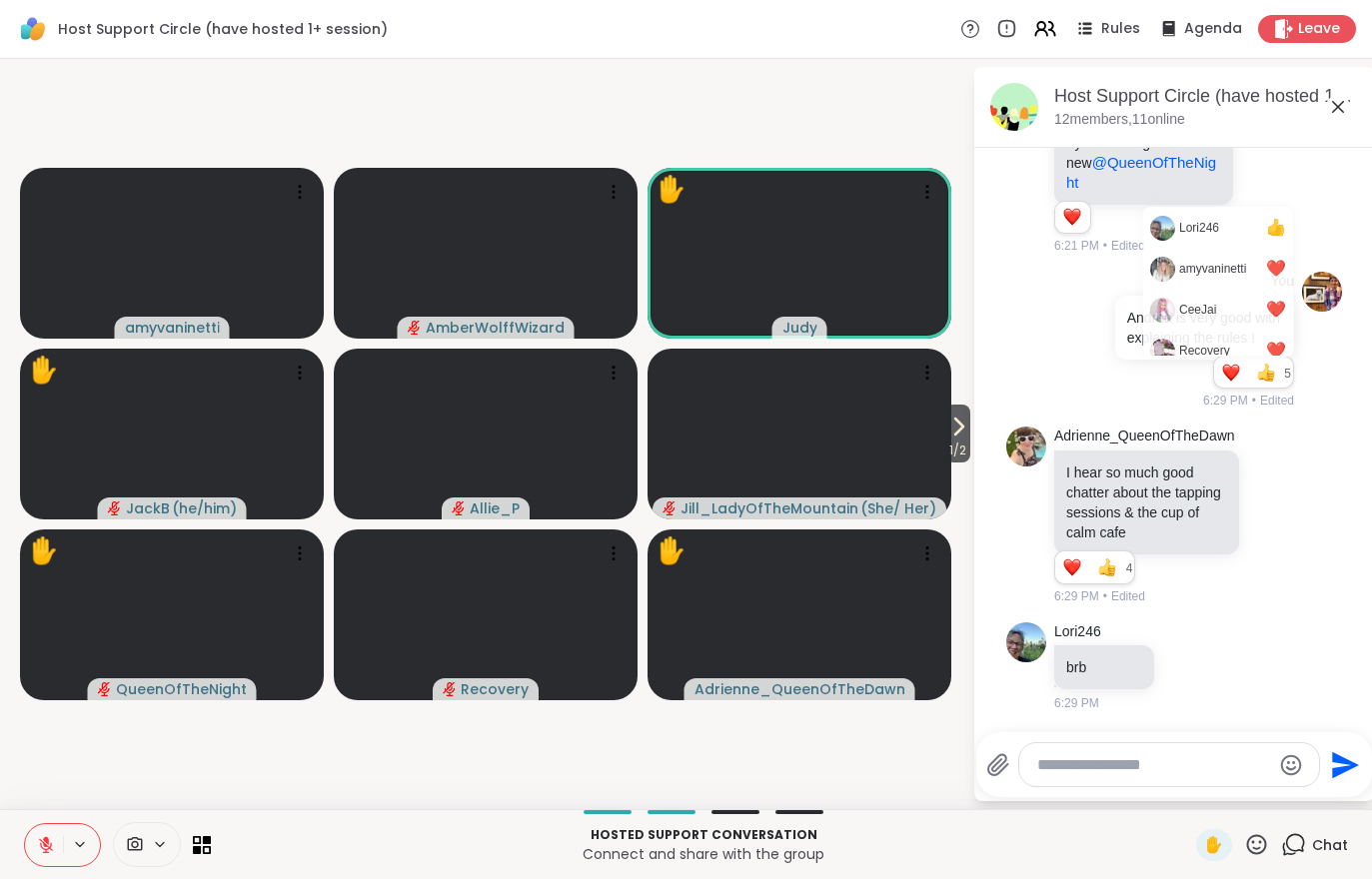 scroll, scrollTop: 940, scrollLeft: 0, axis: vertical 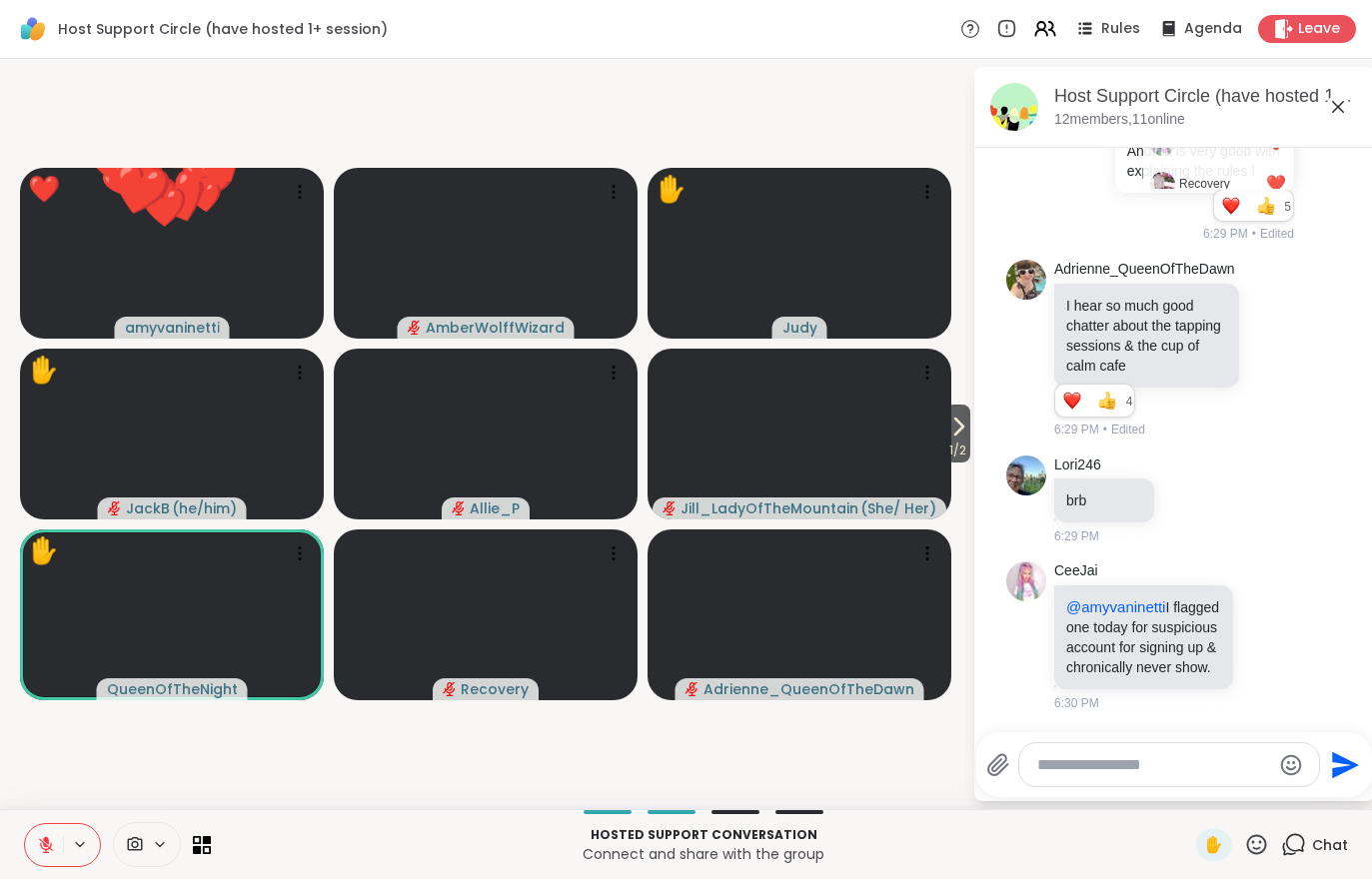 click 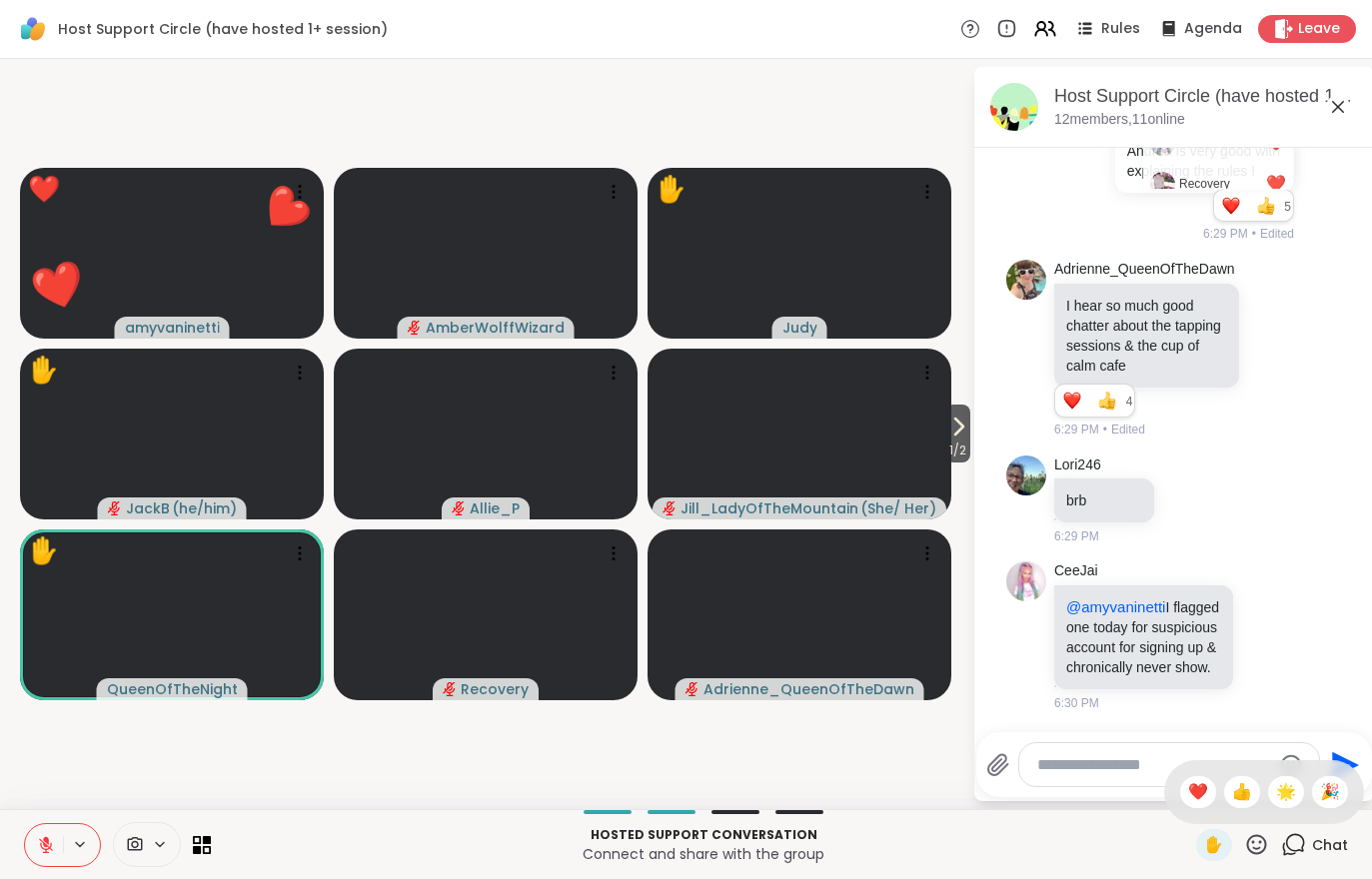 click on "❤️" at bounding box center (1198, 792) 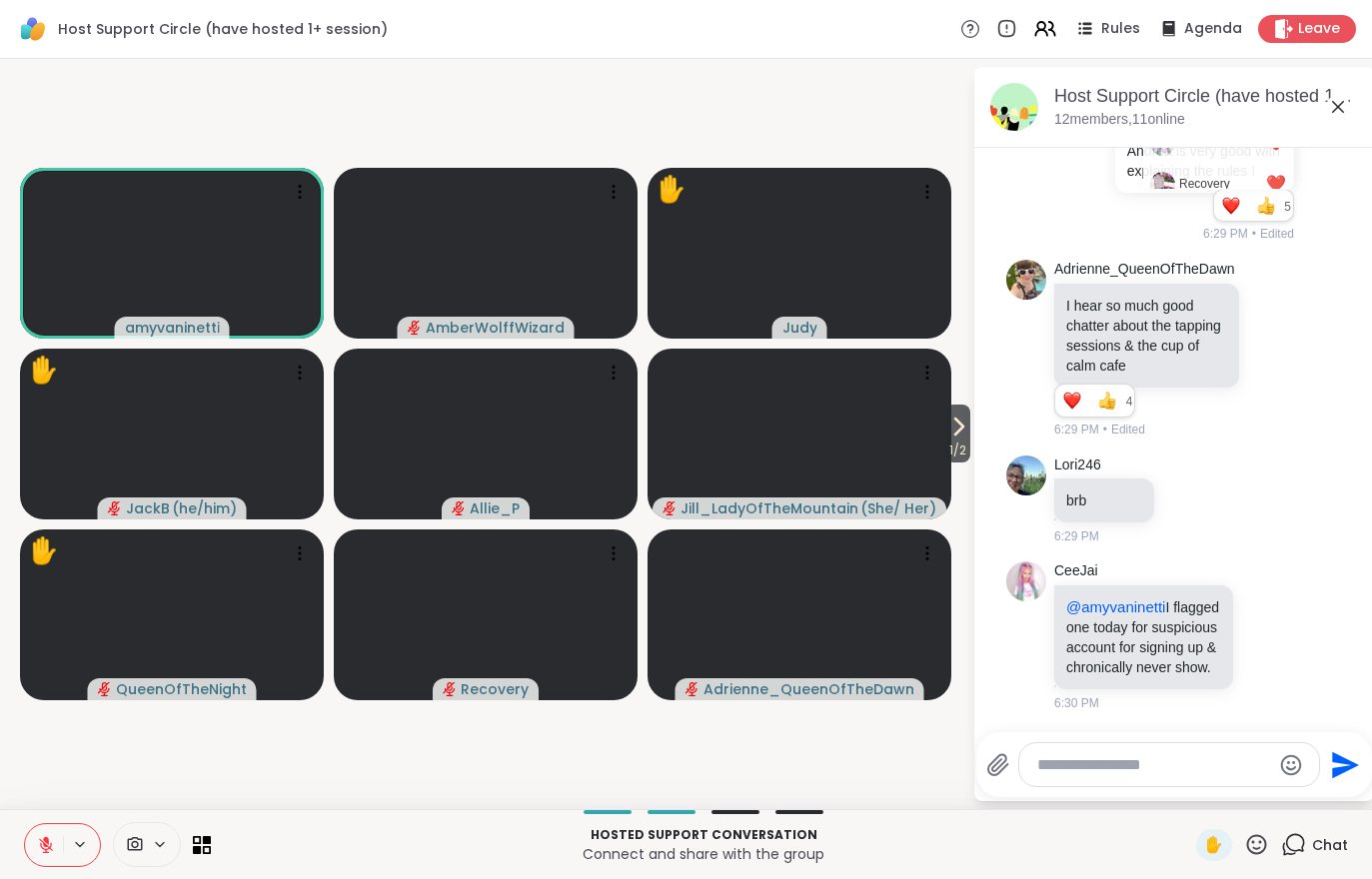 click 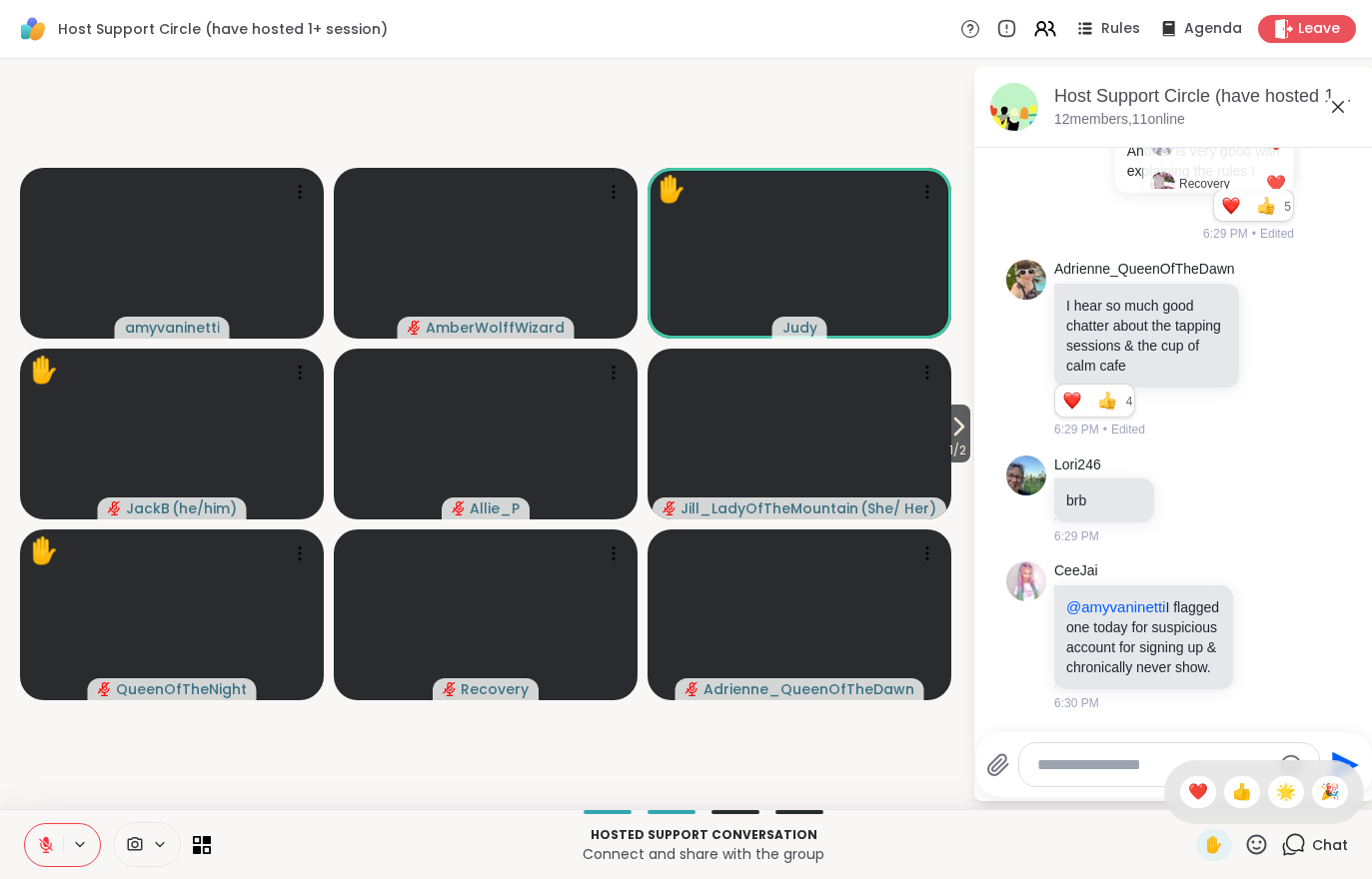 click on "❤️" at bounding box center [1198, 792] 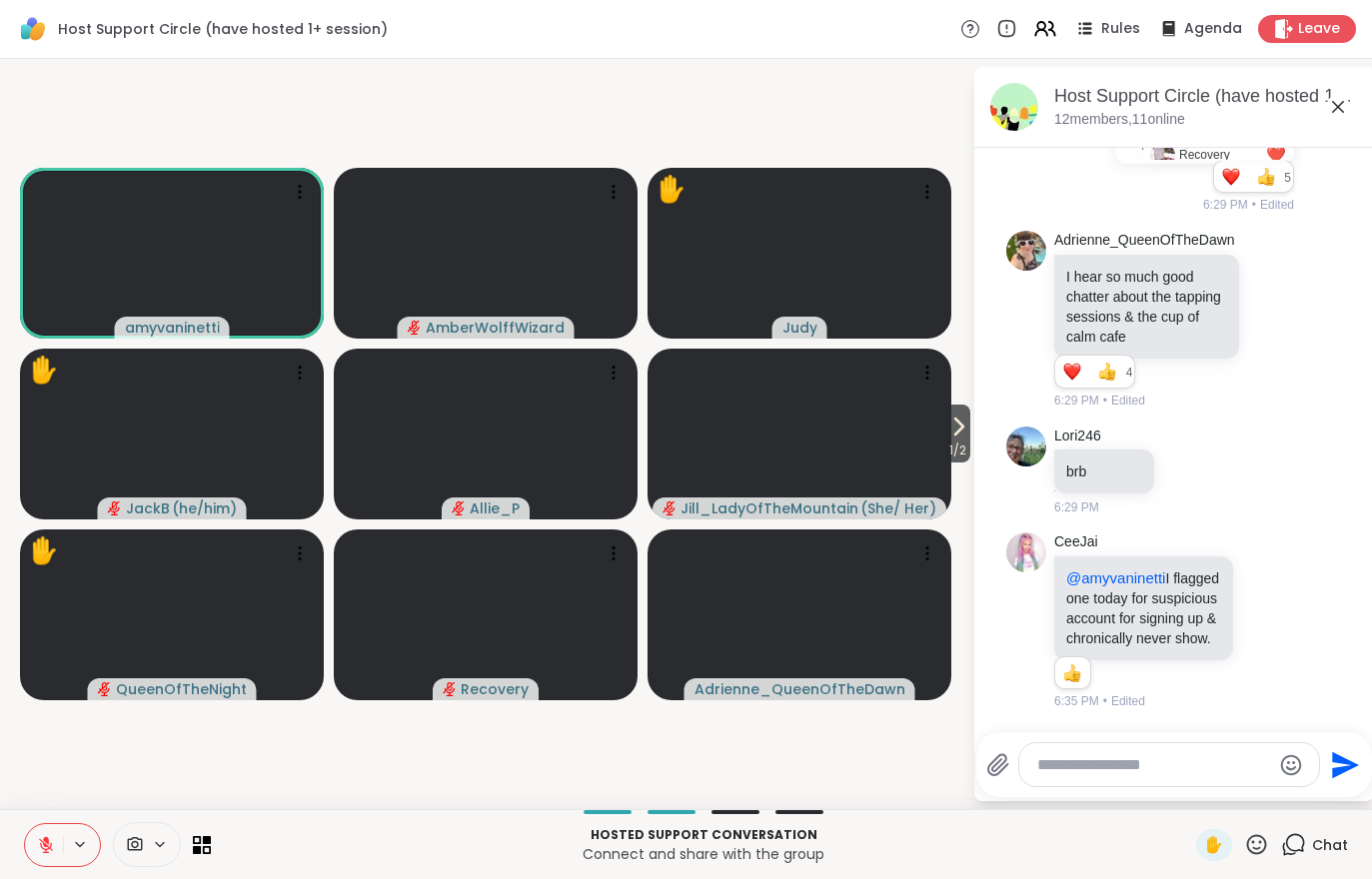 scroll, scrollTop: 1074, scrollLeft: 0, axis: vertical 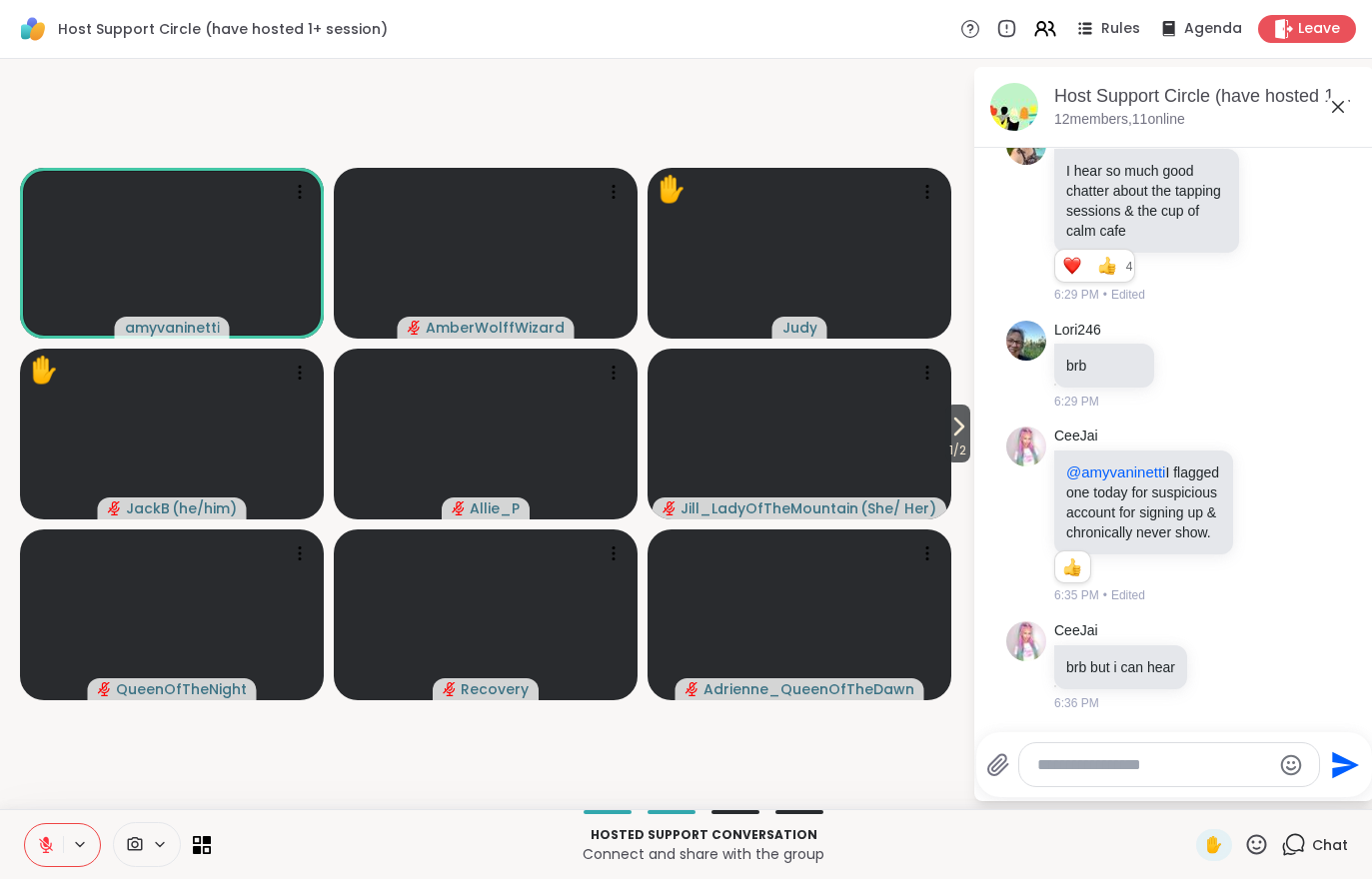 click on "1  /  2" at bounding box center (957, 450) 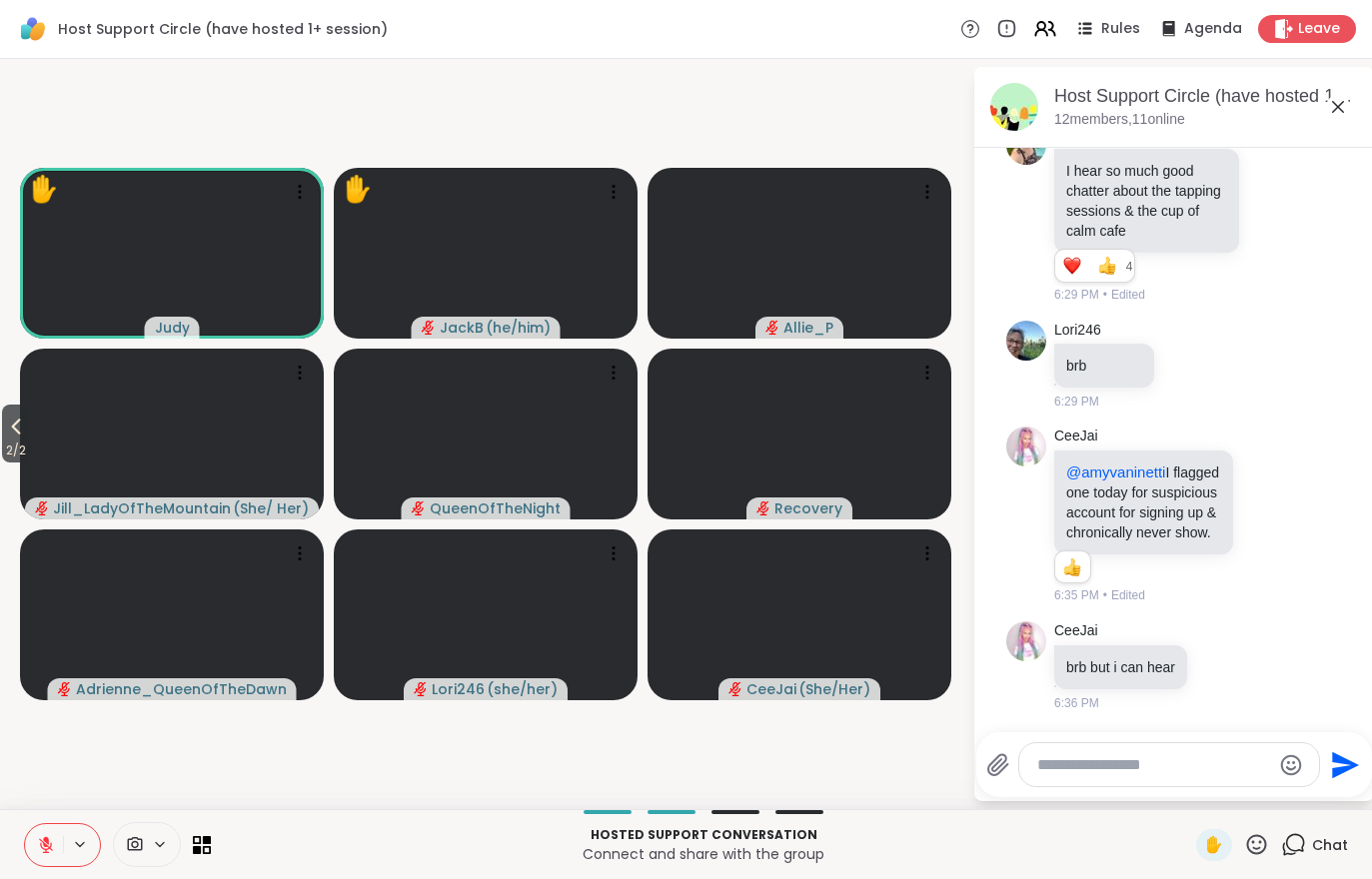 click on "2  /  2" at bounding box center (16, 450) 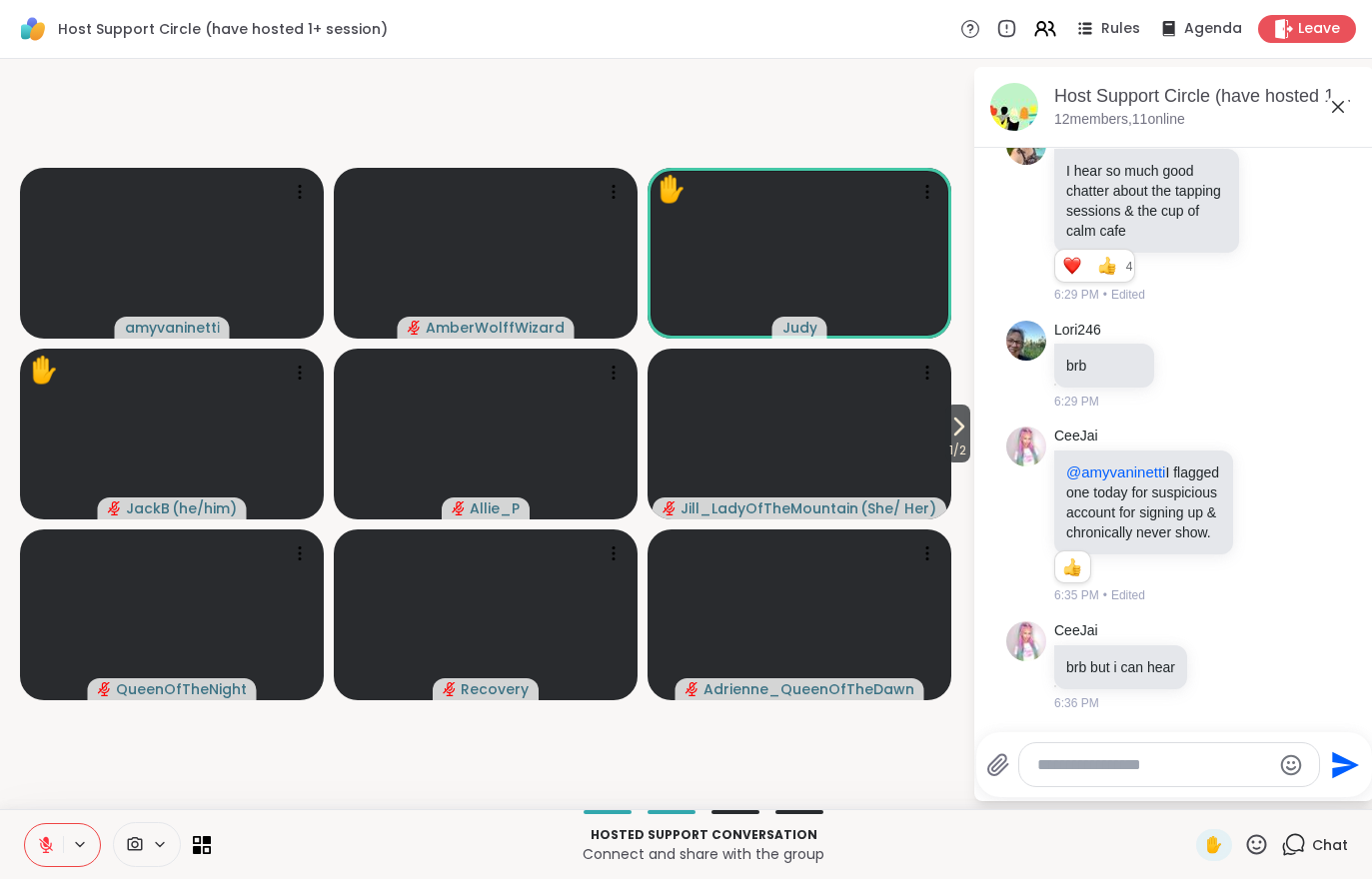 click on "1  /  2" at bounding box center (957, 450) 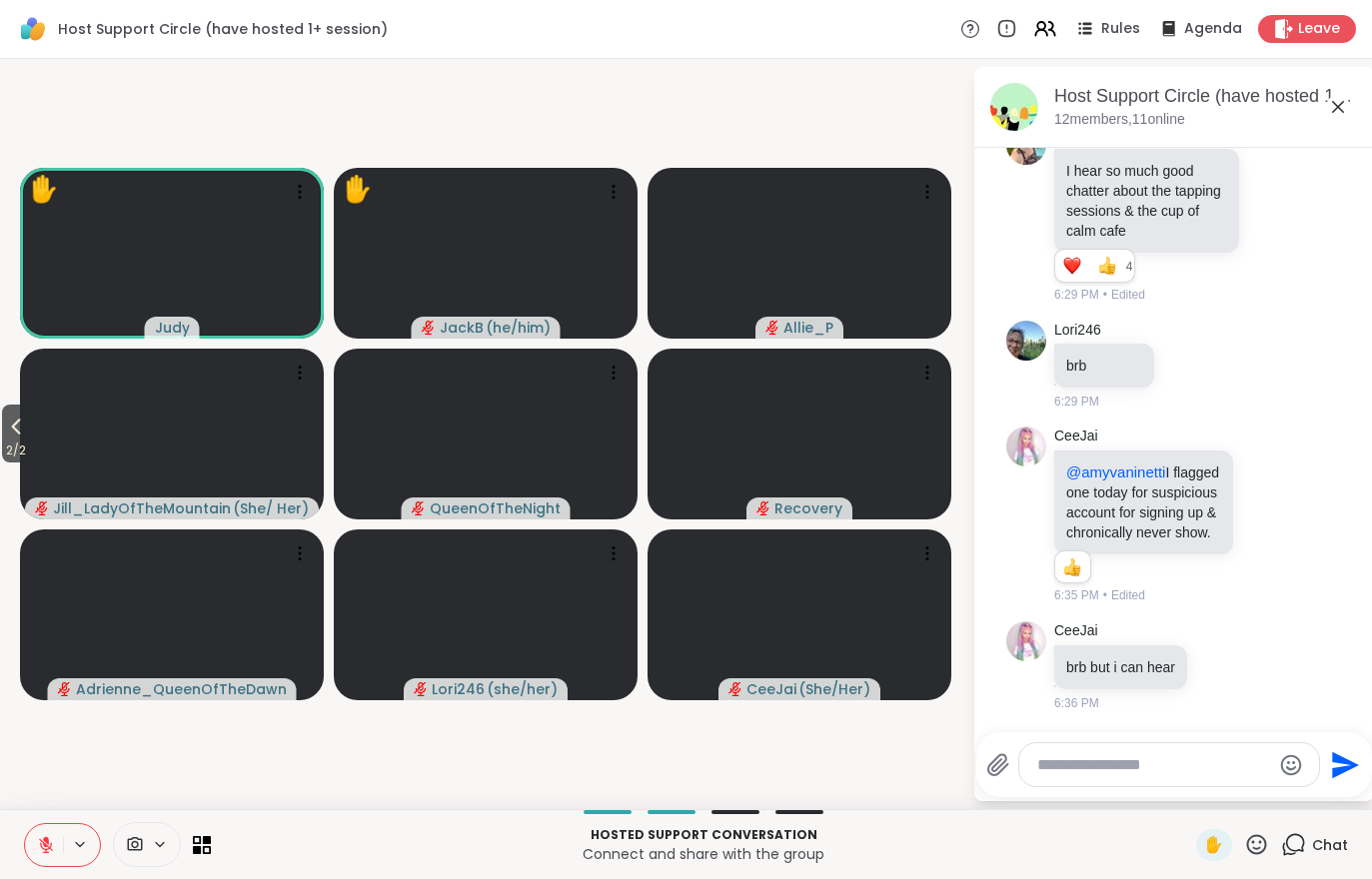 click on "2  /  2" at bounding box center (16, 450) 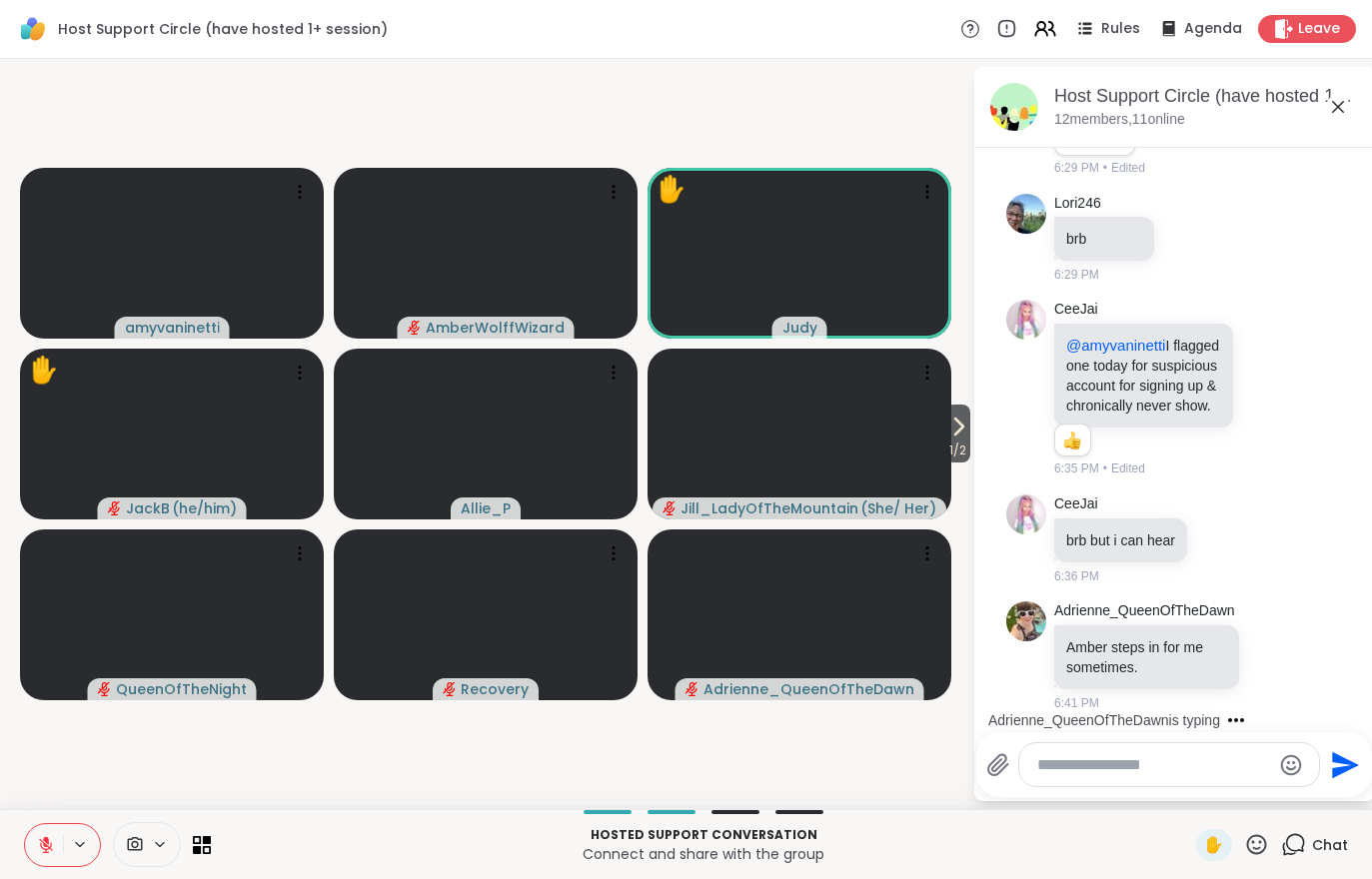 scroll, scrollTop: 1306, scrollLeft: 0, axis: vertical 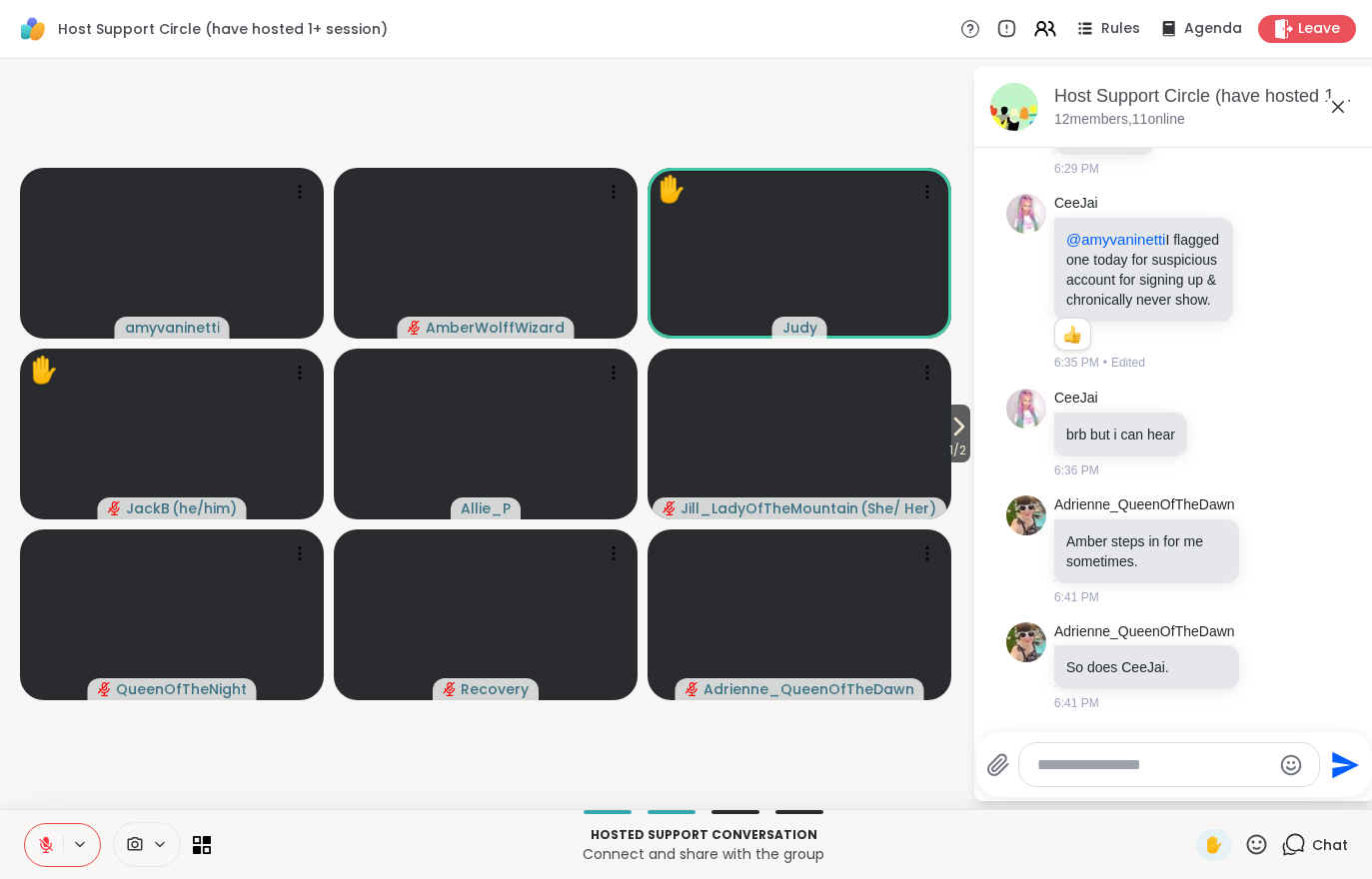 click 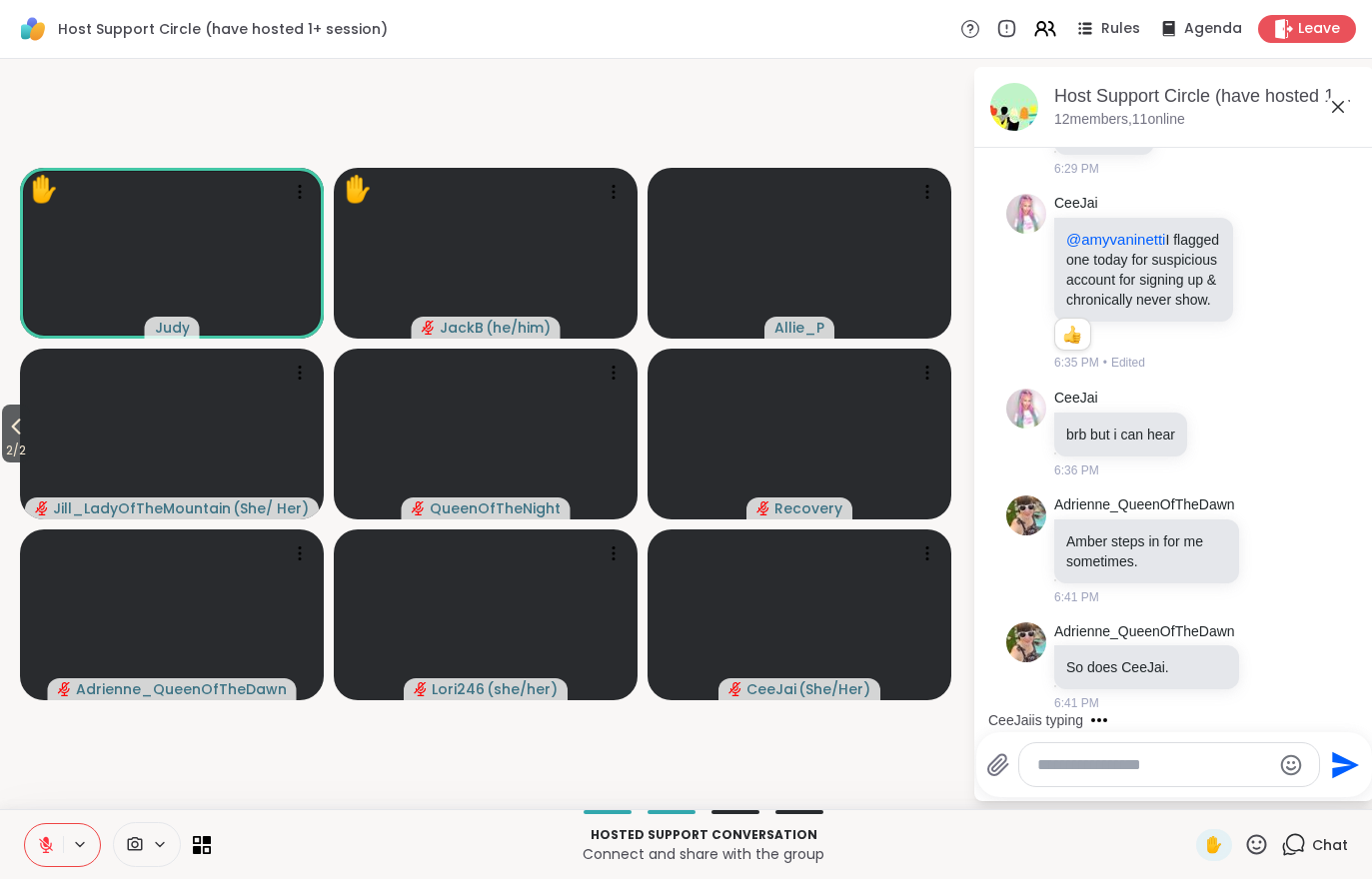 scroll, scrollTop: 1411, scrollLeft: 0, axis: vertical 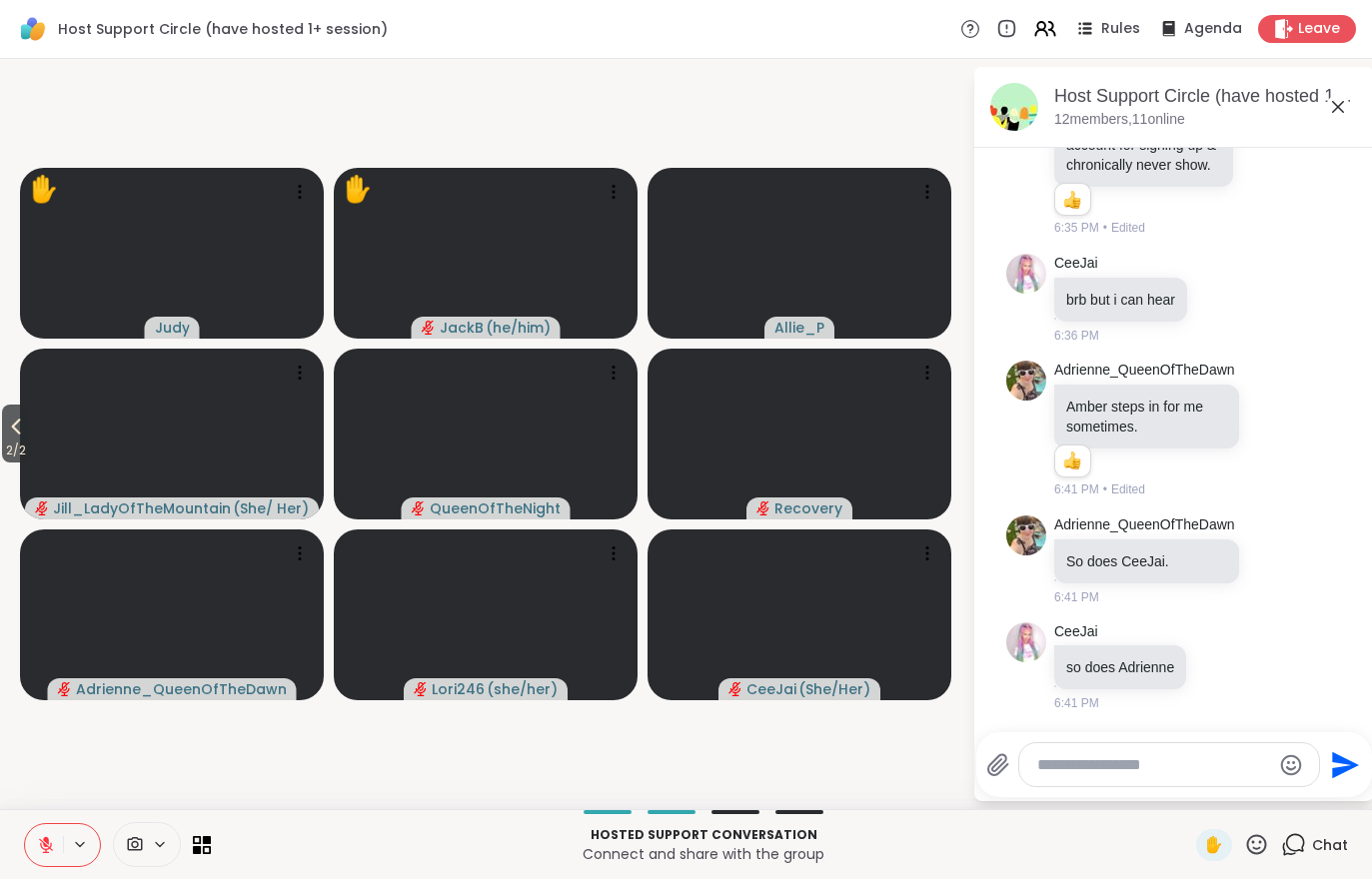 click on "2  /  2" at bounding box center [16, 450] 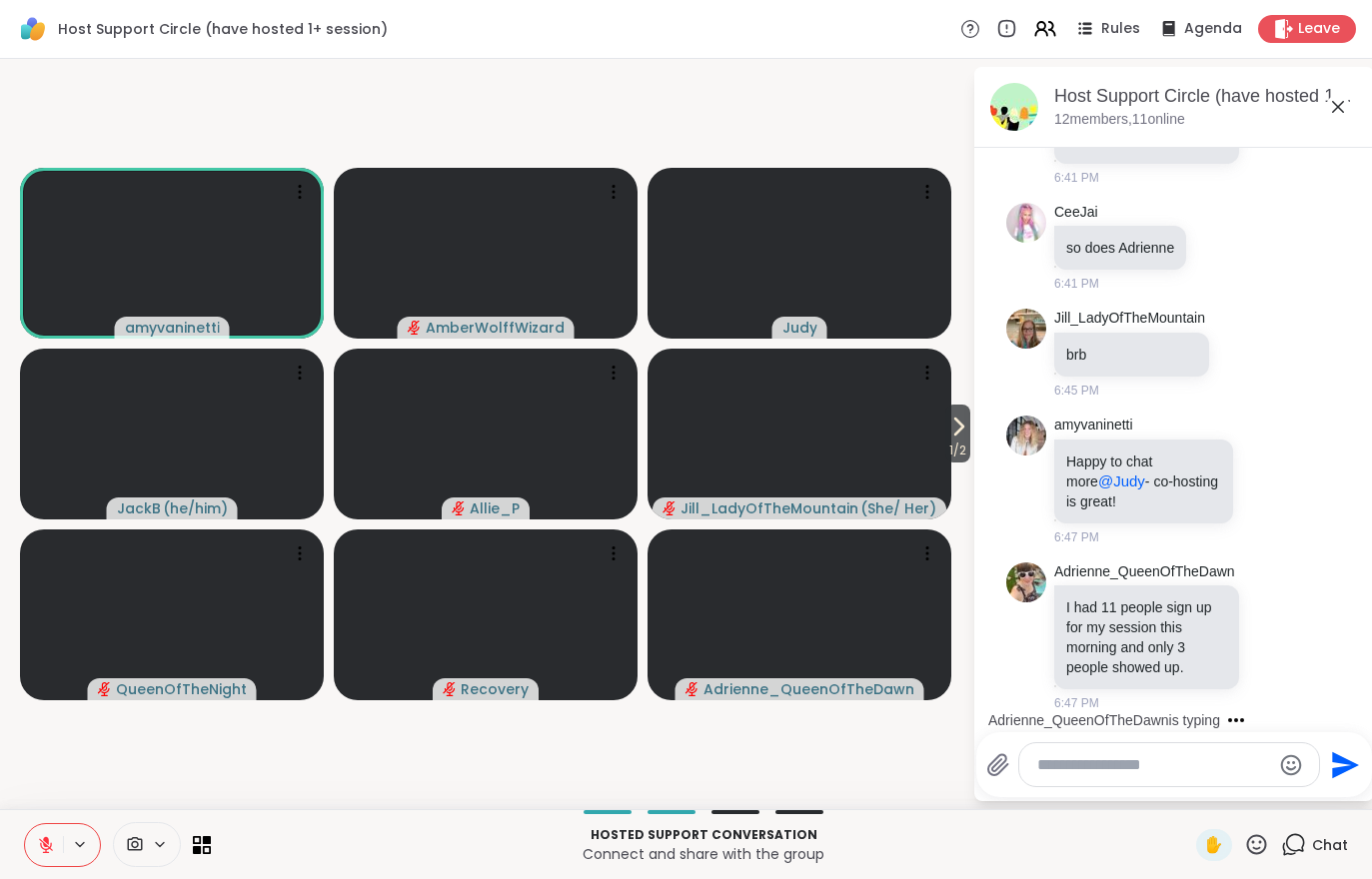 scroll, scrollTop: 1885, scrollLeft: 0, axis: vertical 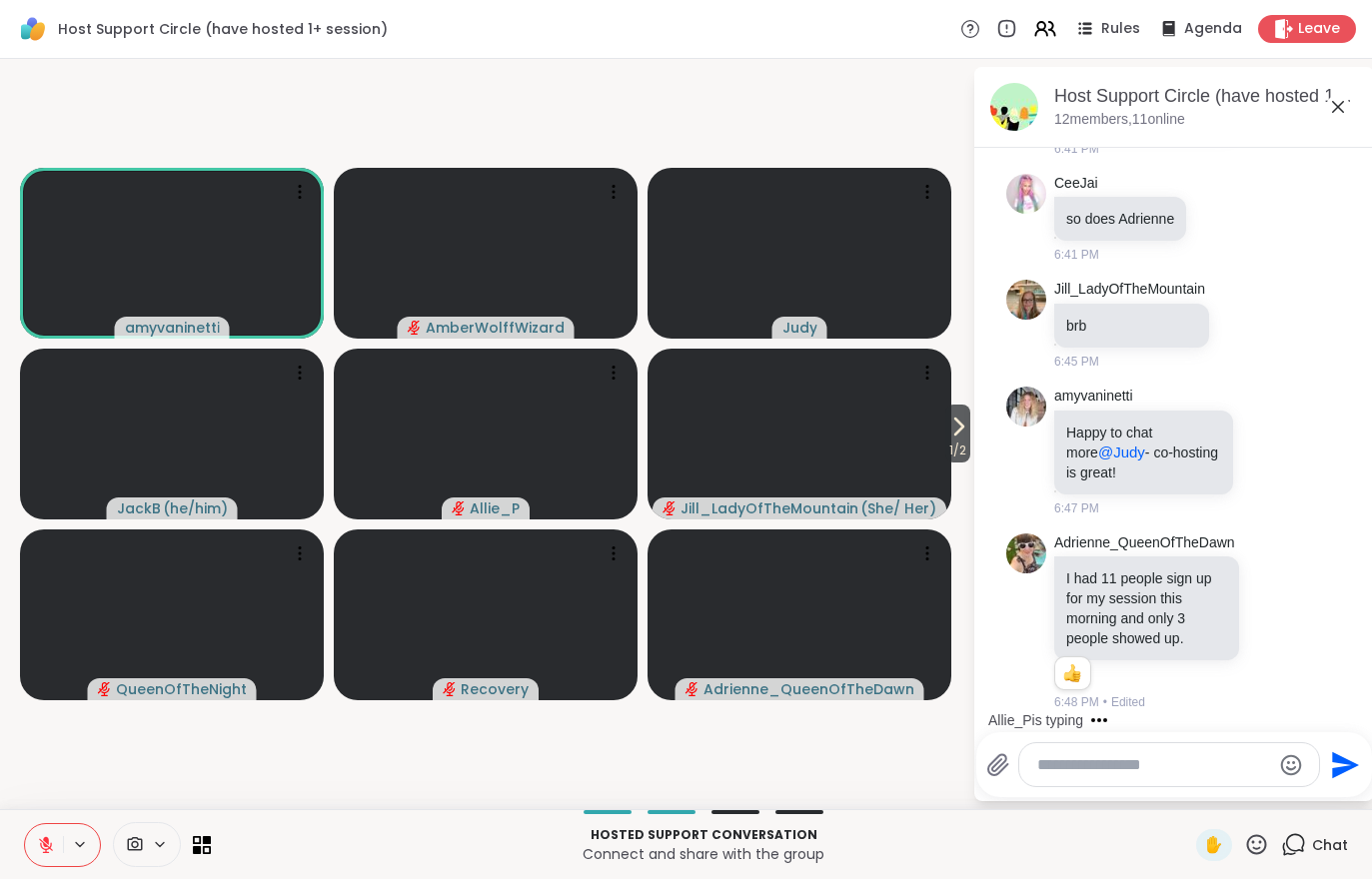 click 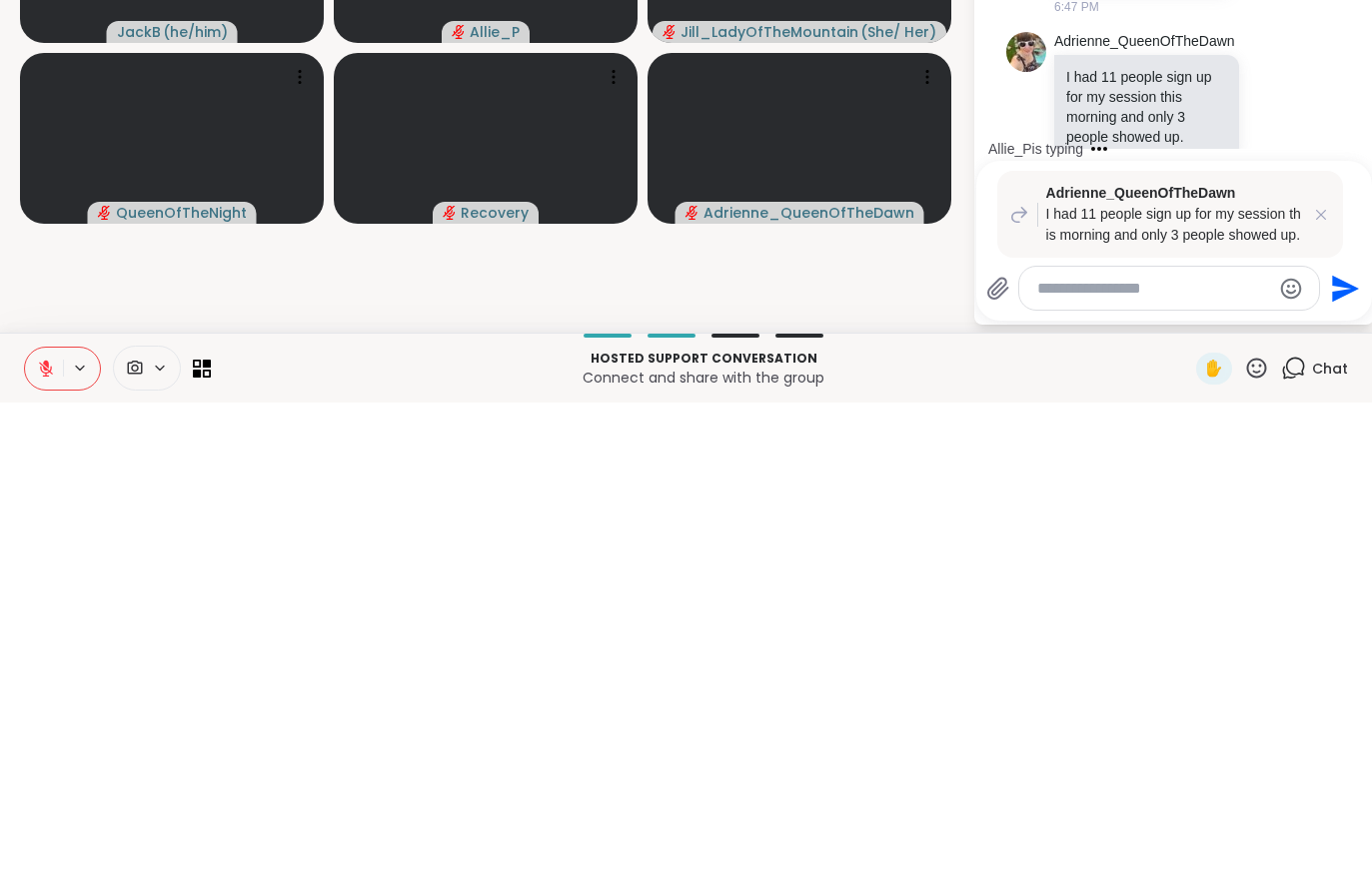 scroll, scrollTop: 2222, scrollLeft: 0, axis: vertical 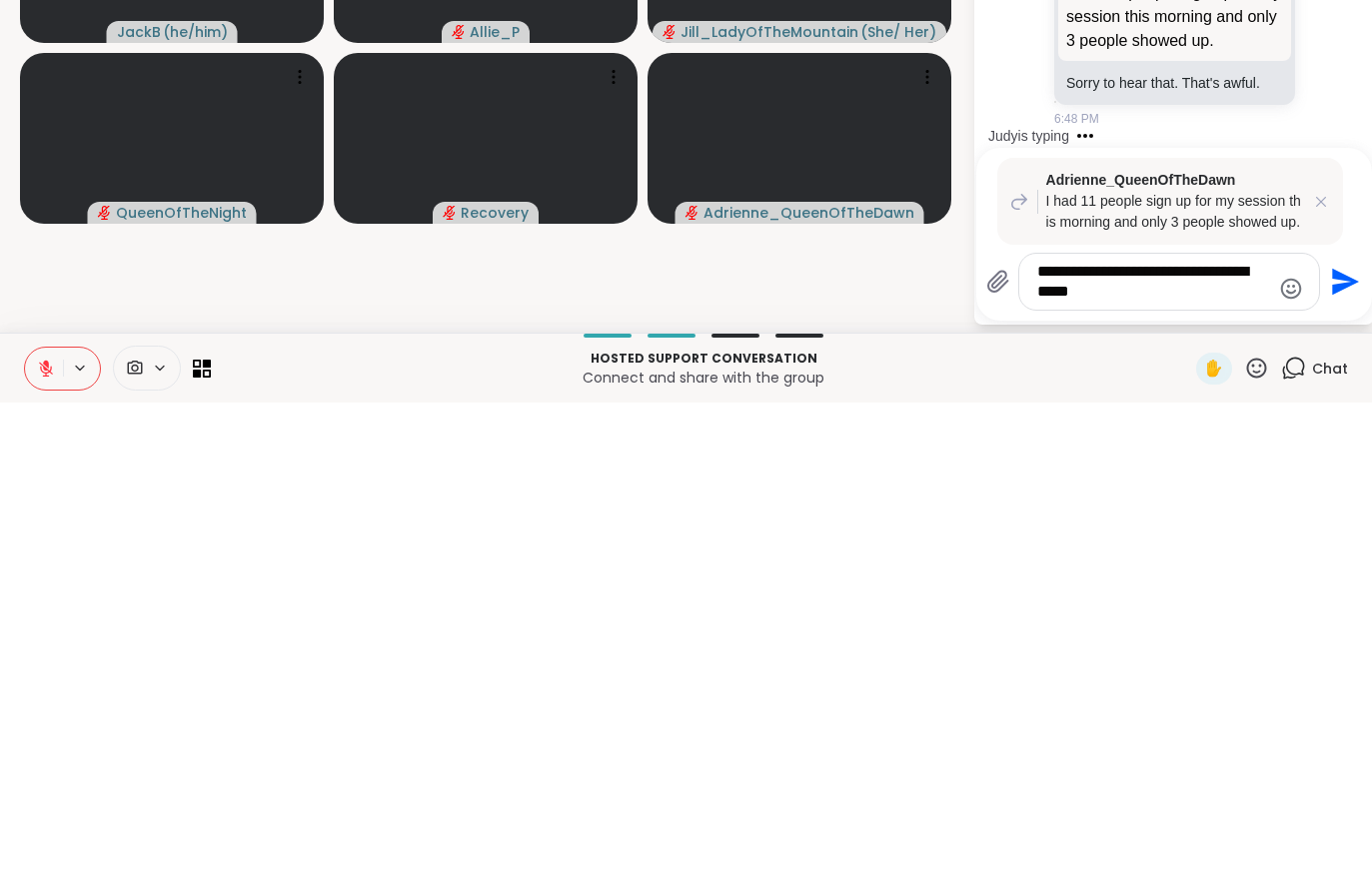 type on "**********" 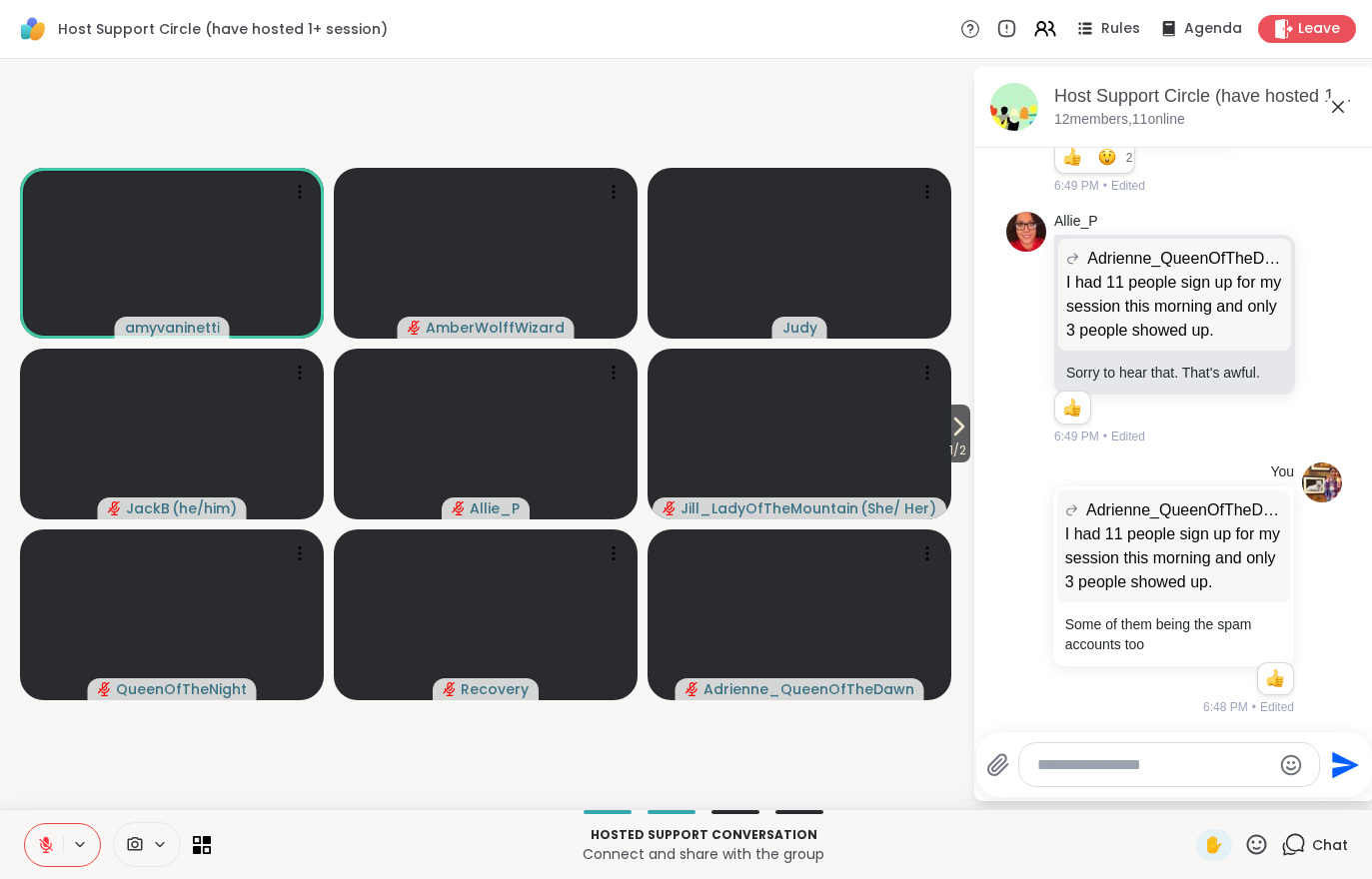 scroll, scrollTop: 2404, scrollLeft: 0, axis: vertical 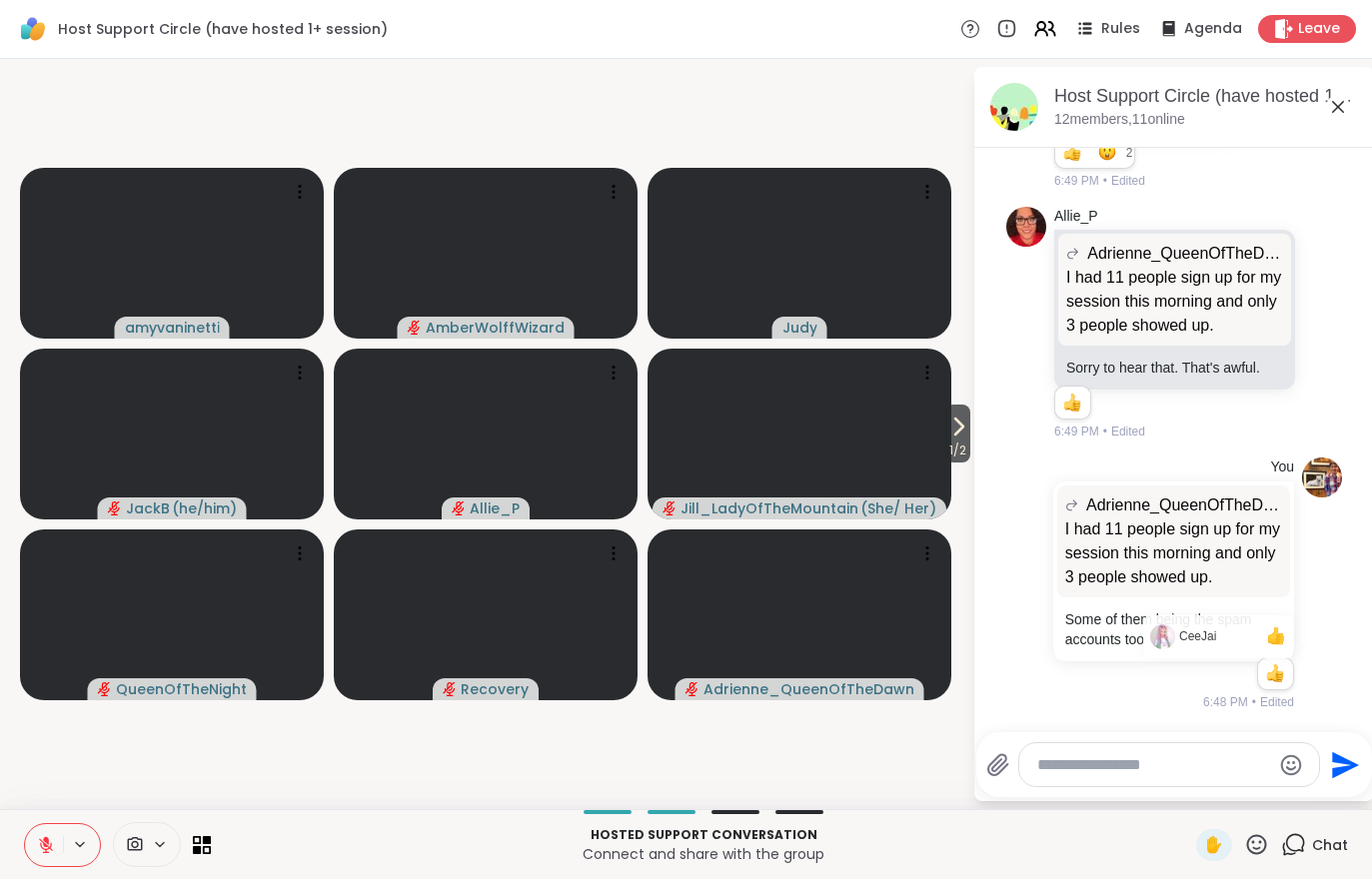 click 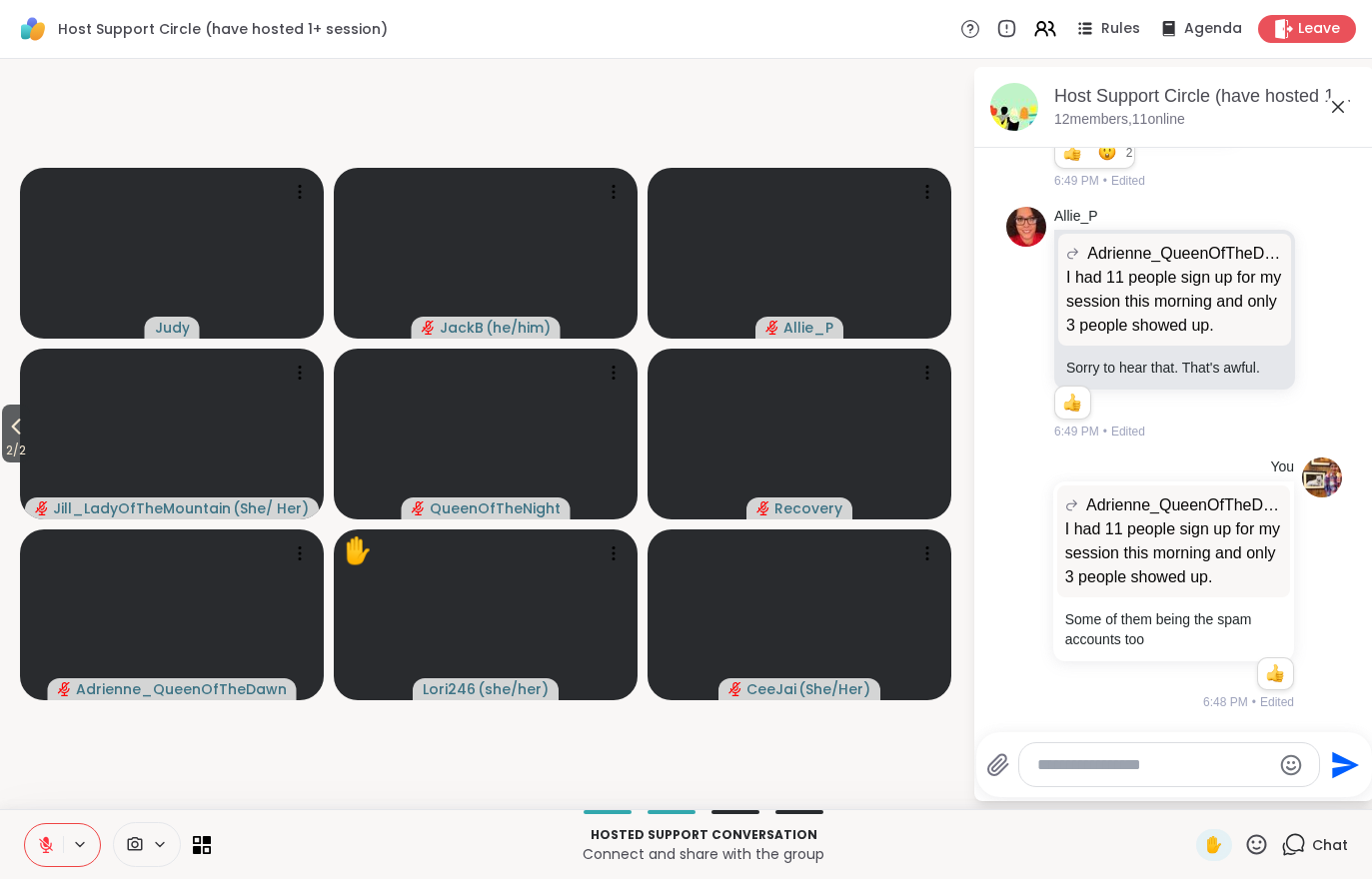 scroll, scrollTop: 2666, scrollLeft: 0, axis: vertical 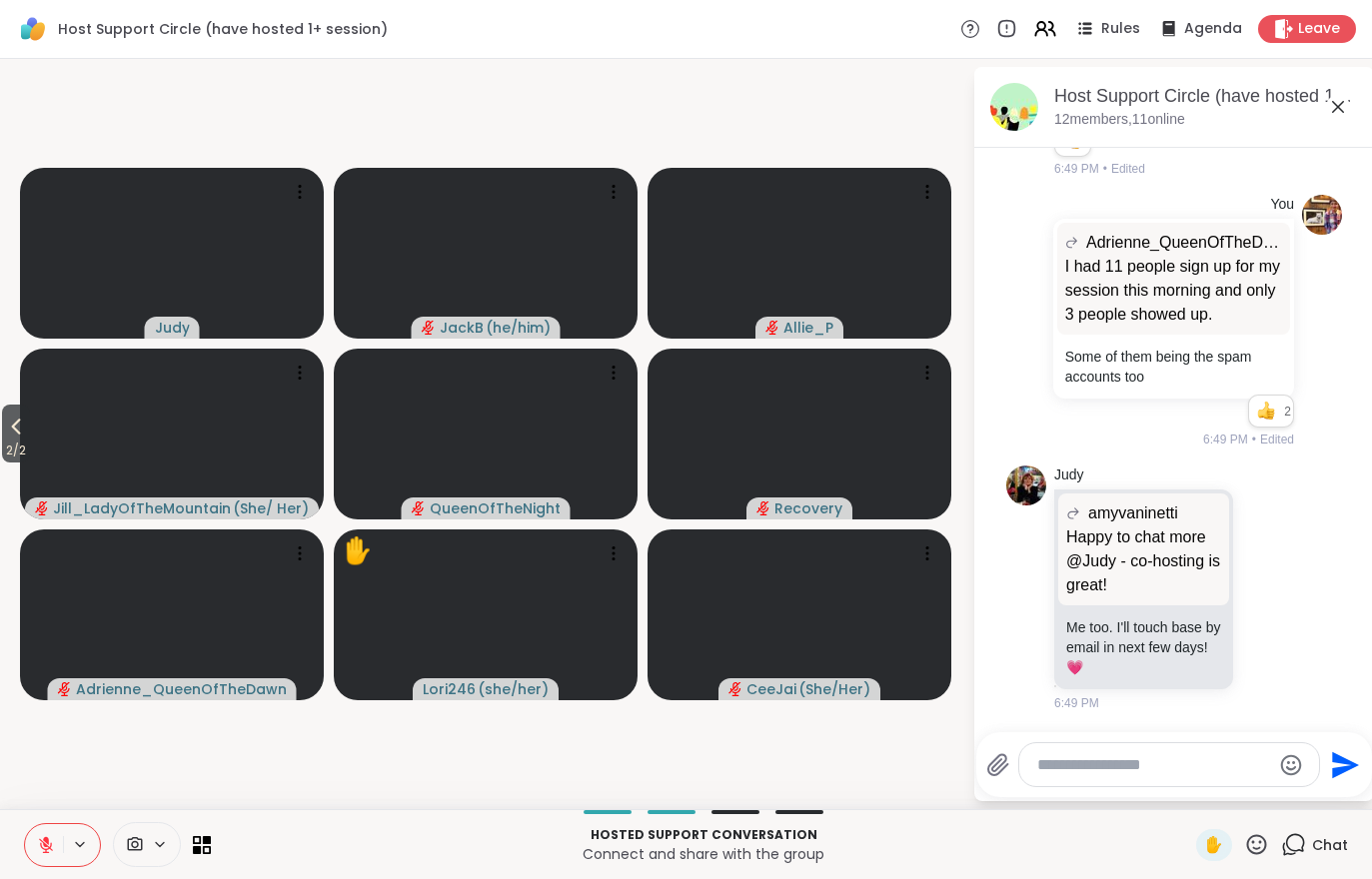 click on "[FIRST] [USERNAME] Happy to chat more @[USERNAME] - co-hosting is great! Happy to chat more  @[USERNAME]  - co-hosting is great! Me too. I'll touch base by email in next few days! 💗 [TIME]" at bounding box center [1174, 588] 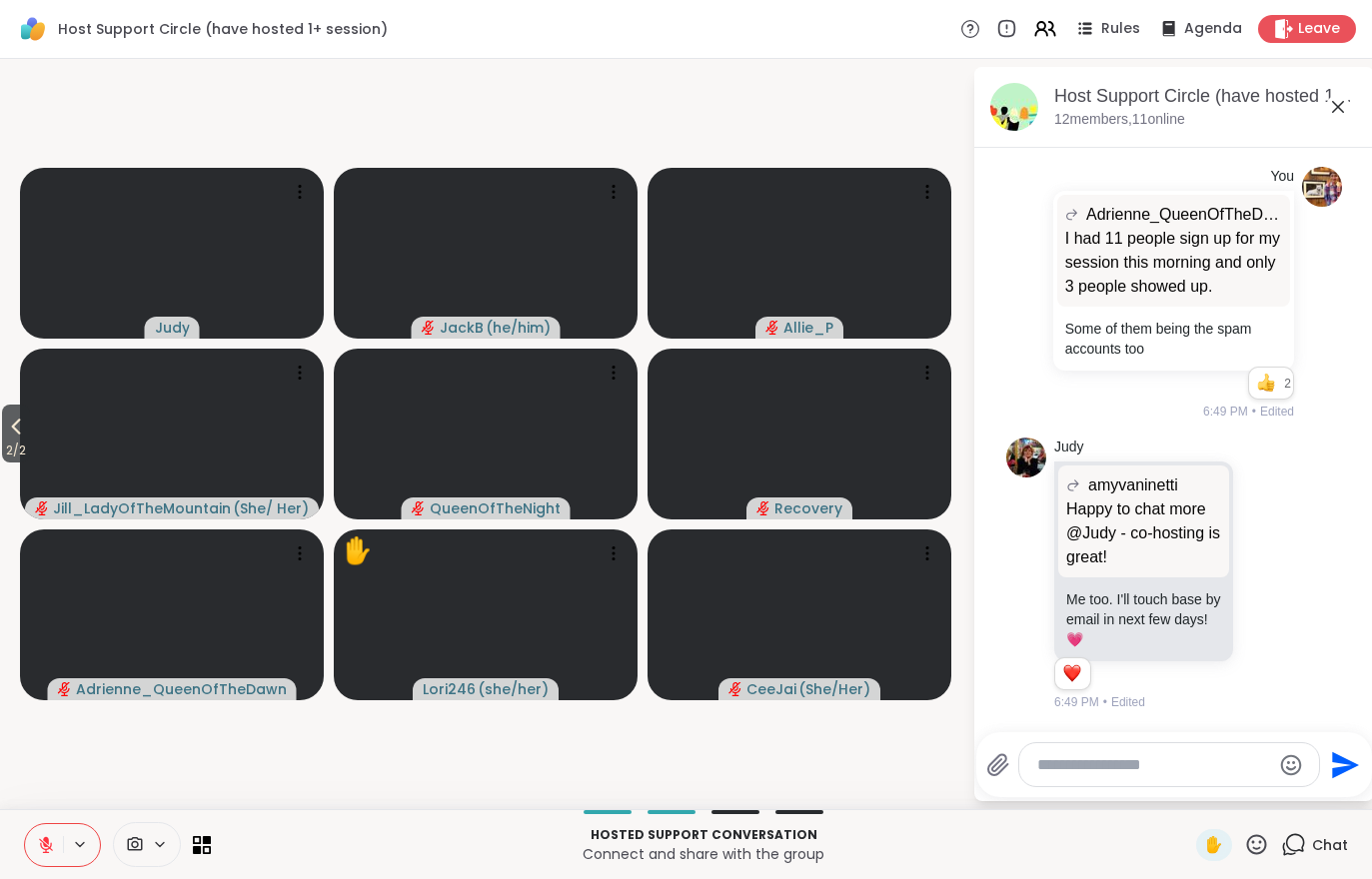 click on "[FIRST] [LAST] Happy to chat more @[USERNAME] - co-hosting is great! Happy to chat more  @[USERNAME]  - co-hosting is great! Me too. I'll touch base by email in next few days! 💗  1 1 6:49 PM • Edited" at bounding box center (1174, 574) 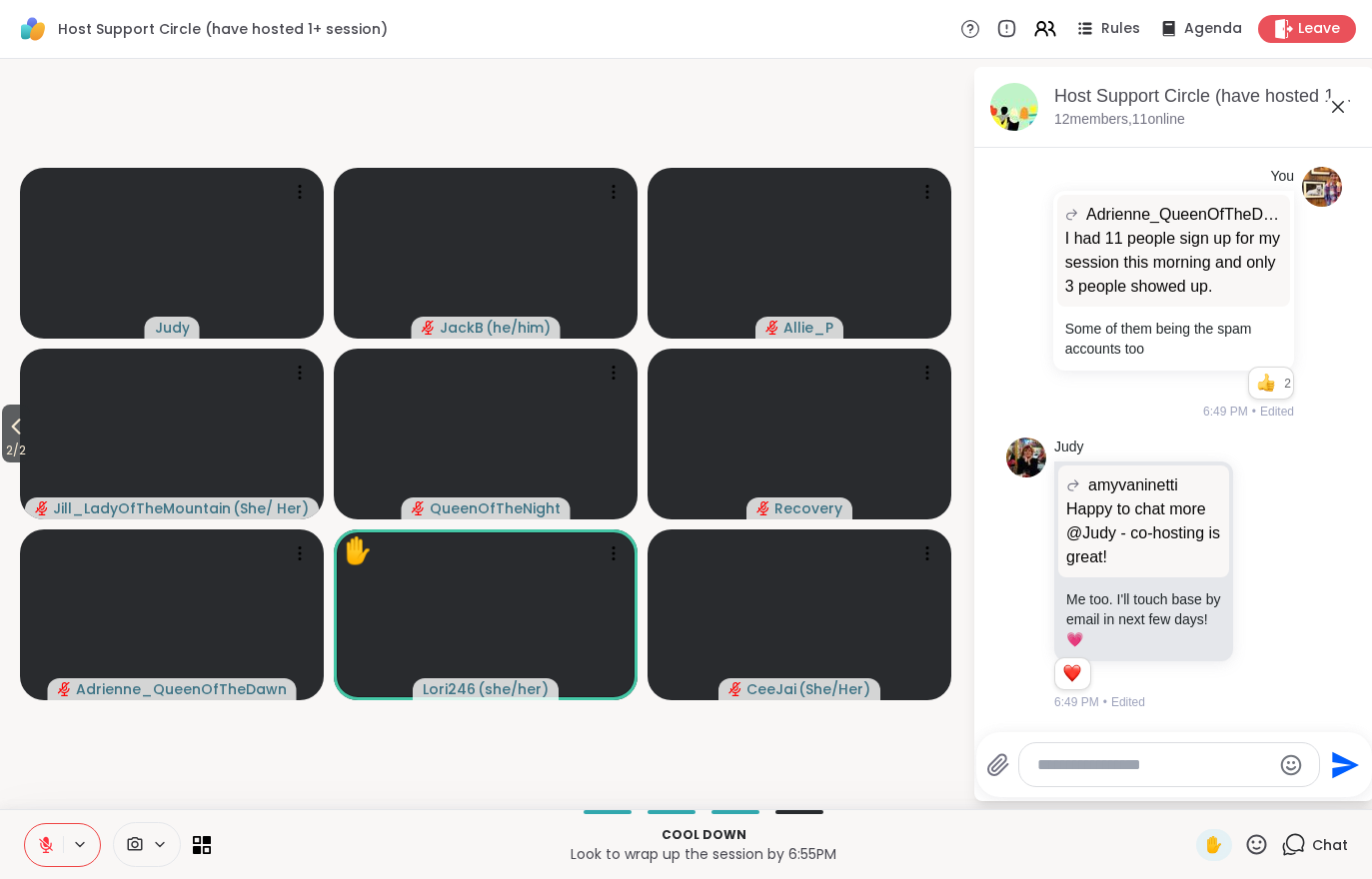 click 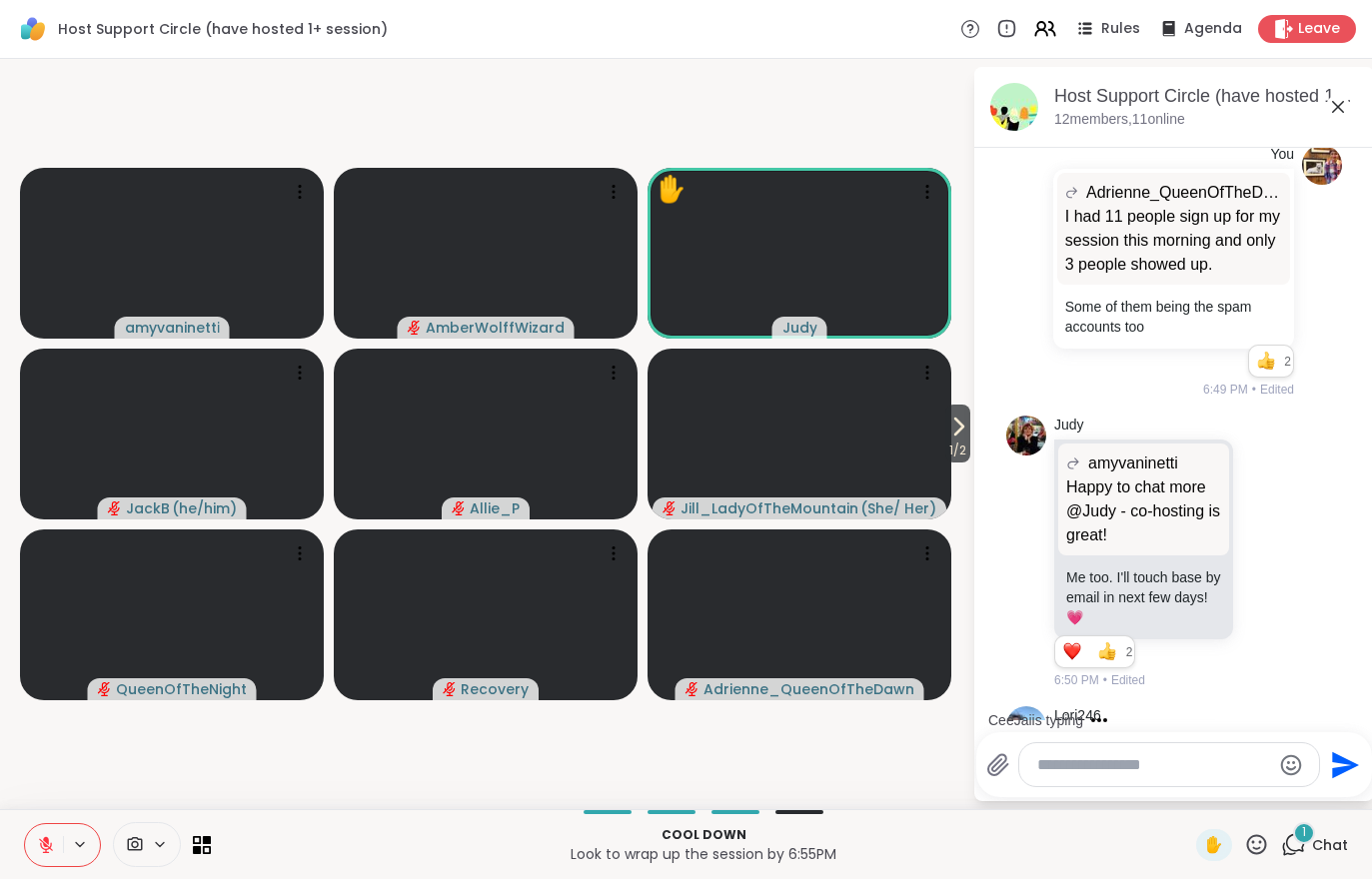 scroll, scrollTop: 2820, scrollLeft: 0, axis: vertical 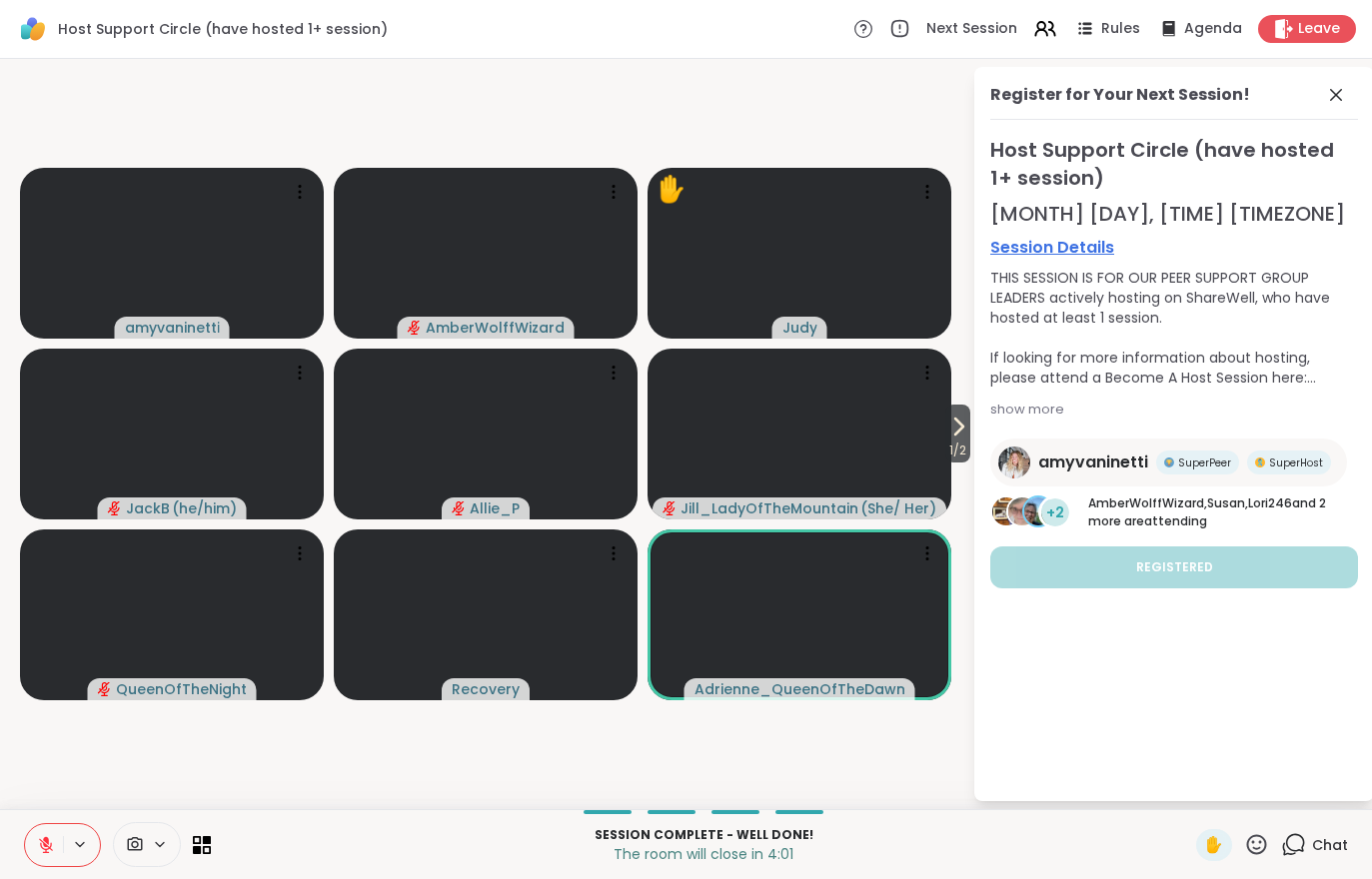 click at bounding box center (44, 845) 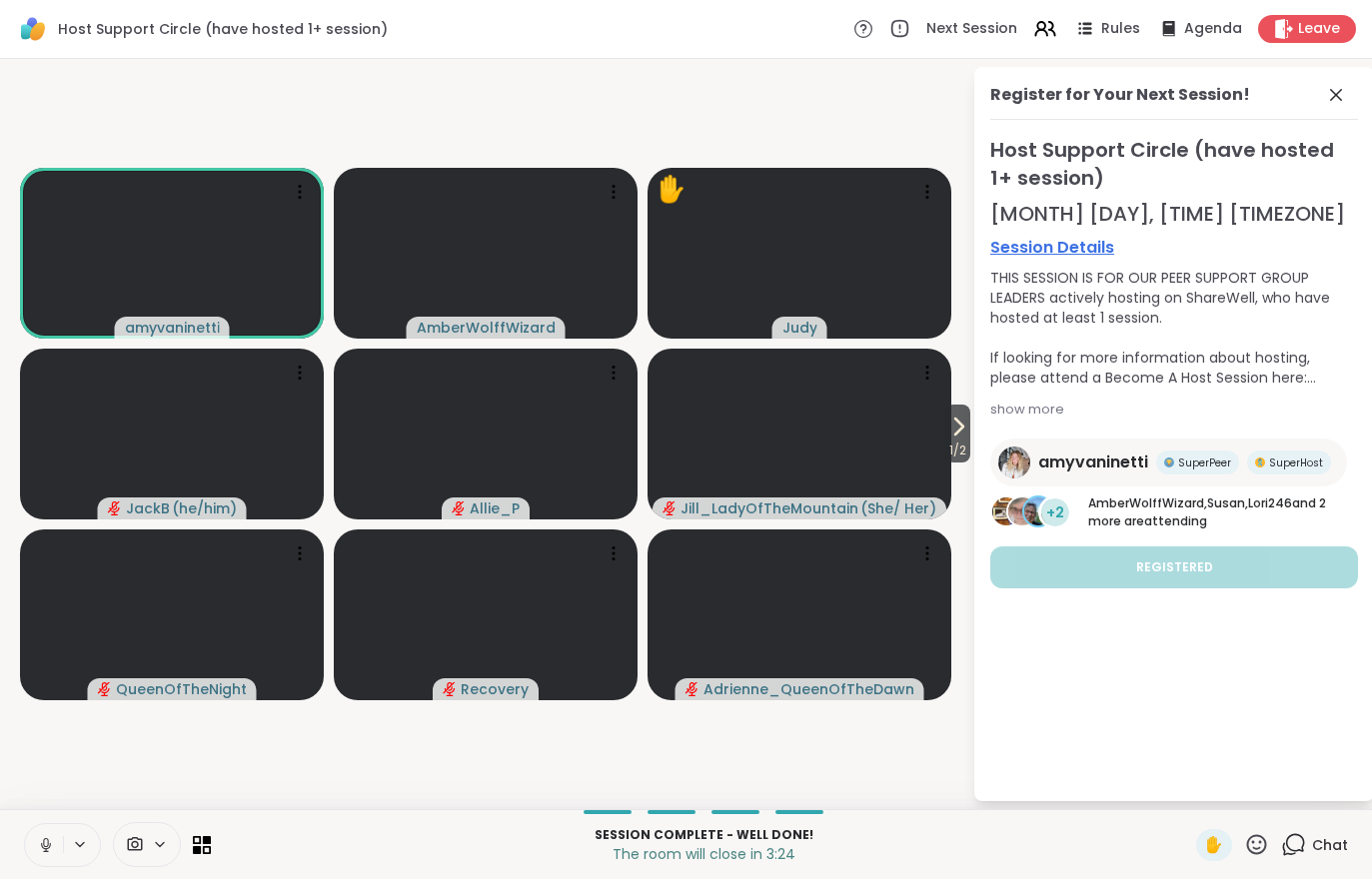 click on "Session Complete - well done! The room will close in 3:24 ✋ Chat" at bounding box center [686, 844] 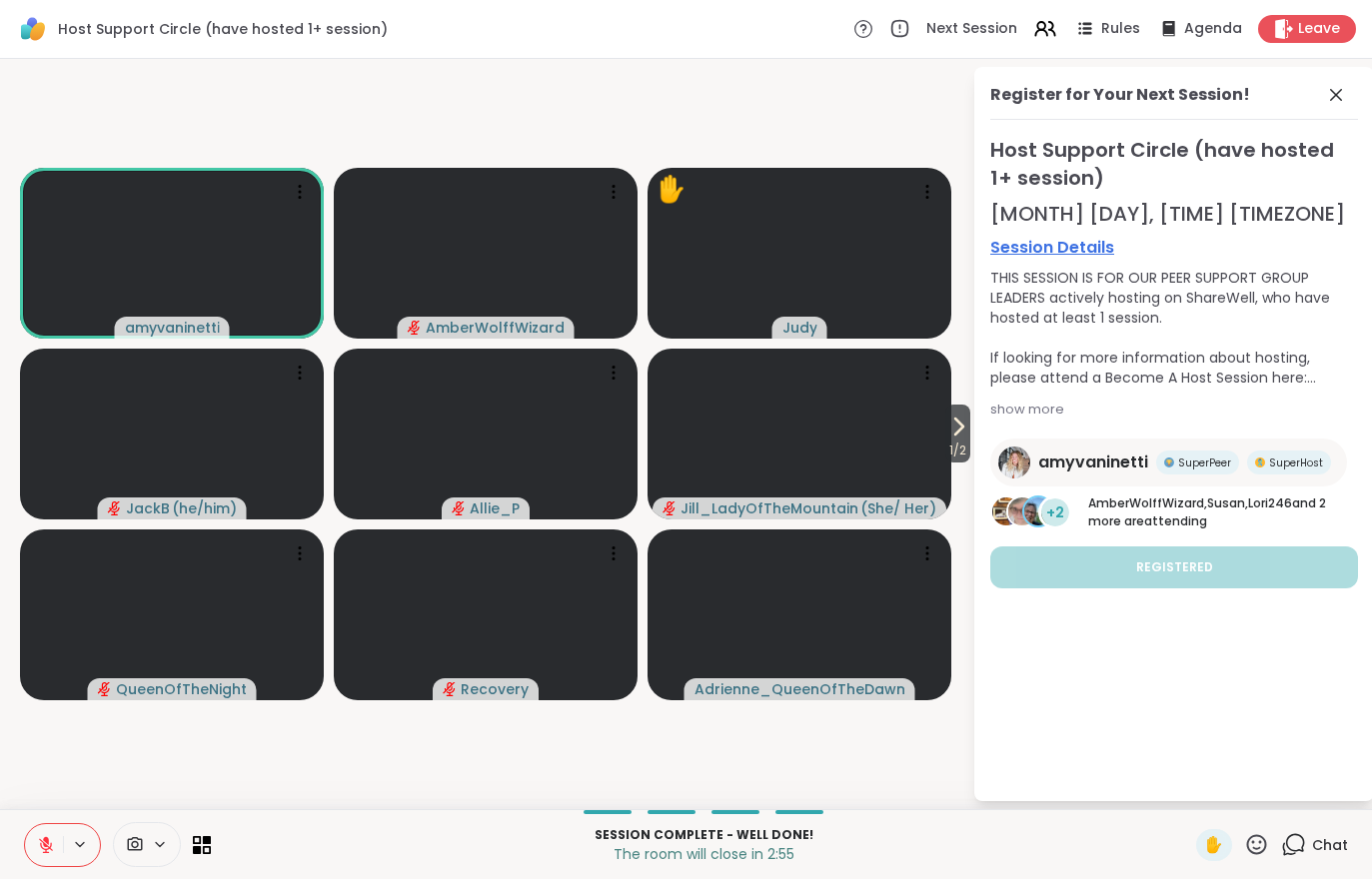 click 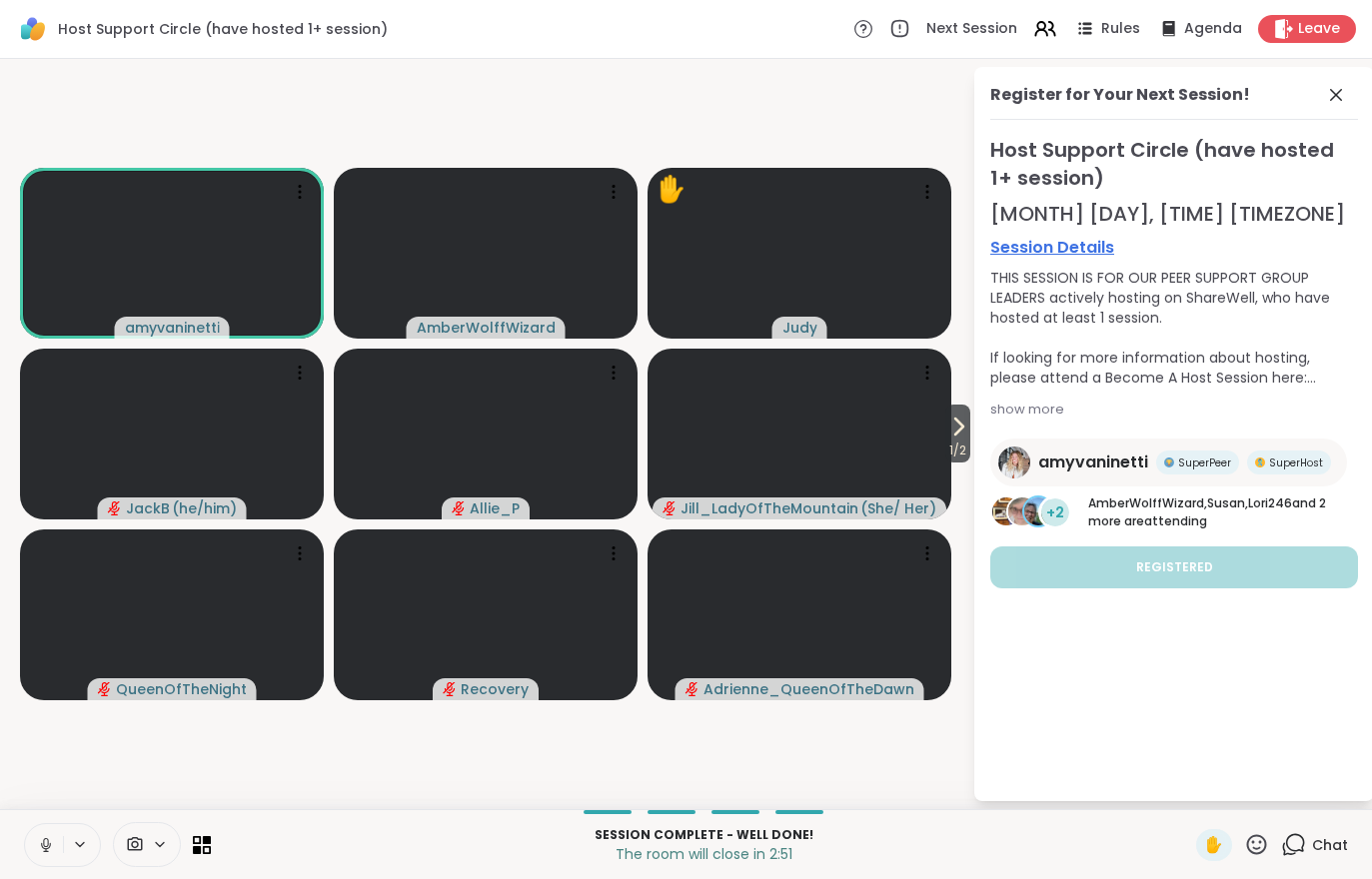 click at bounding box center [44, 845] 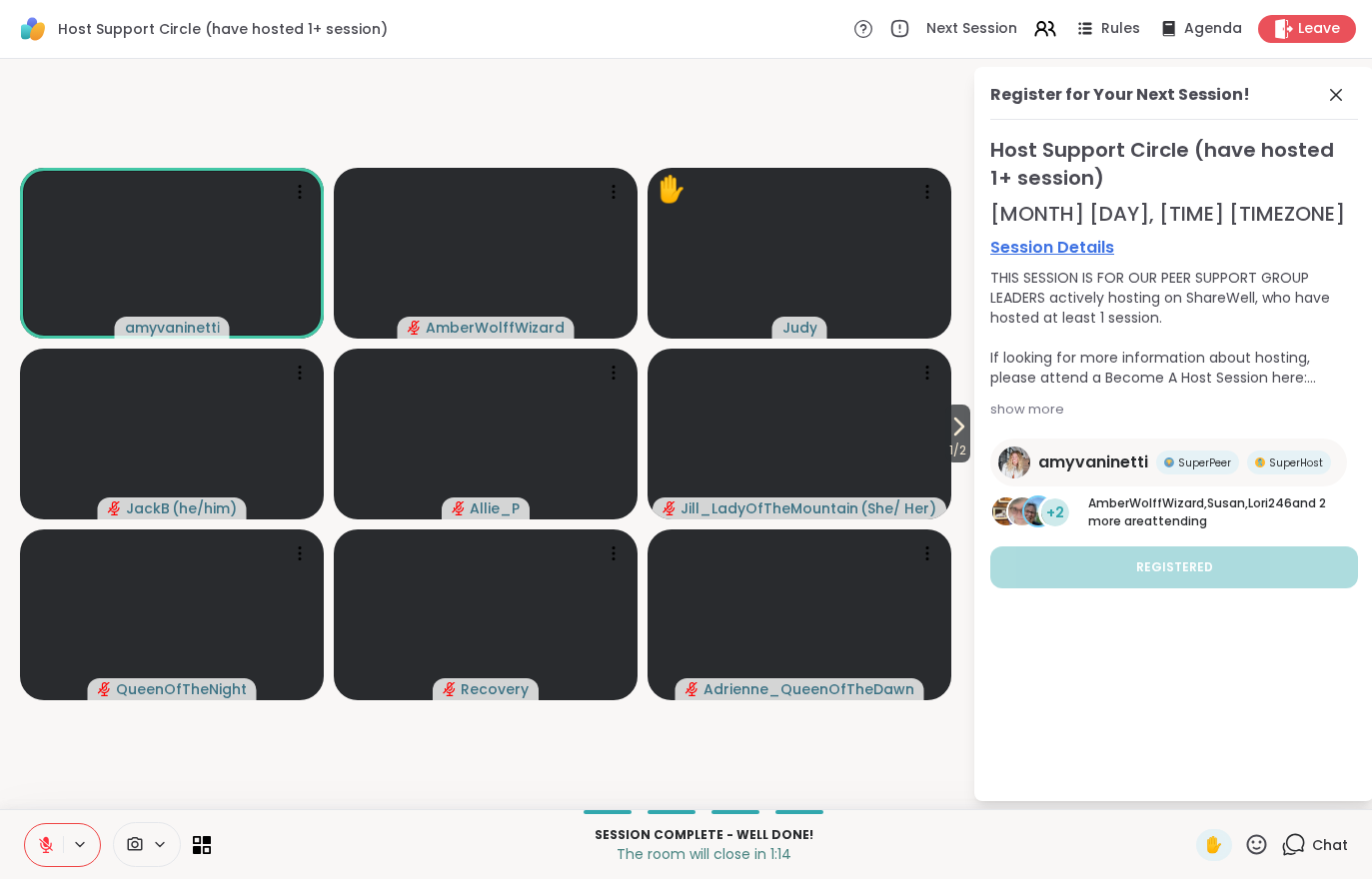 click on "1  /  2" at bounding box center [957, 450] 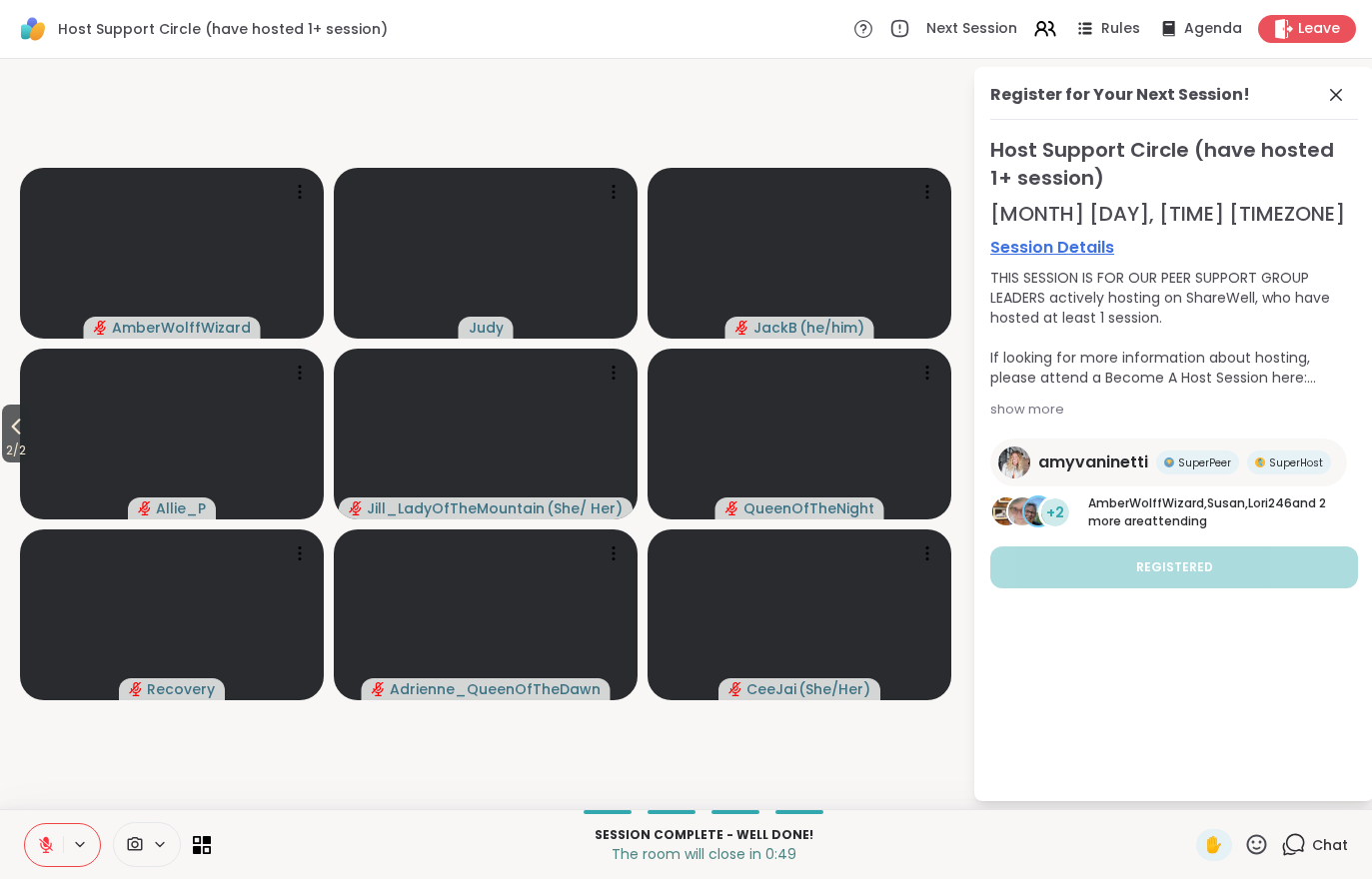 click 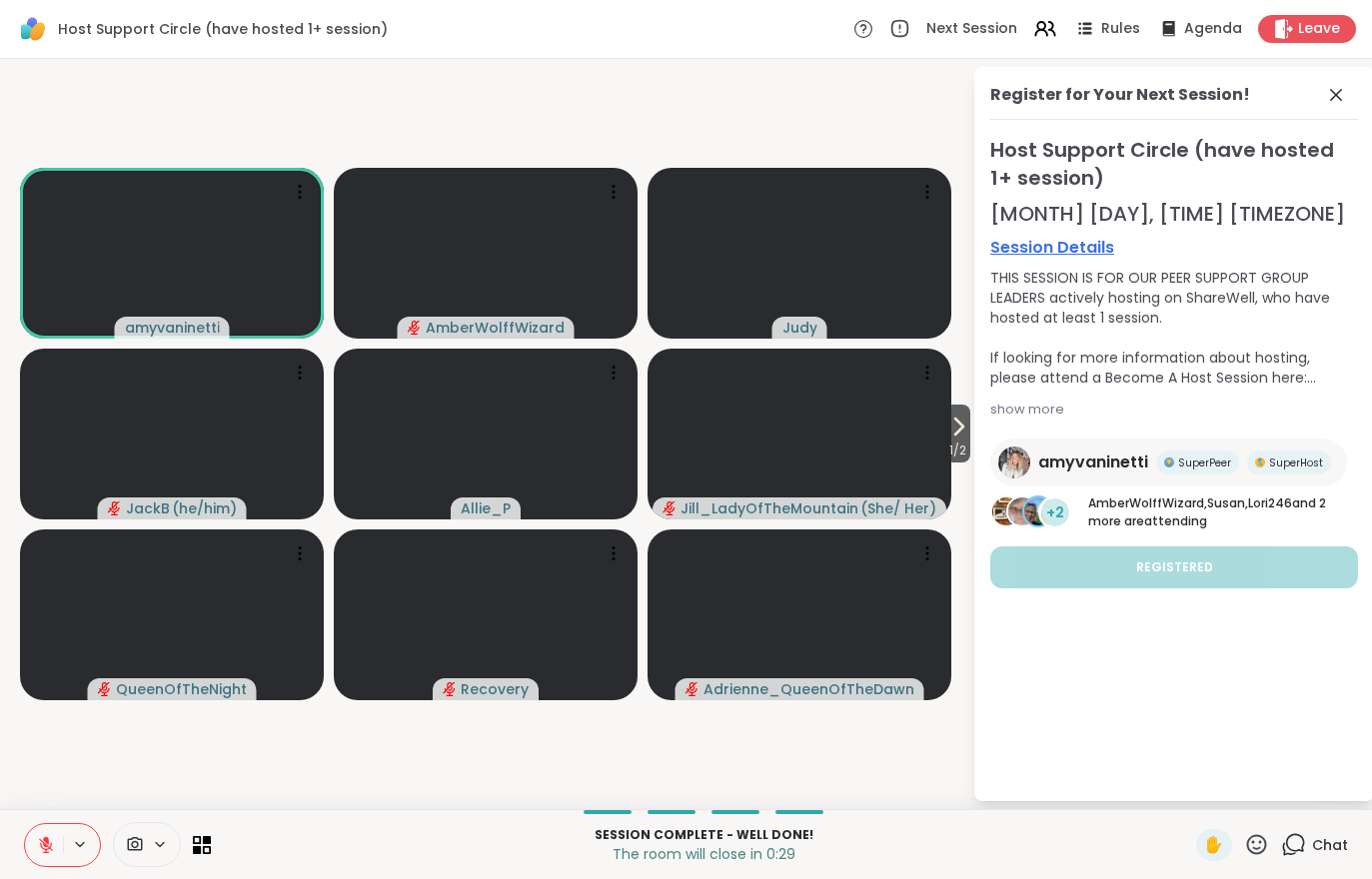 click at bounding box center (44, 845) 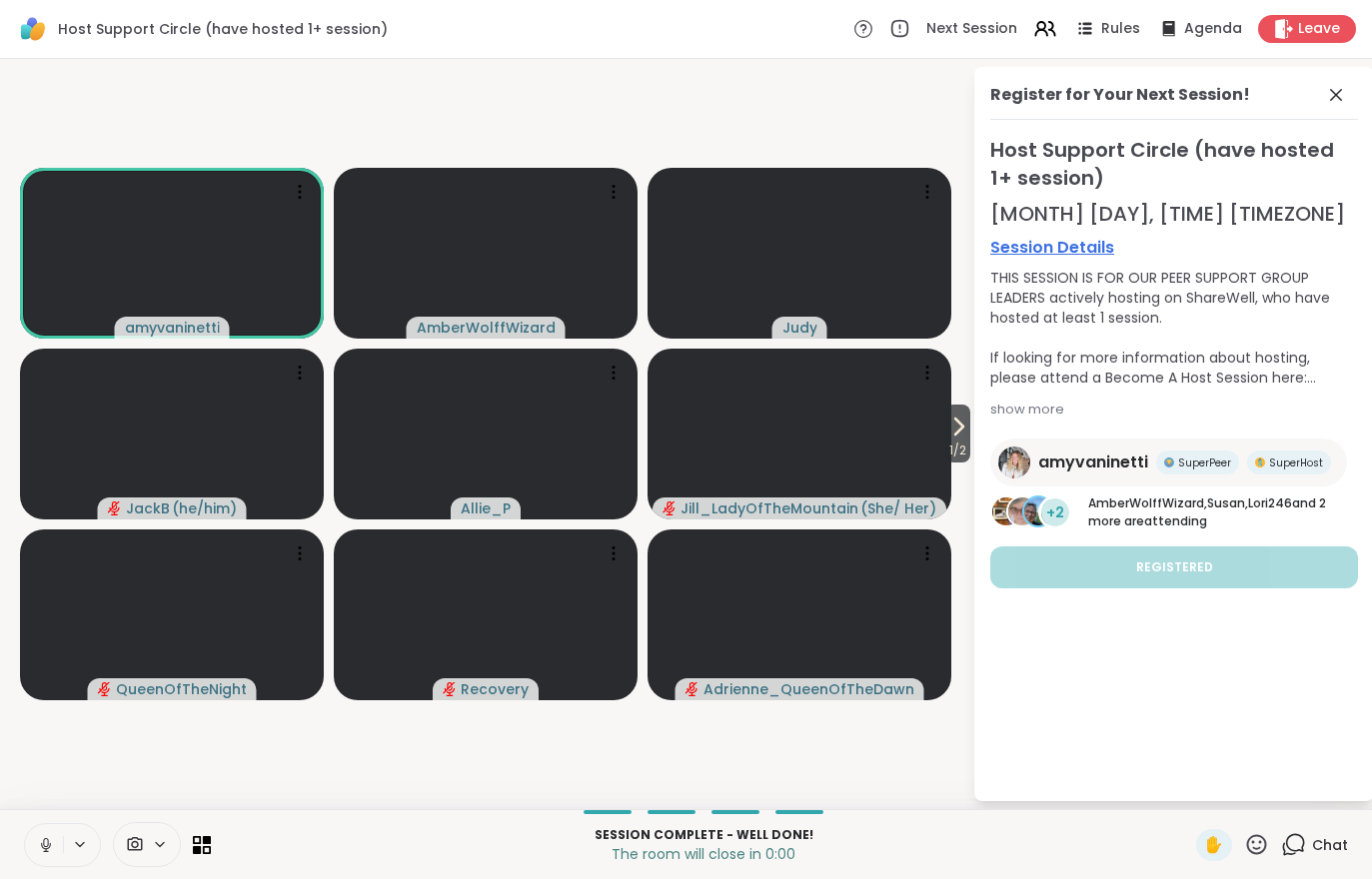 click on "Leave" at bounding box center [1319, 29] 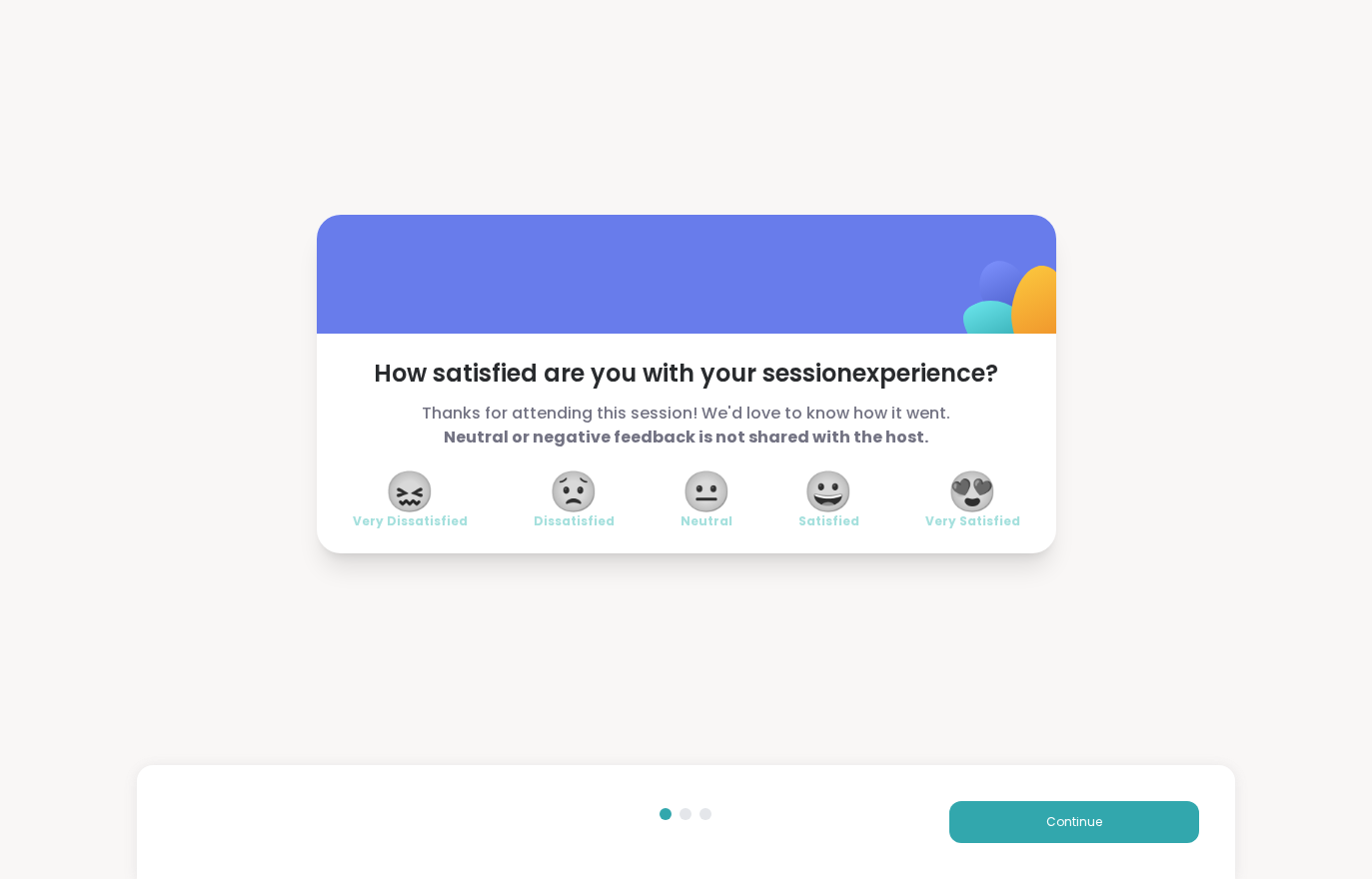 click on "Continue" at bounding box center [1074, 822] 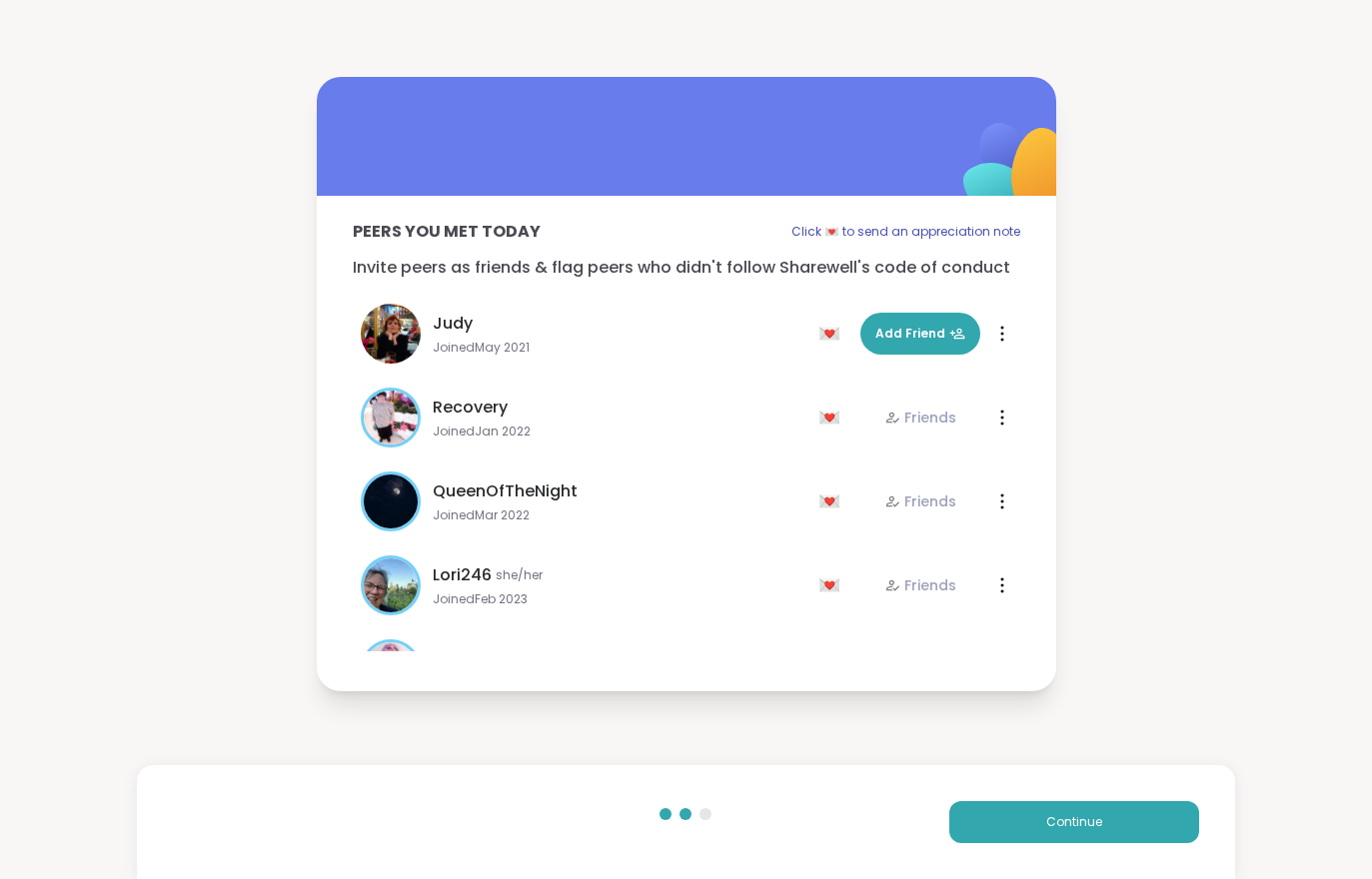 click on "Continue" at bounding box center [1074, 822] 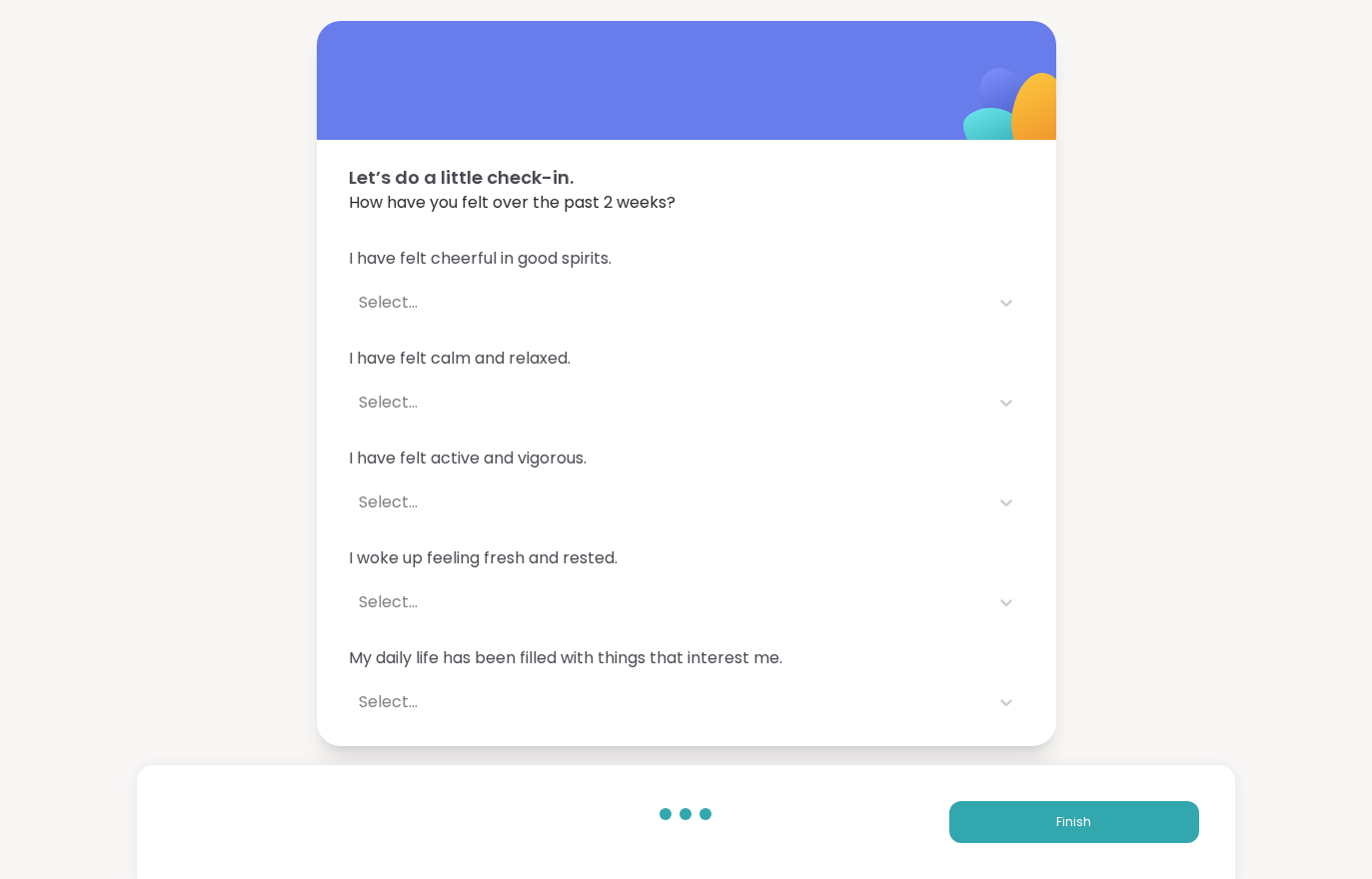 click on "Finish" at bounding box center [1074, 822] 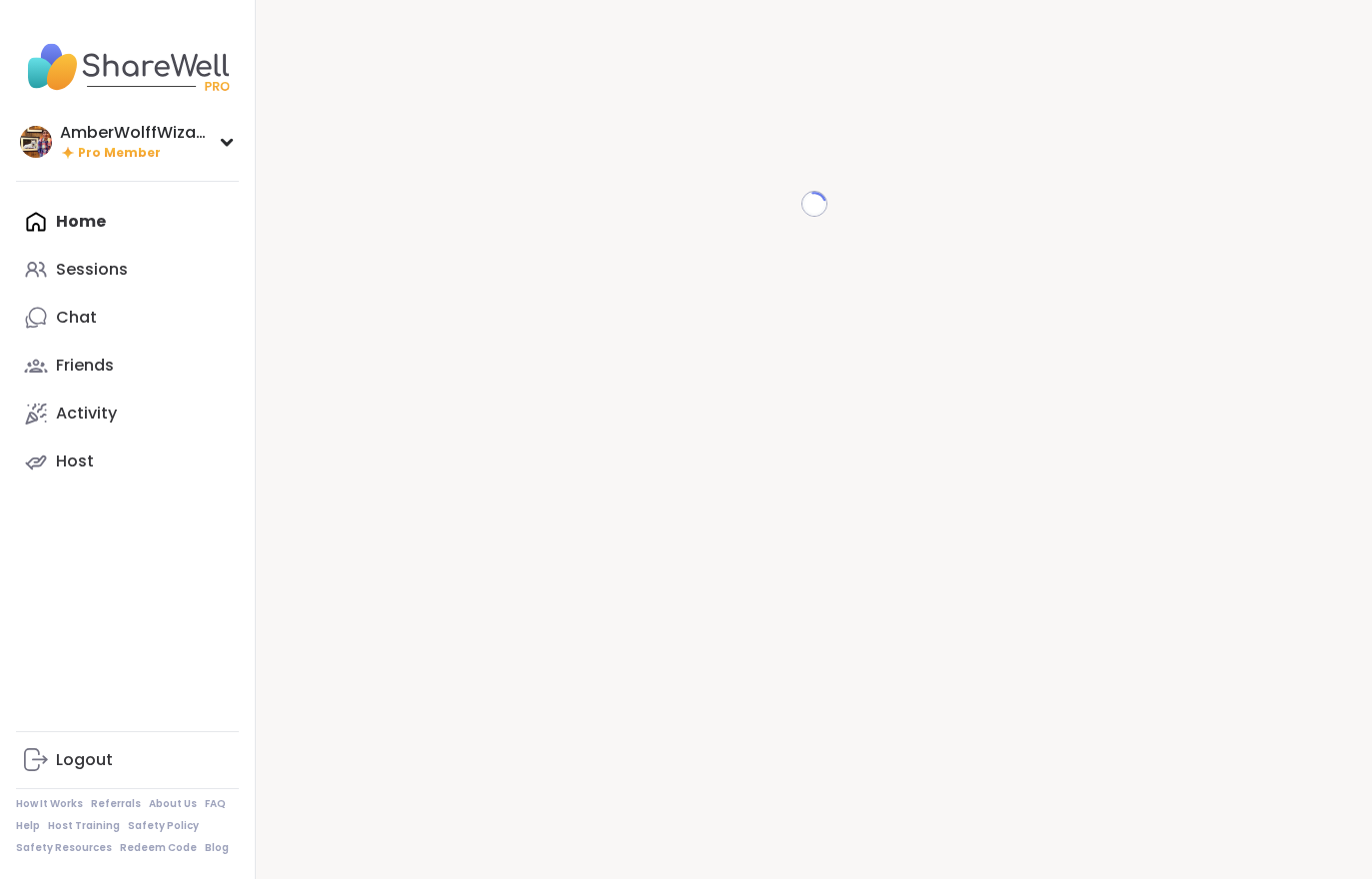 scroll, scrollTop: 0, scrollLeft: 0, axis: both 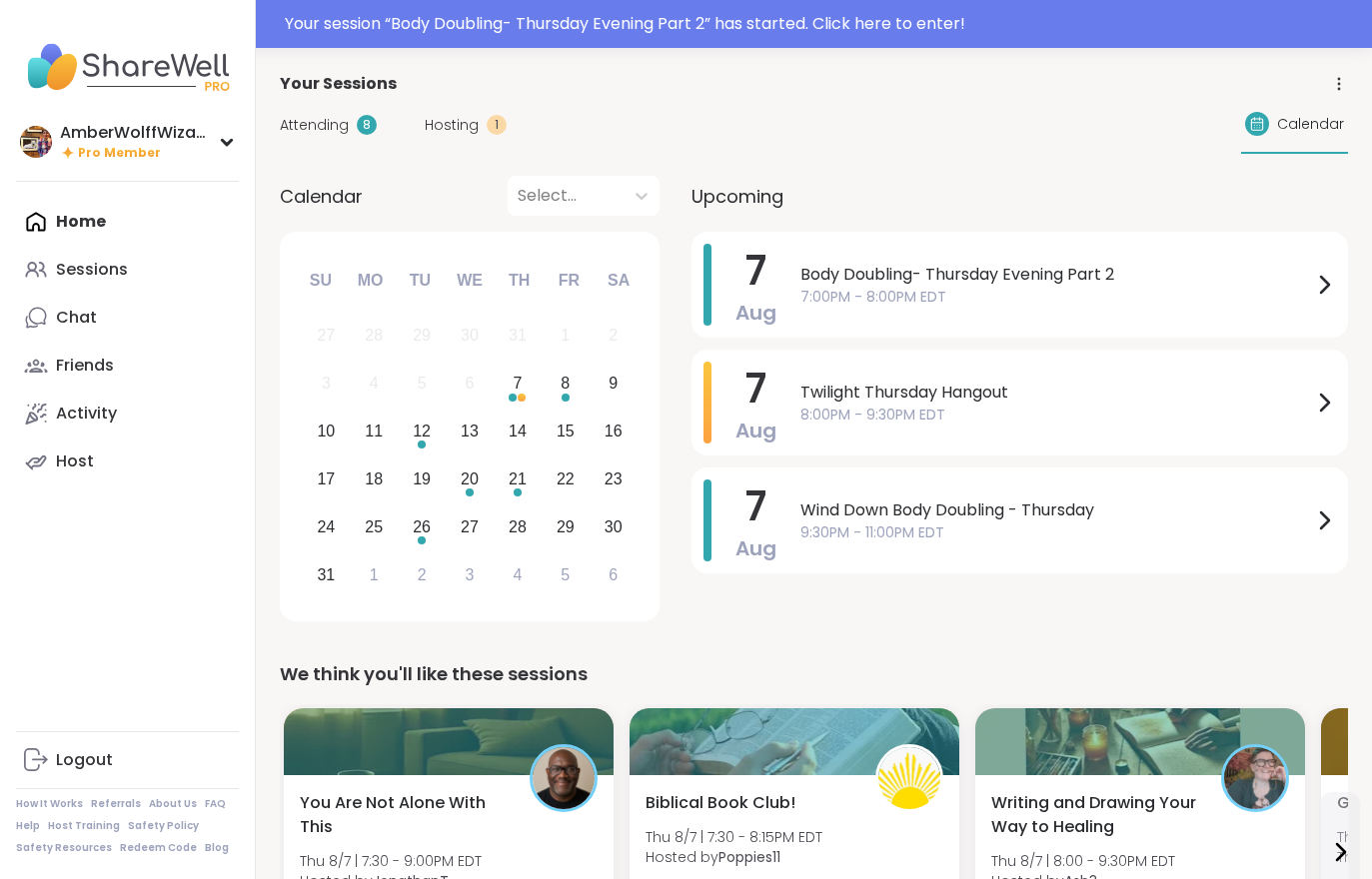 click on "Hosting" at bounding box center (452, 125) 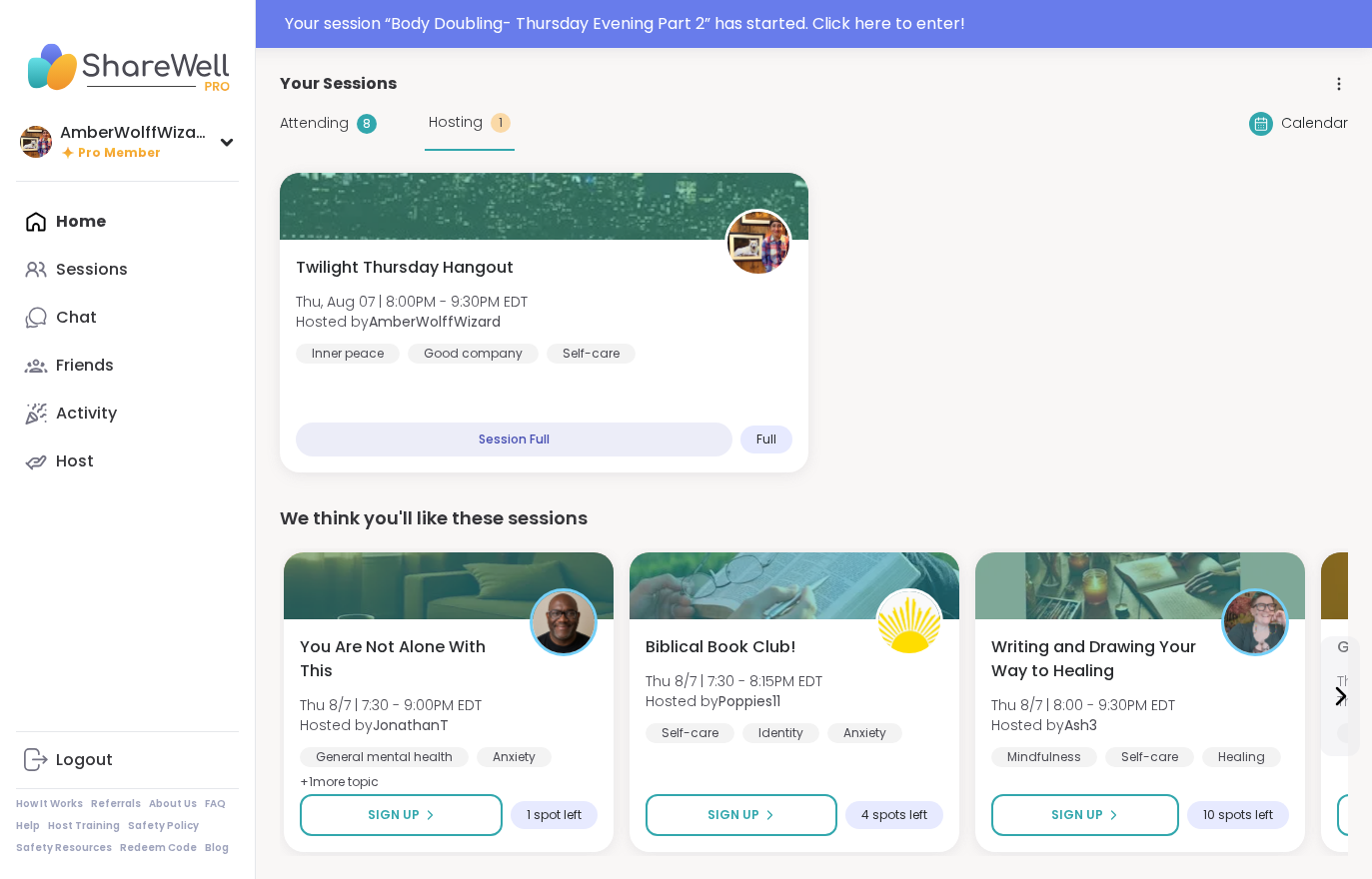 click on "Attending 8 Hosting 1" at bounding box center (397, 123) 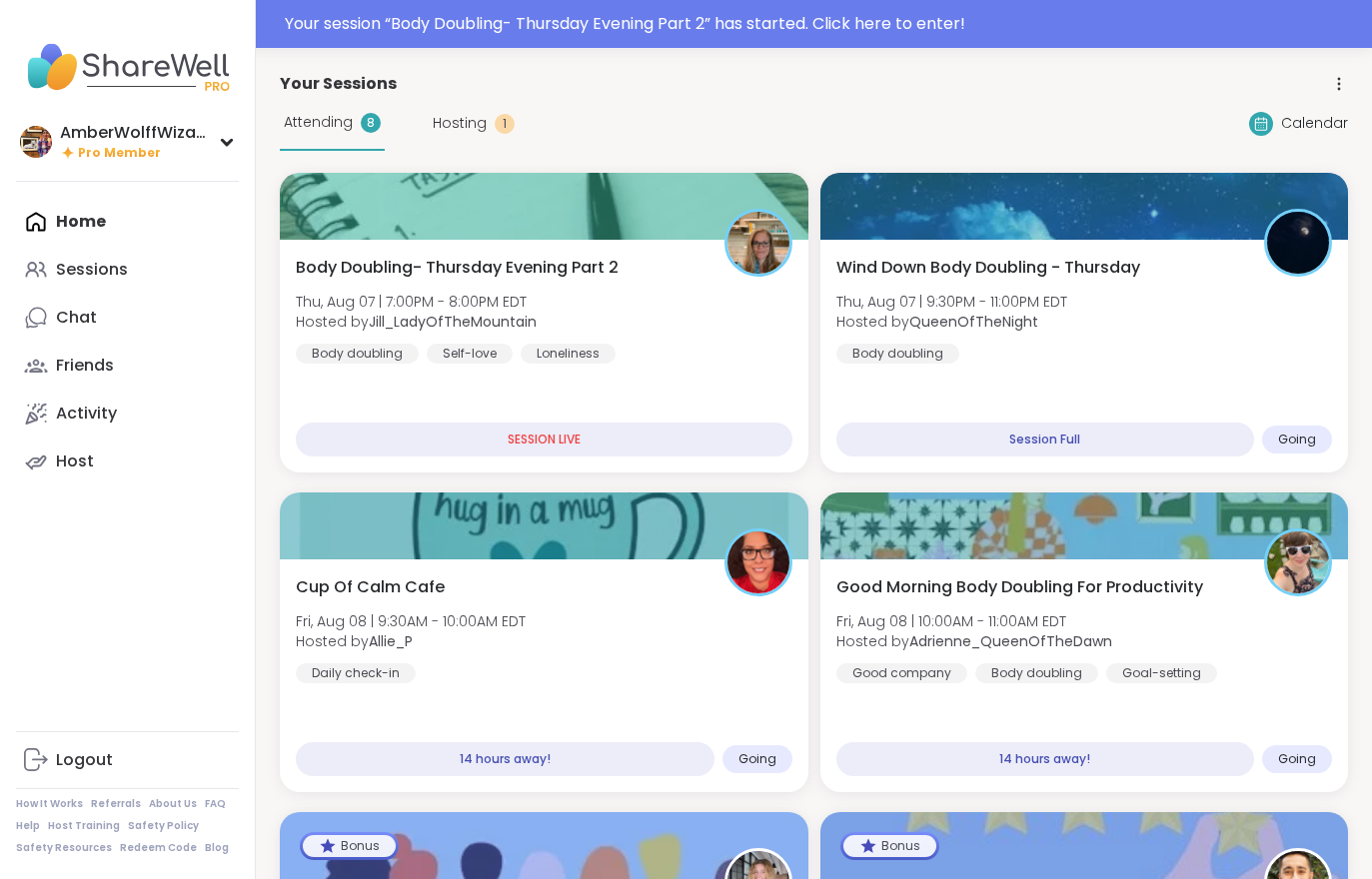 click on "Body Doubling- Thursday Evening Part 2 Thu, Aug 07 | 7:00PM - 8:00PM EDT Hosted by [USERNAME] Body doubling Self-love Loneliness" at bounding box center [544, 310] 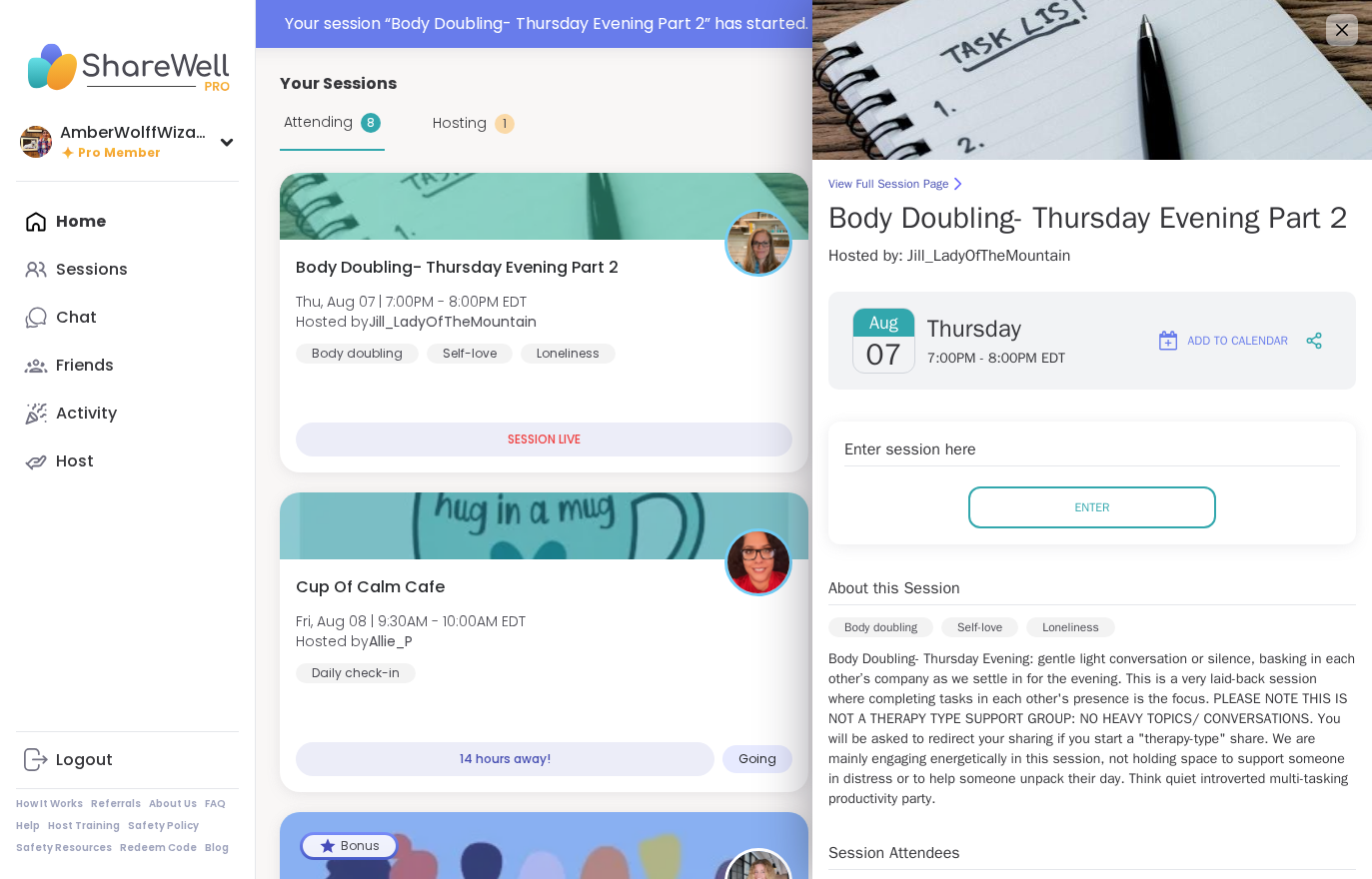 click on "Enter" at bounding box center (1092, 507) 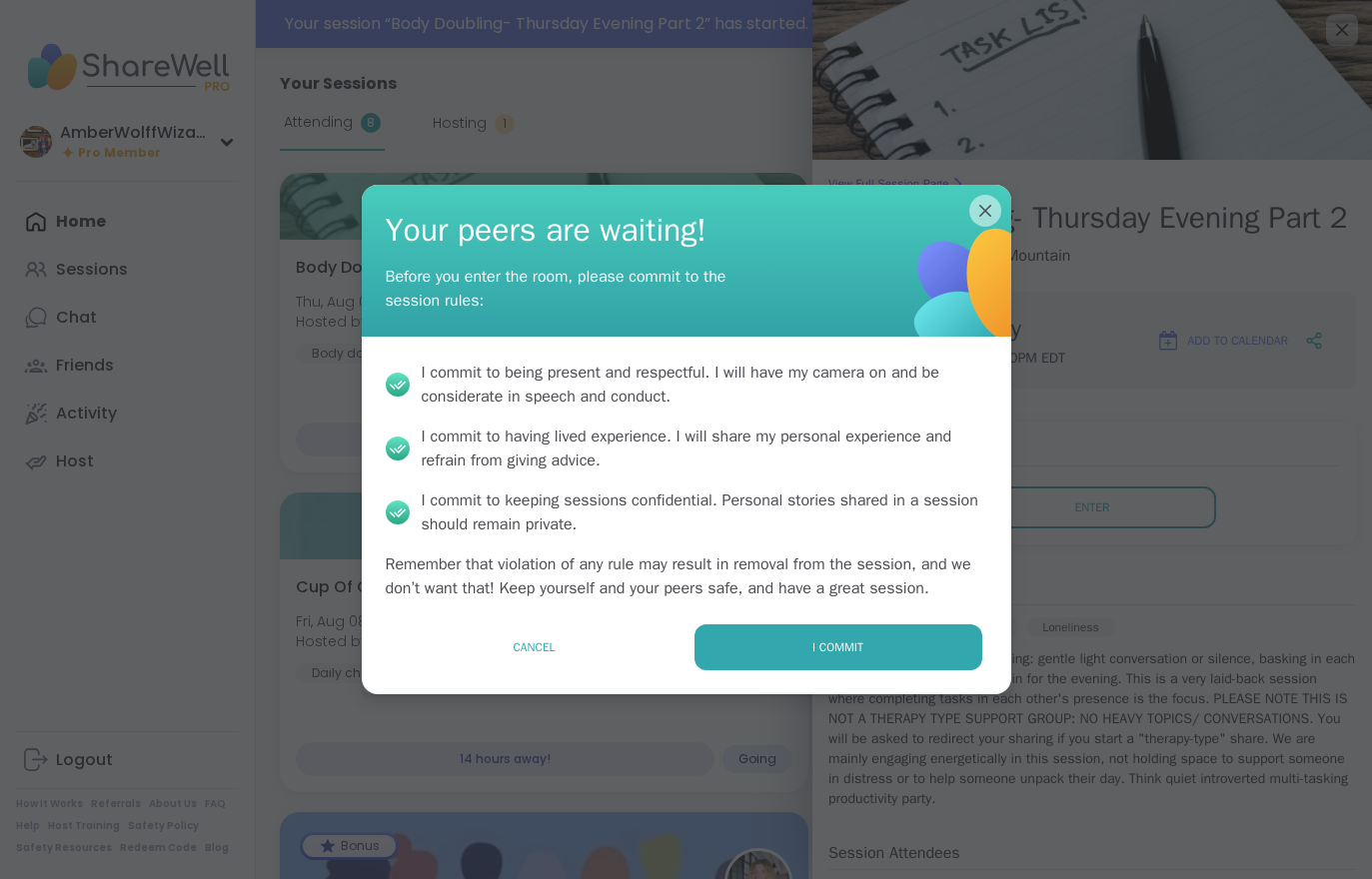 click on "I commit" at bounding box center (838, 647) 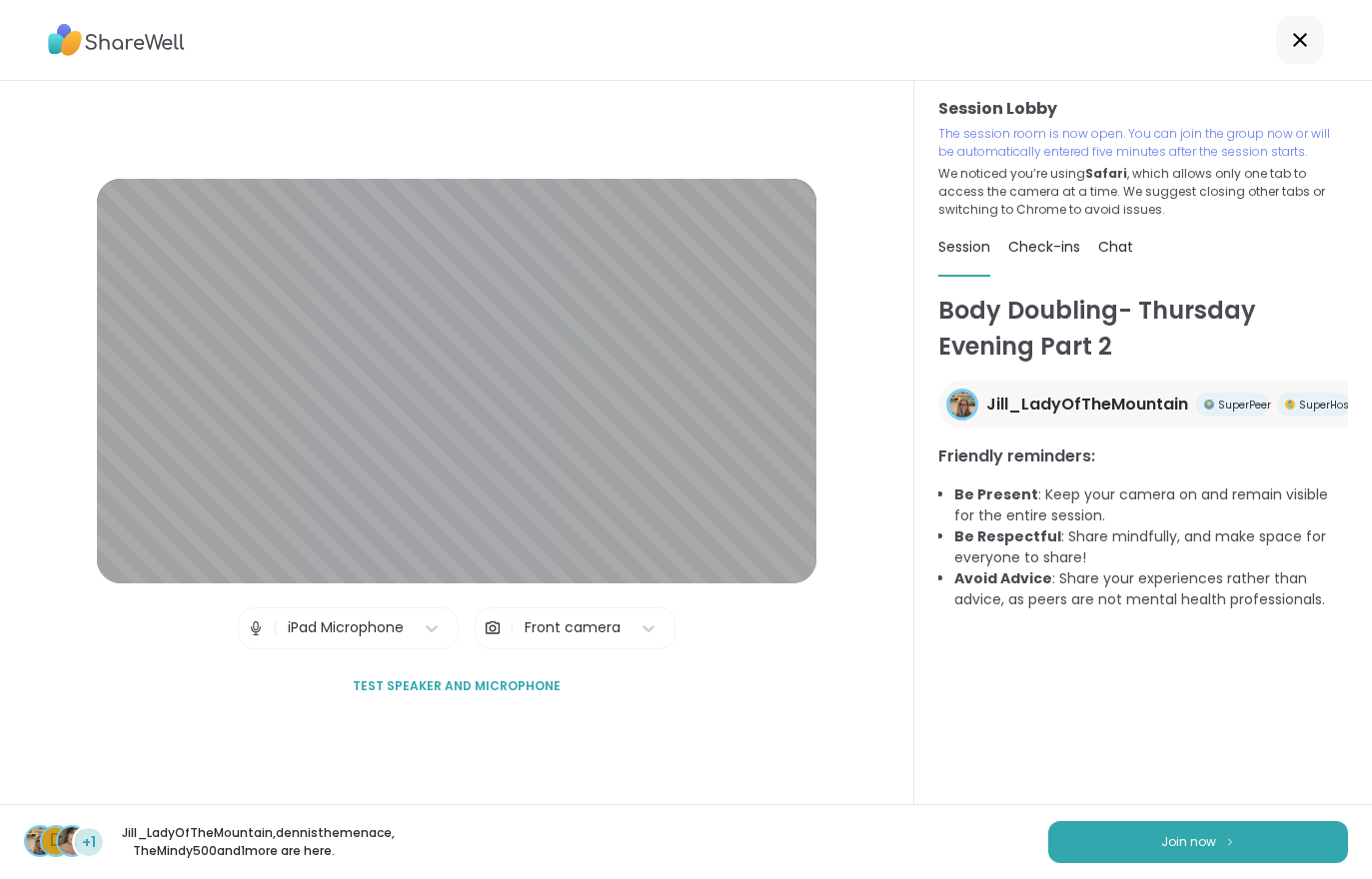 click on "Join now" at bounding box center (1188, 842) 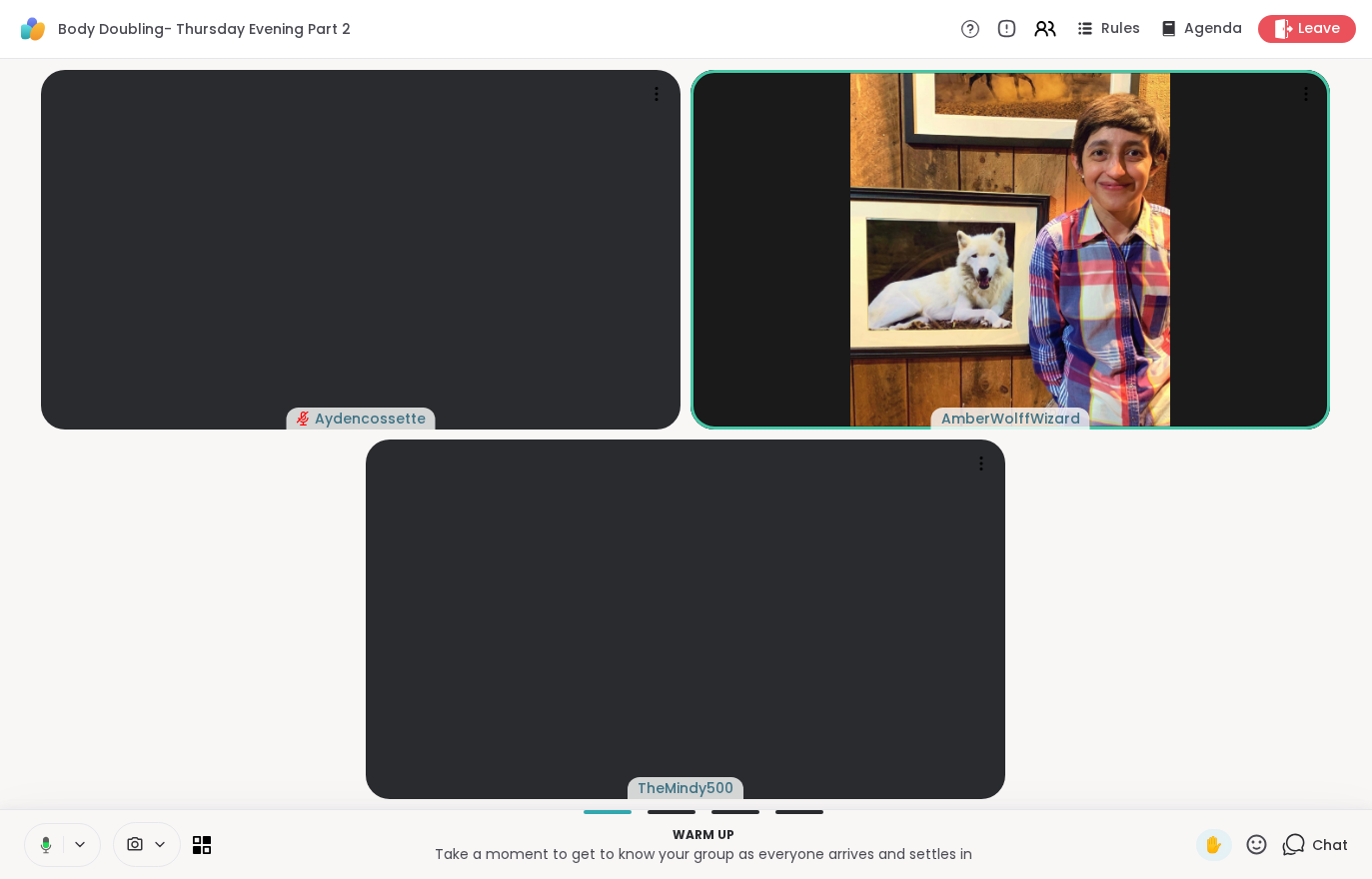 click on "Leave" at bounding box center [1319, 29] 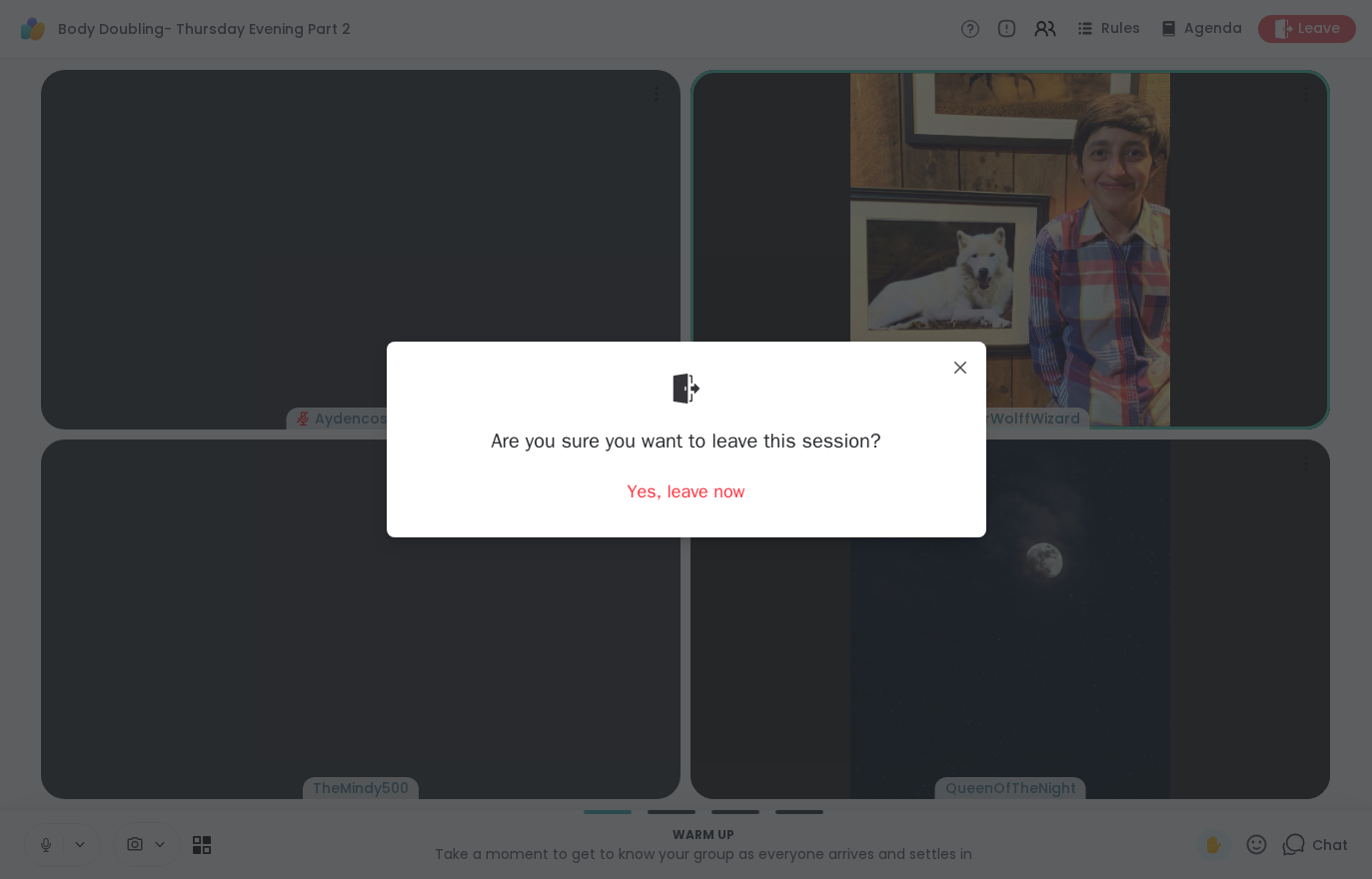 click on "Yes, leave now" at bounding box center [686, 491] 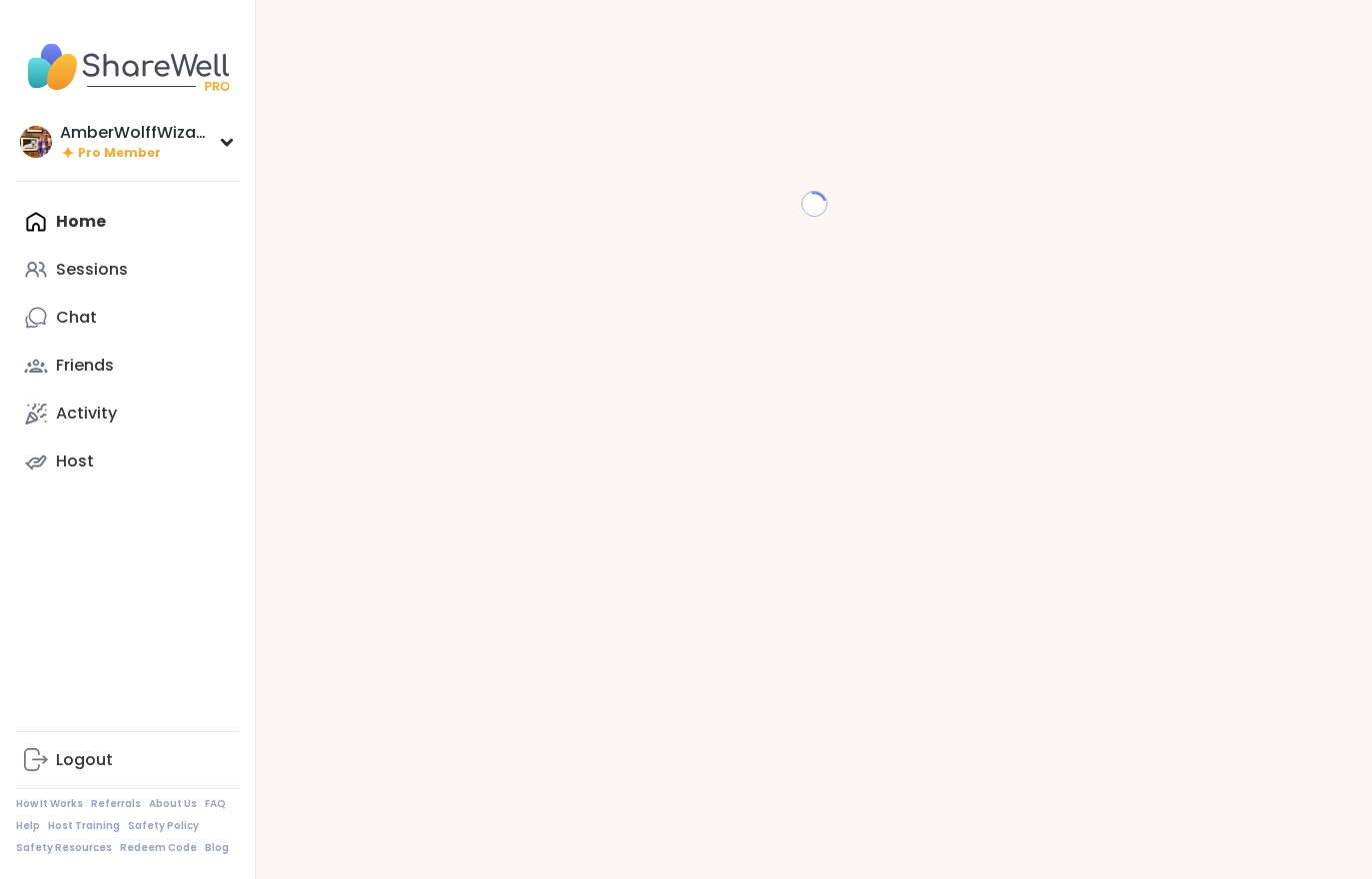 scroll, scrollTop: 0, scrollLeft: 0, axis: both 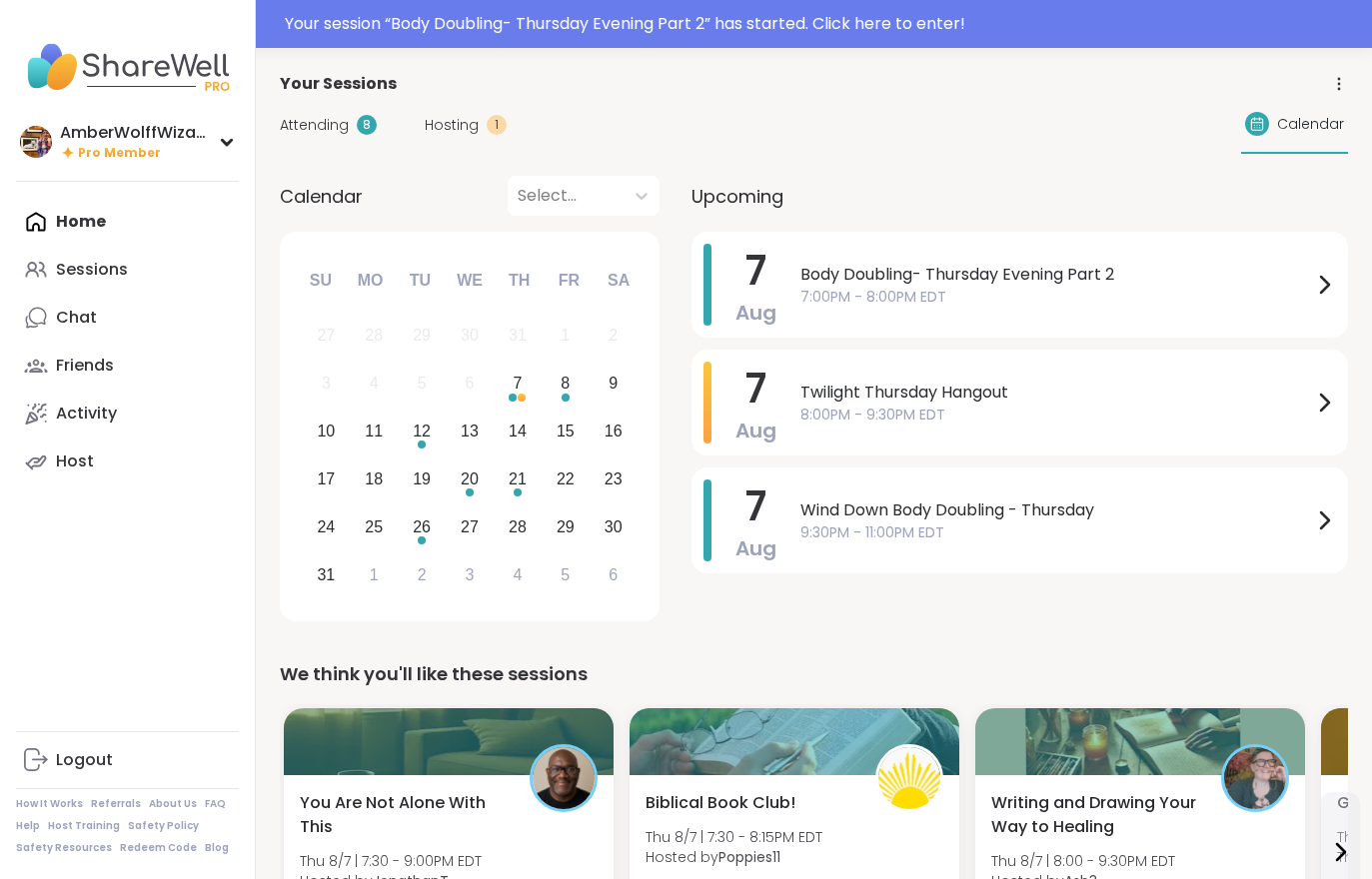 click on "Your session “ Body Doubling- Thursday Evening Part 2 ” has started. Click here to enter!" at bounding box center [822, 24] 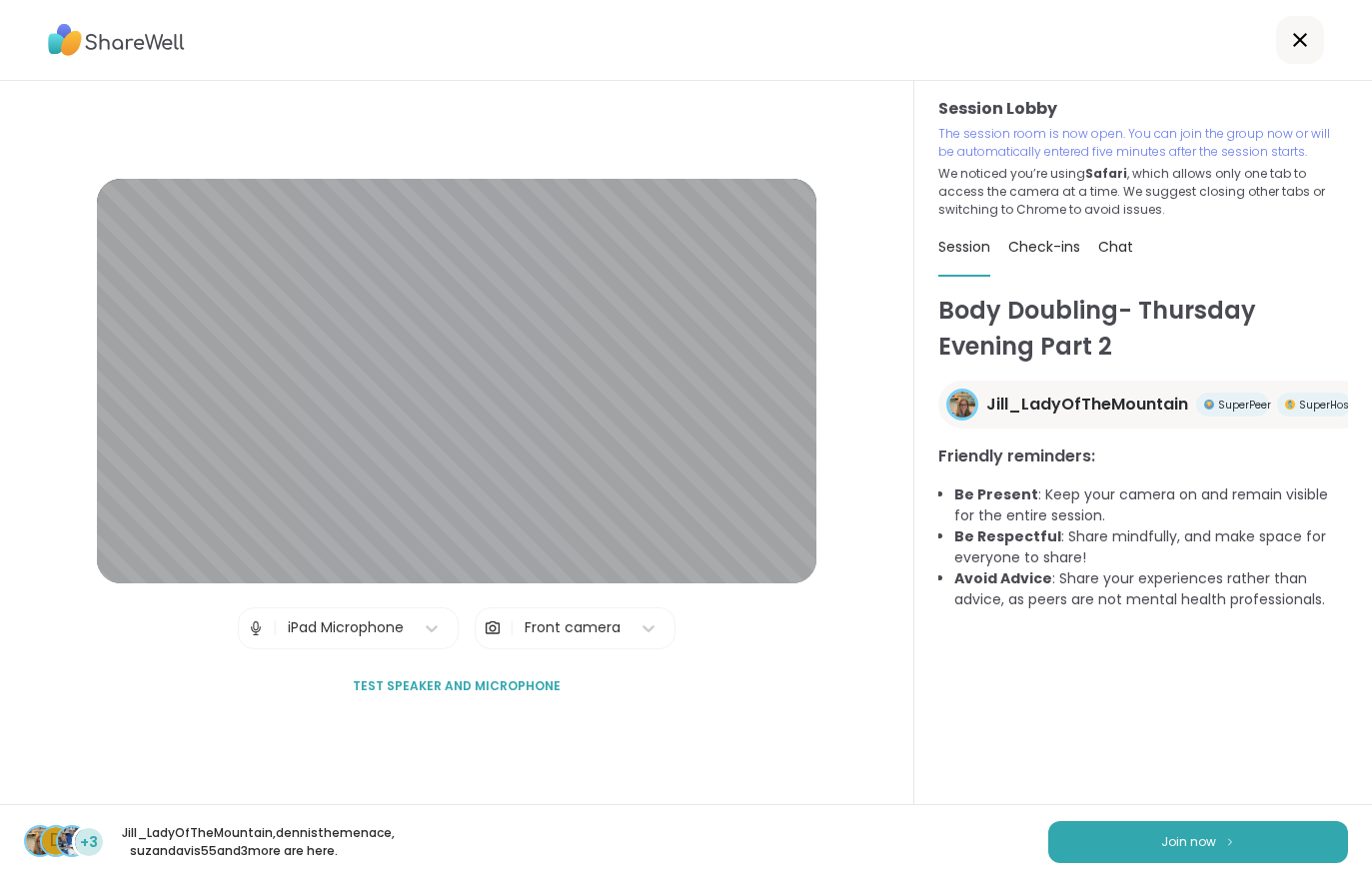 click at bounding box center [1230, 841] 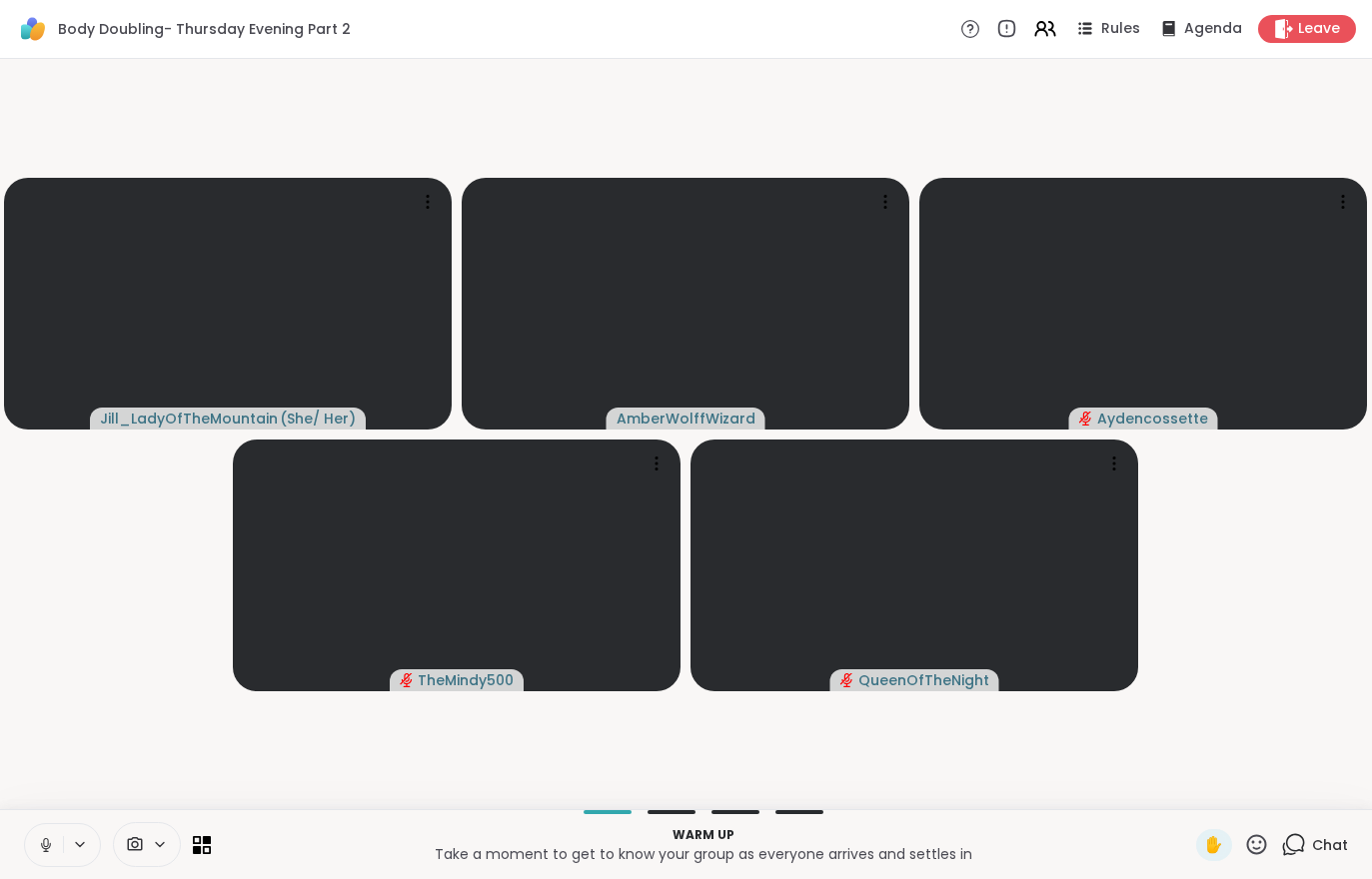 click on "Jill_LadyOfTheMountain ( She/ Her ) AmberWolffWizard Aydencossette TheMindy500 QueenOfTheNight" at bounding box center [686, 434] 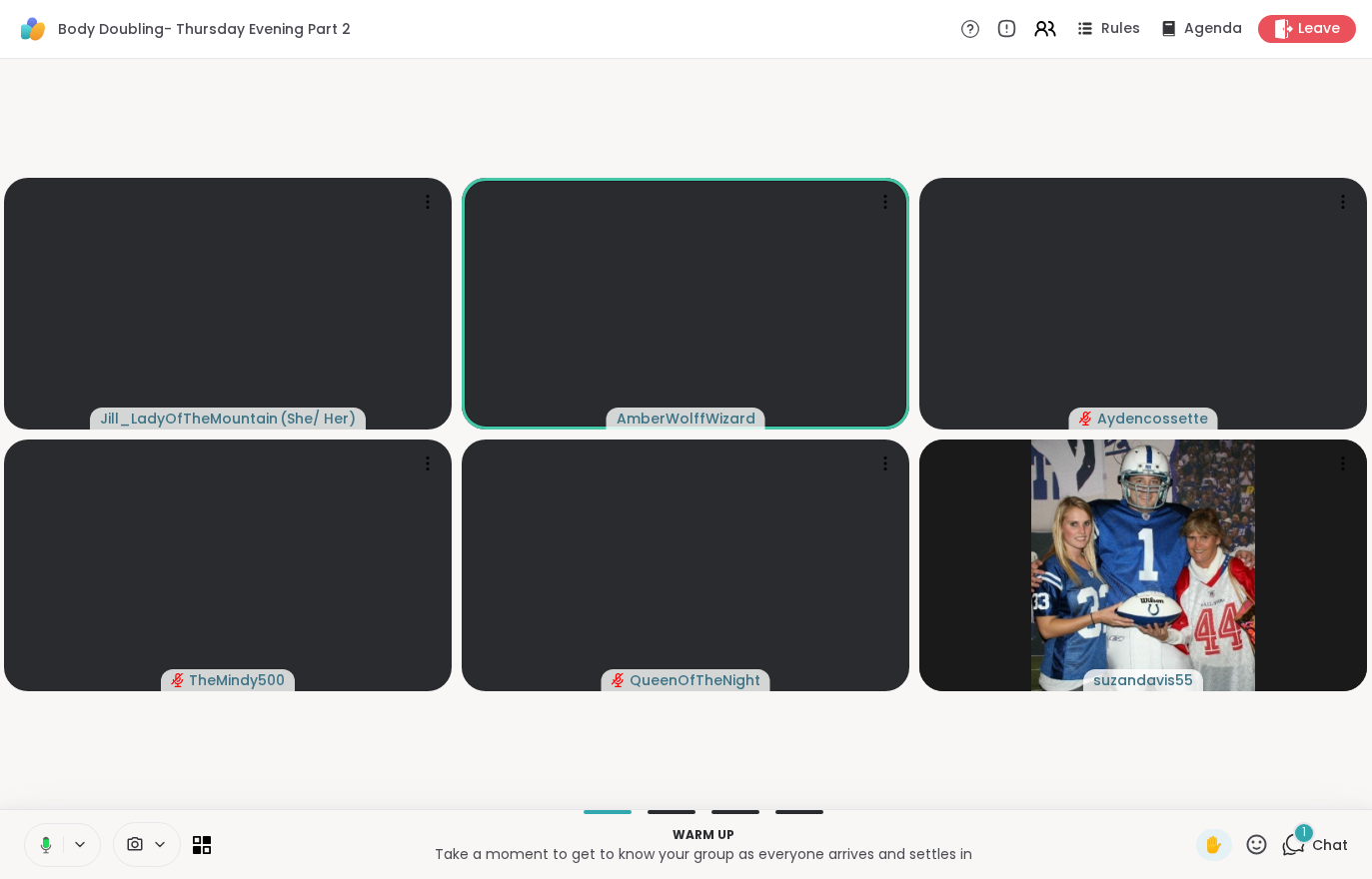 click on "Chat" at bounding box center [1330, 845] 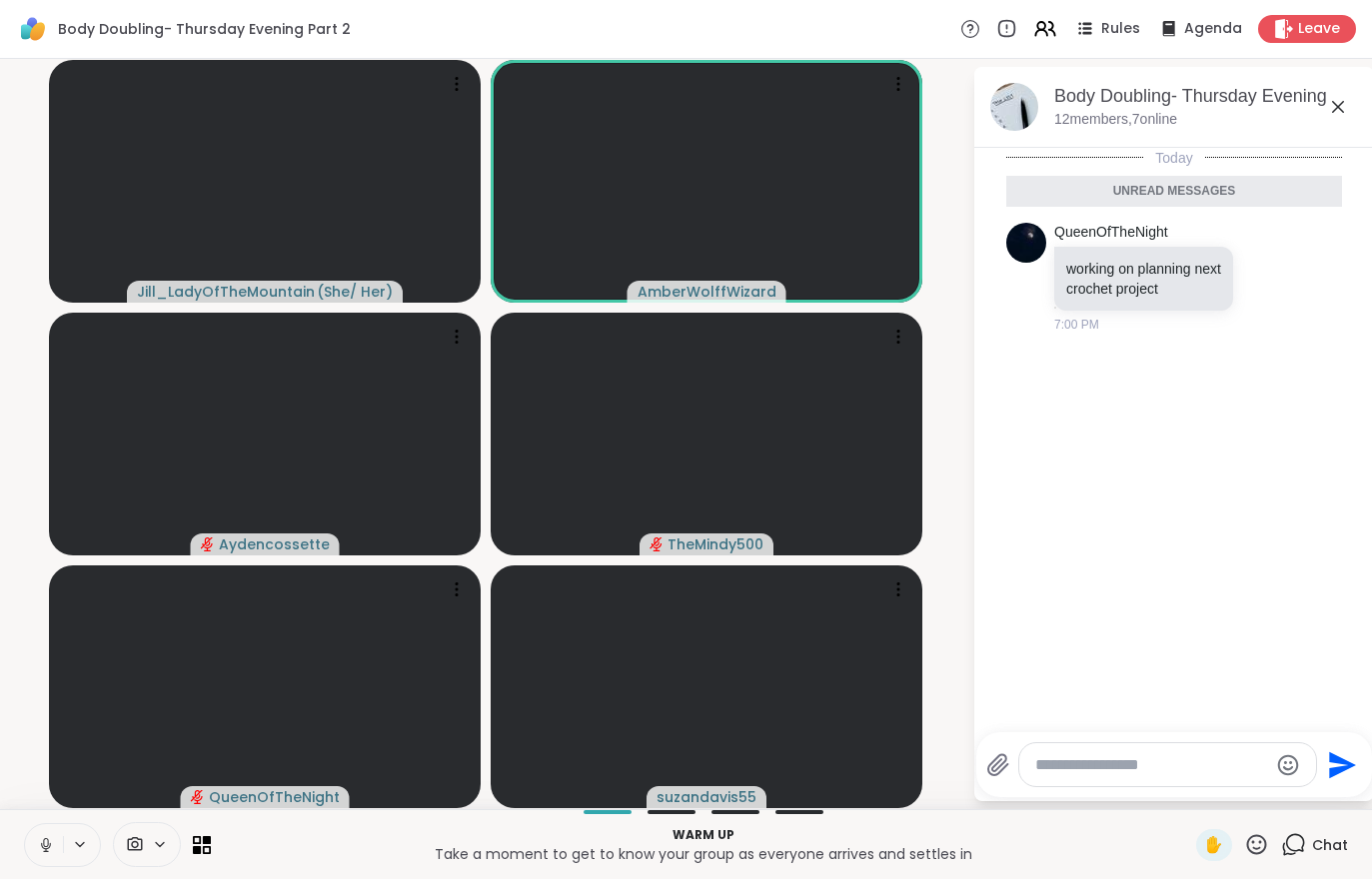 click on "Chat" at bounding box center [1314, 845] 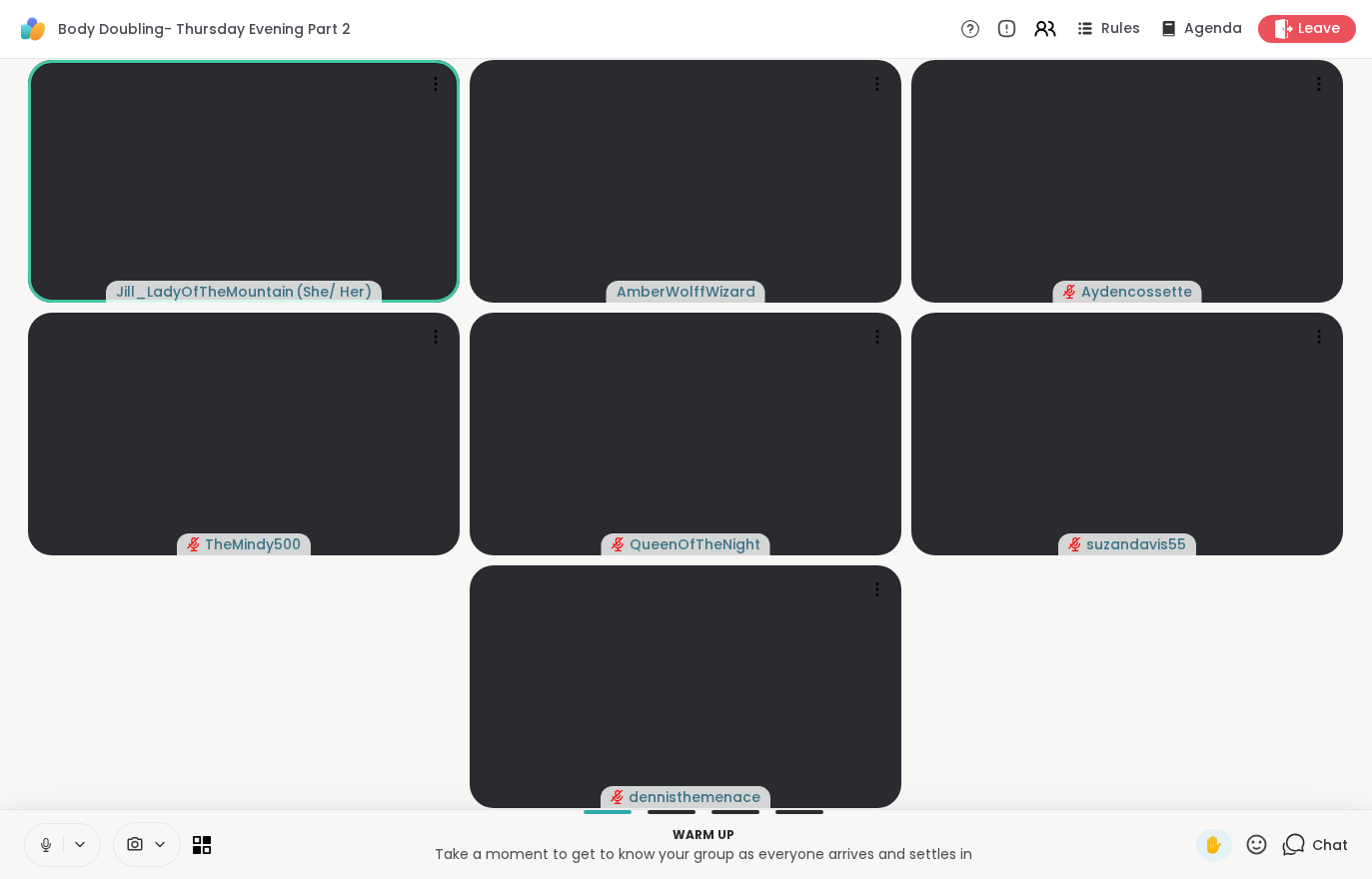 click 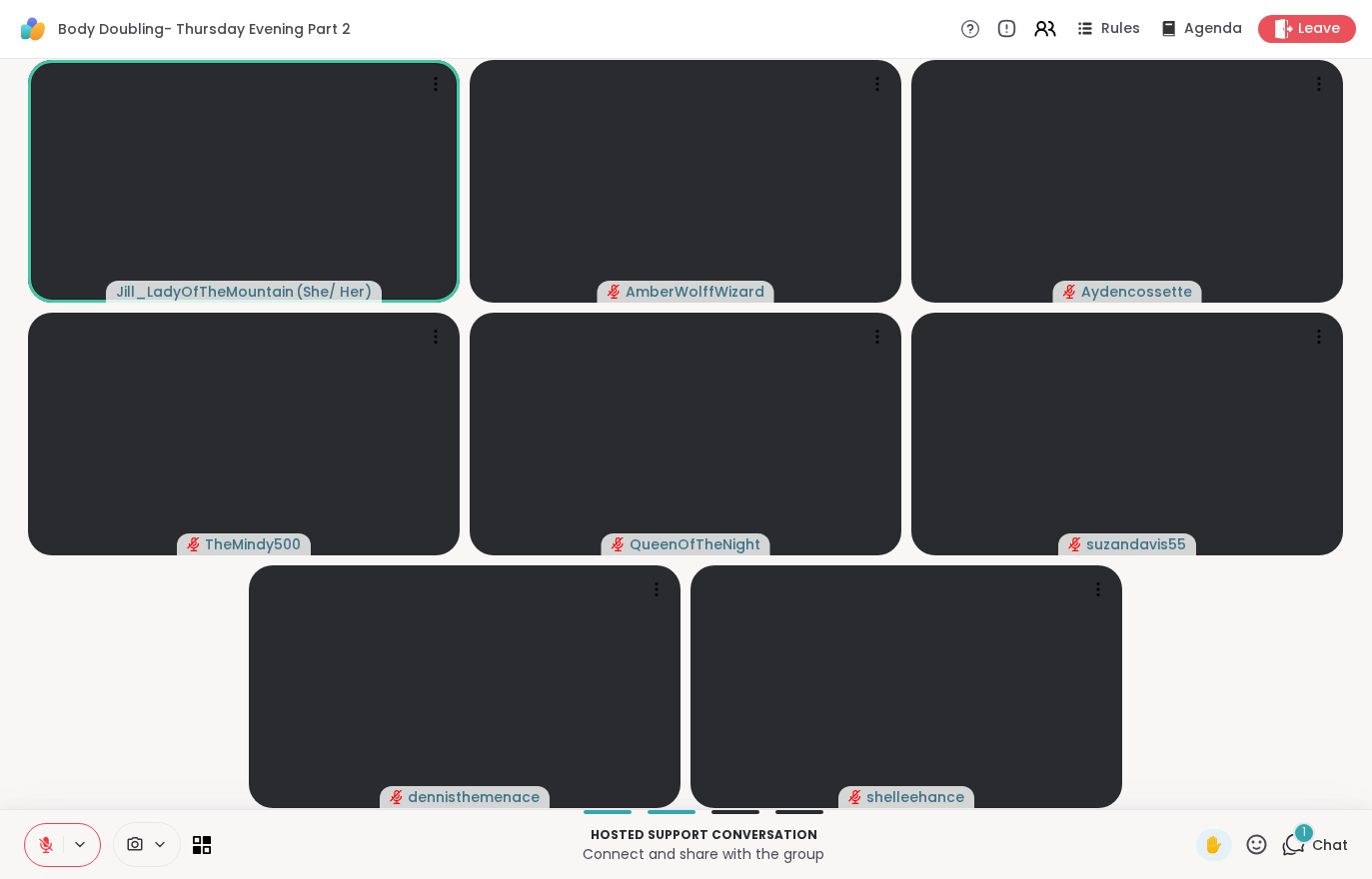 click on "1" at bounding box center [1304, 833] 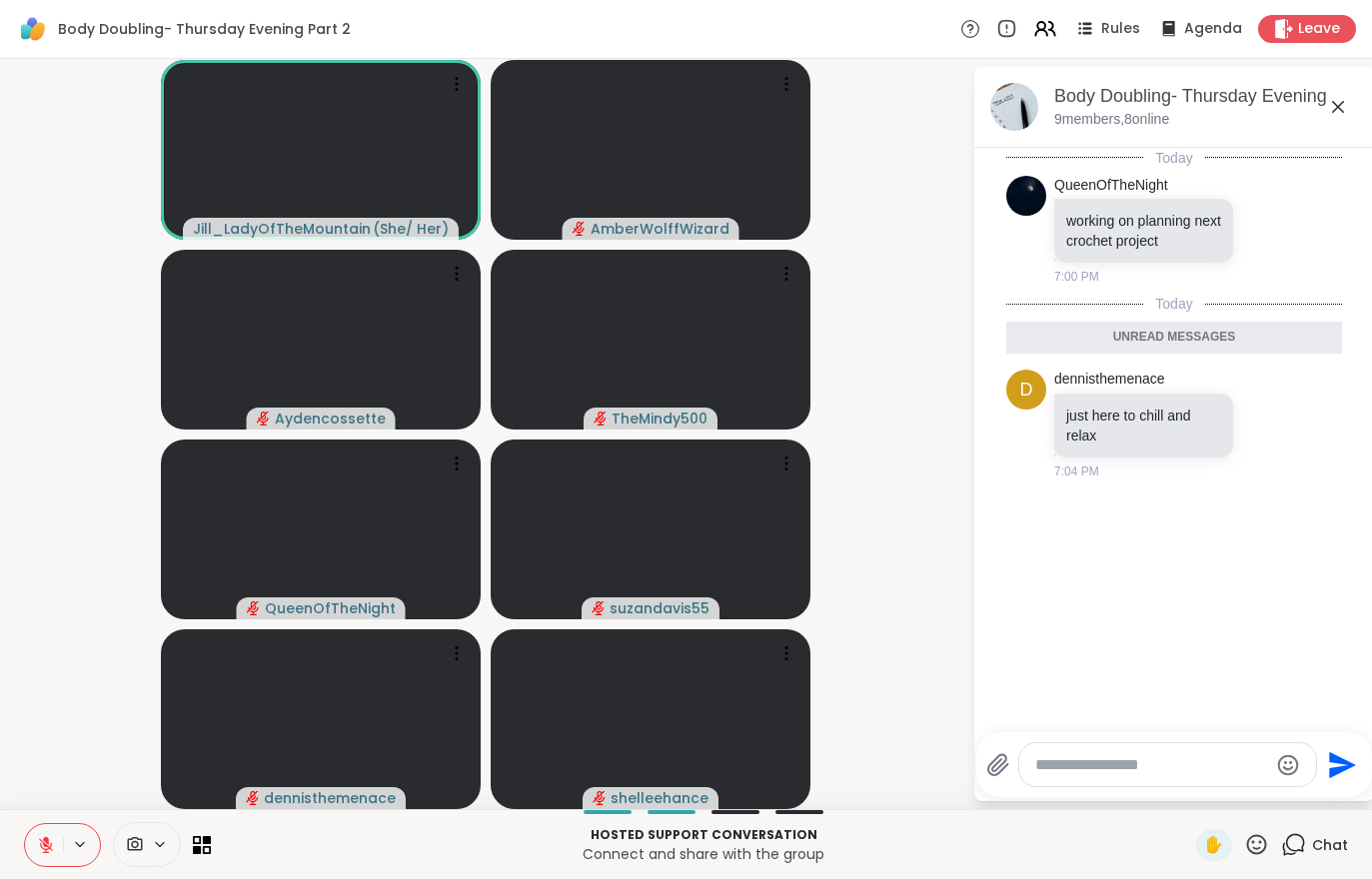 click on "Chat" at bounding box center (1330, 845) 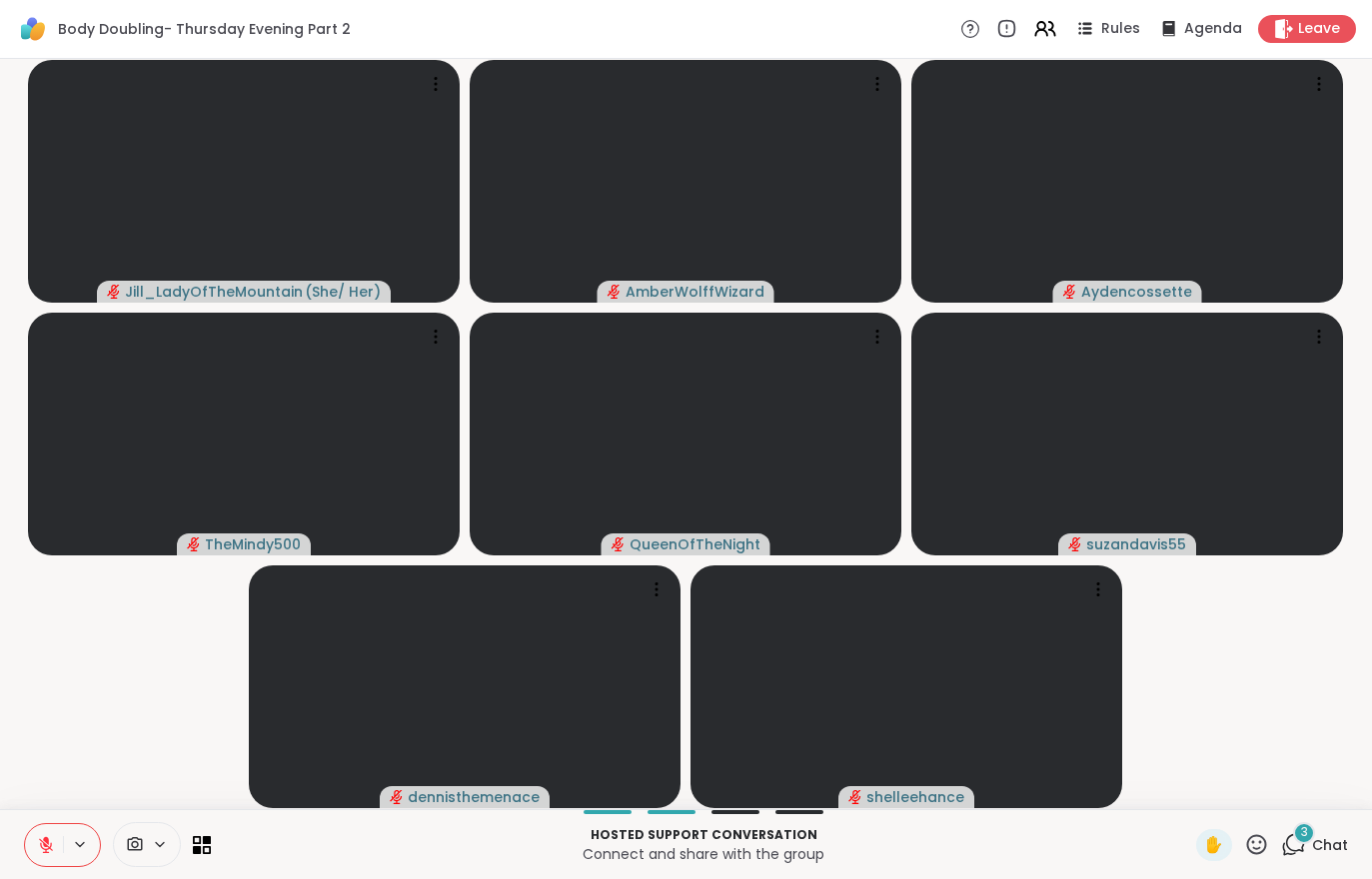 click on "3 Chat" at bounding box center [1314, 845] 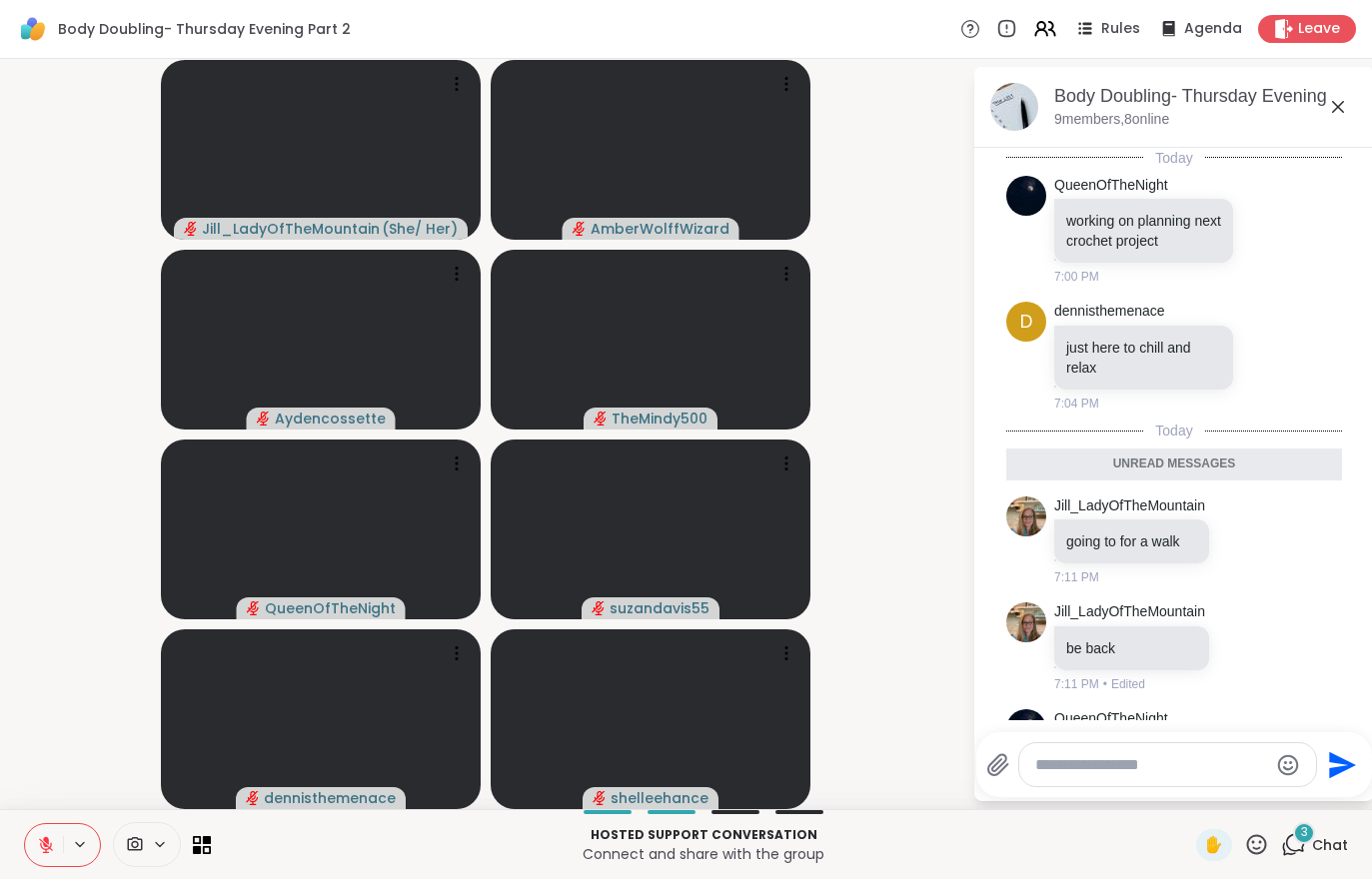 click on "Hosted support conversation Connect and share with the group ✋ 3 Chat" at bounding box center [686, 844] 